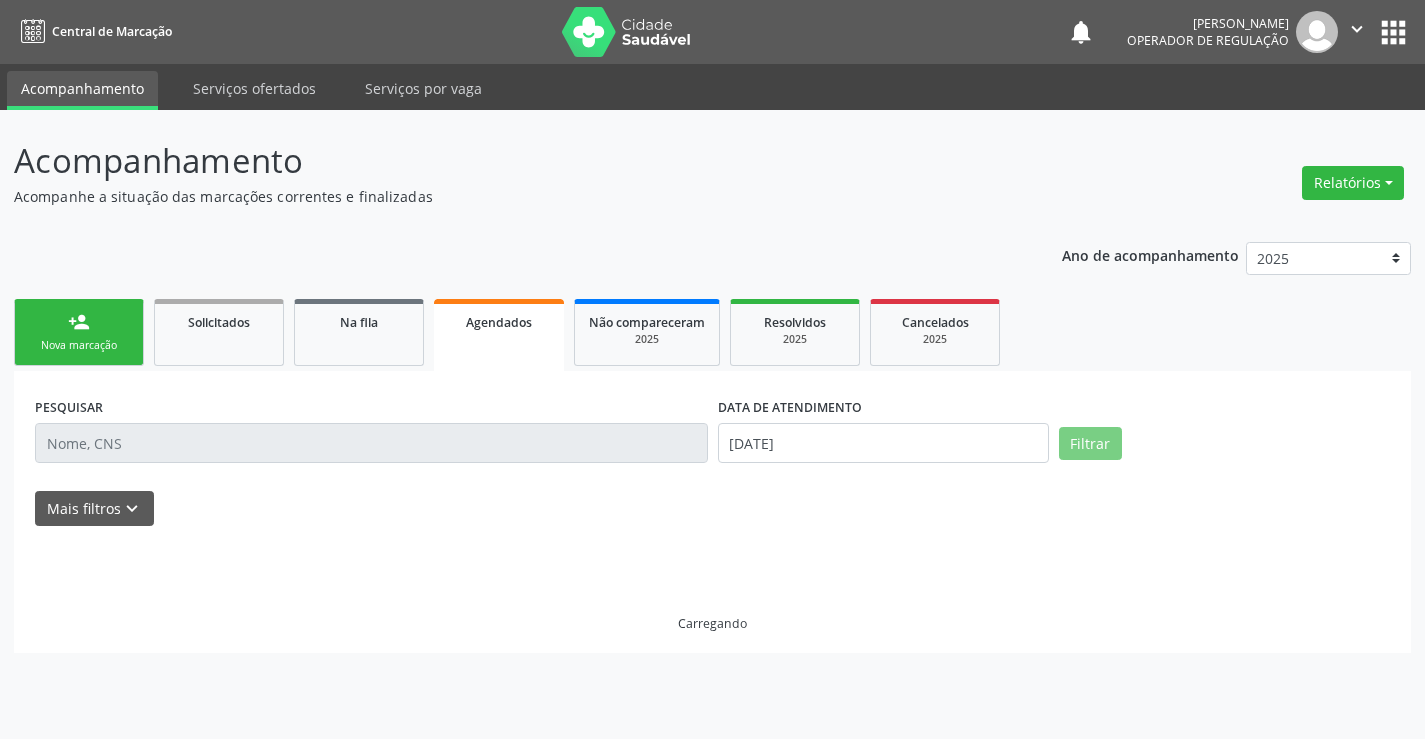 scroll, scrollTop: 0, scrollLeft: 0, axis: both 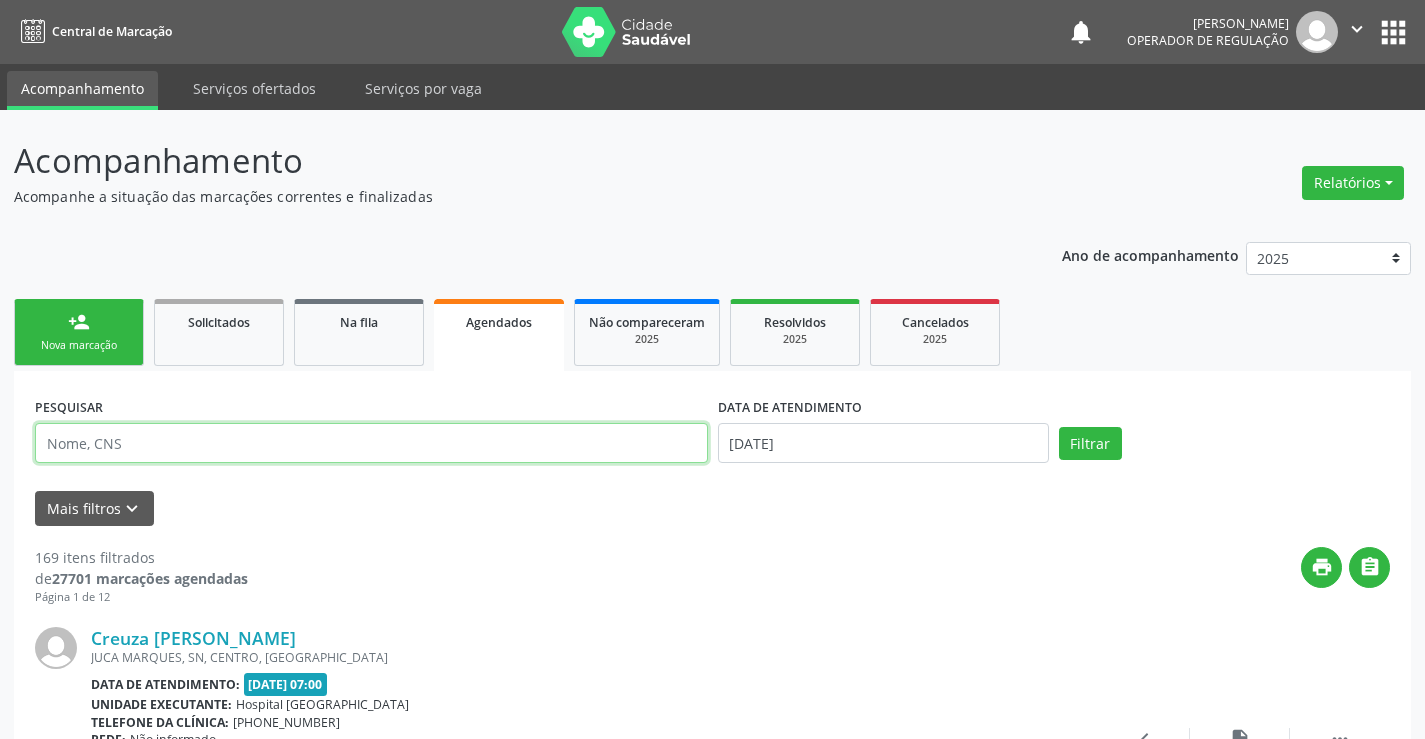 click at bounding box center (371, 443) 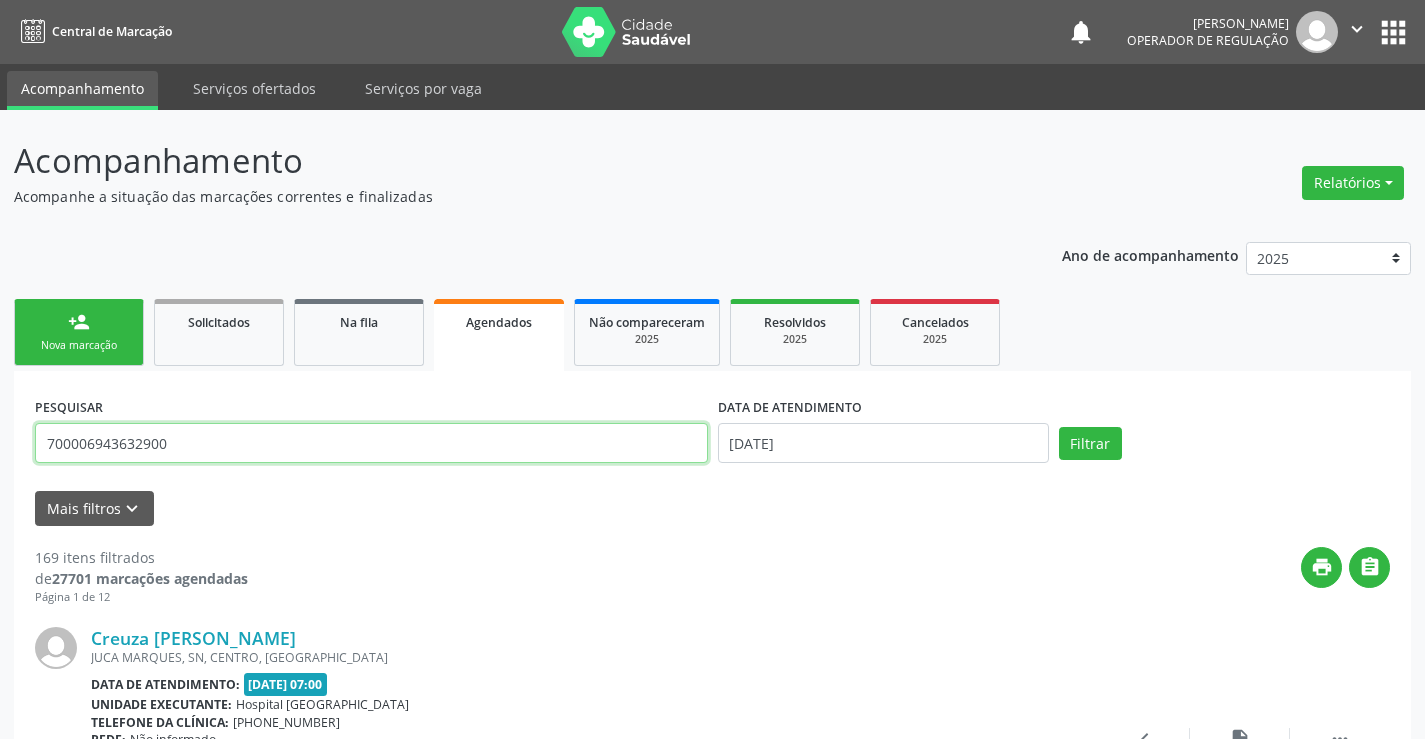 type on "700006943632900" 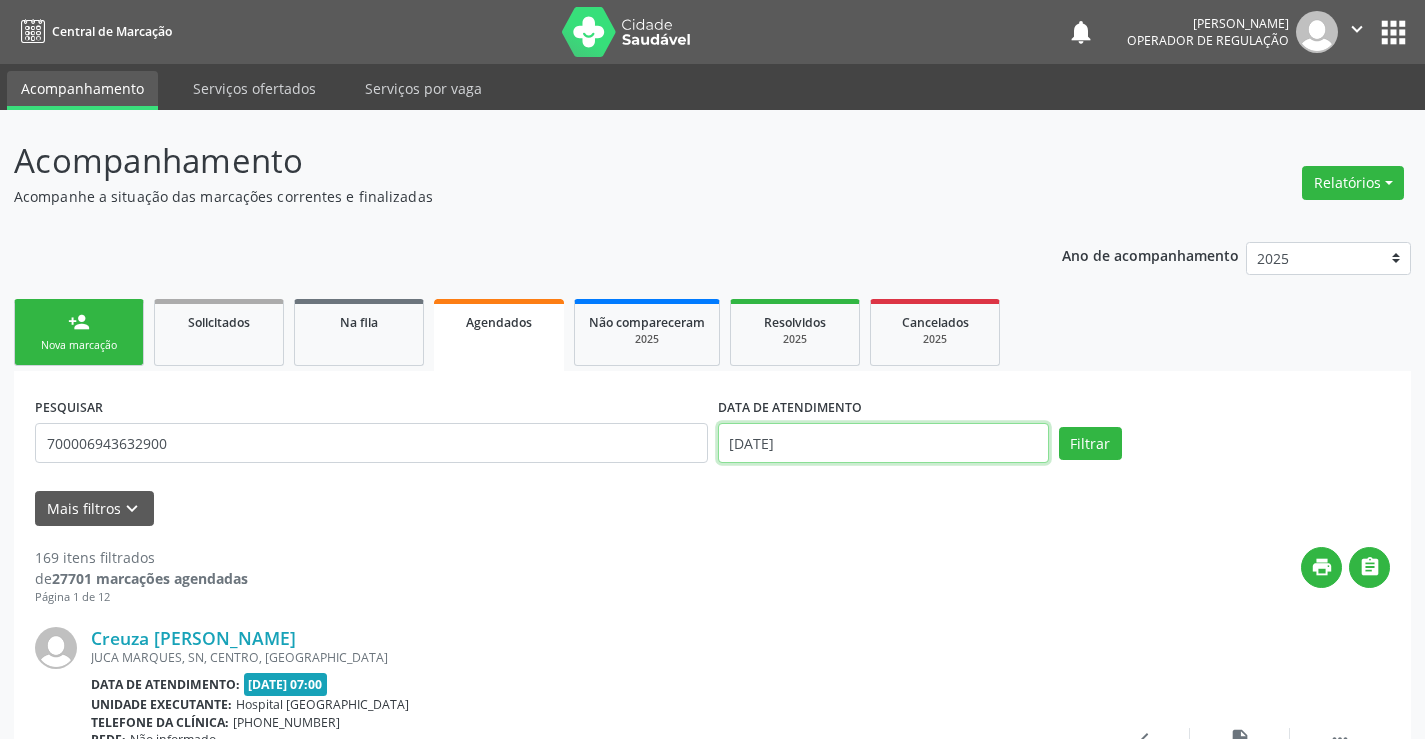 click on "15/07/2025" at bounding box center (883, 443) 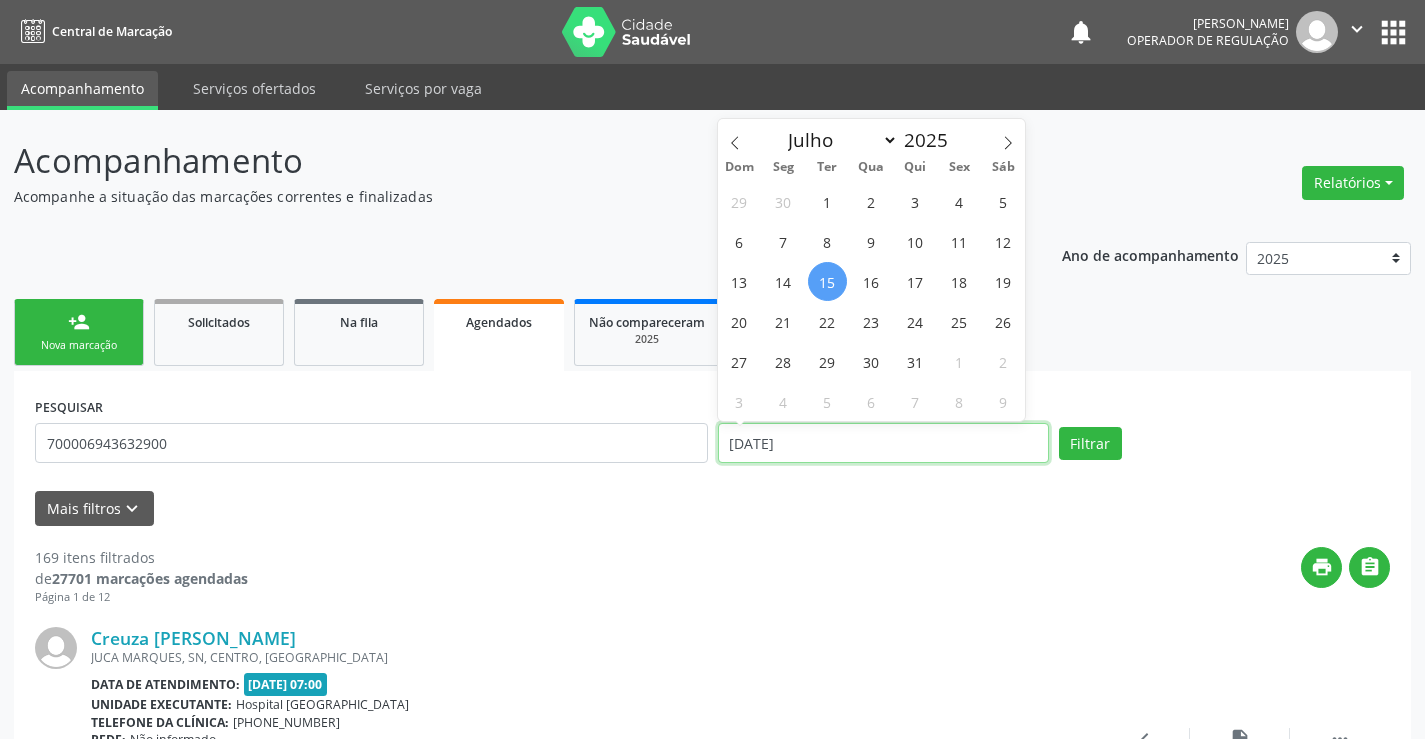 type 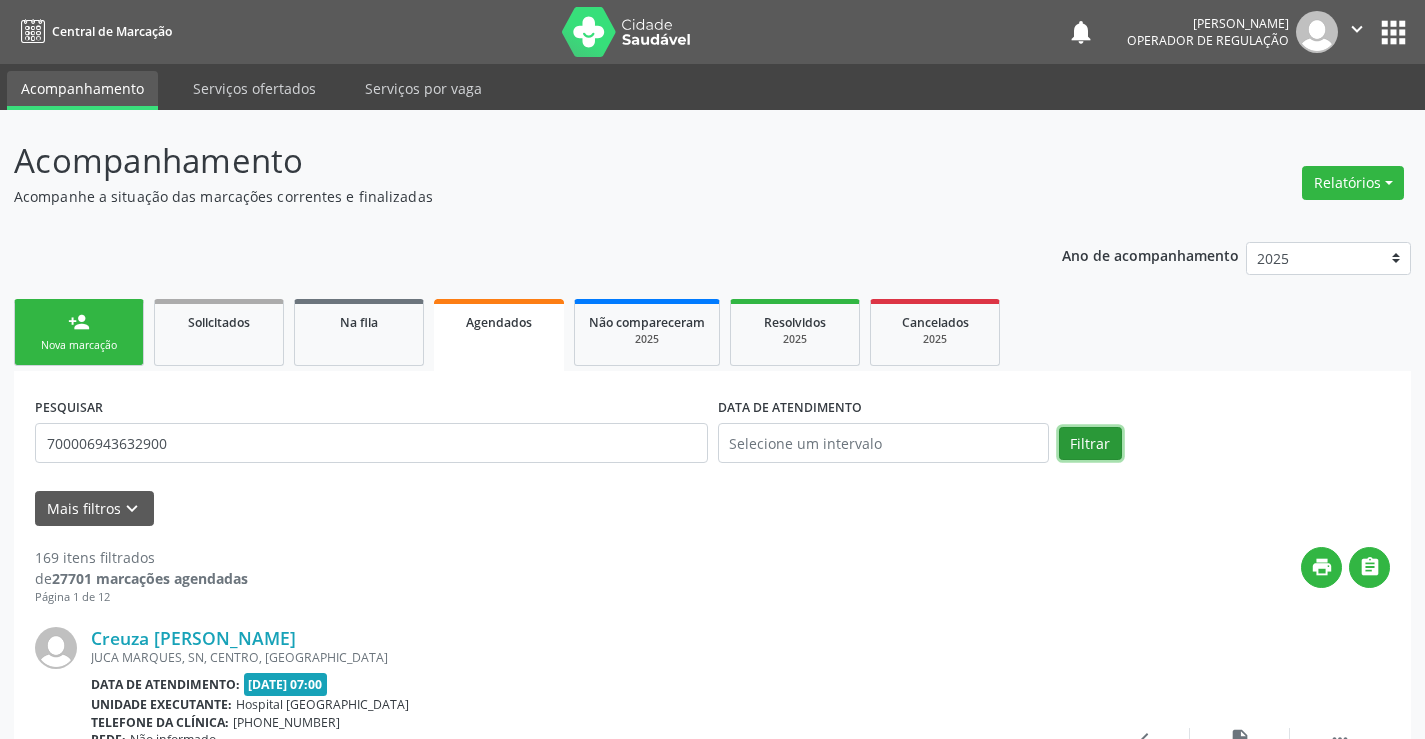click on "Filtrar" at bounding box center [1090, 444] 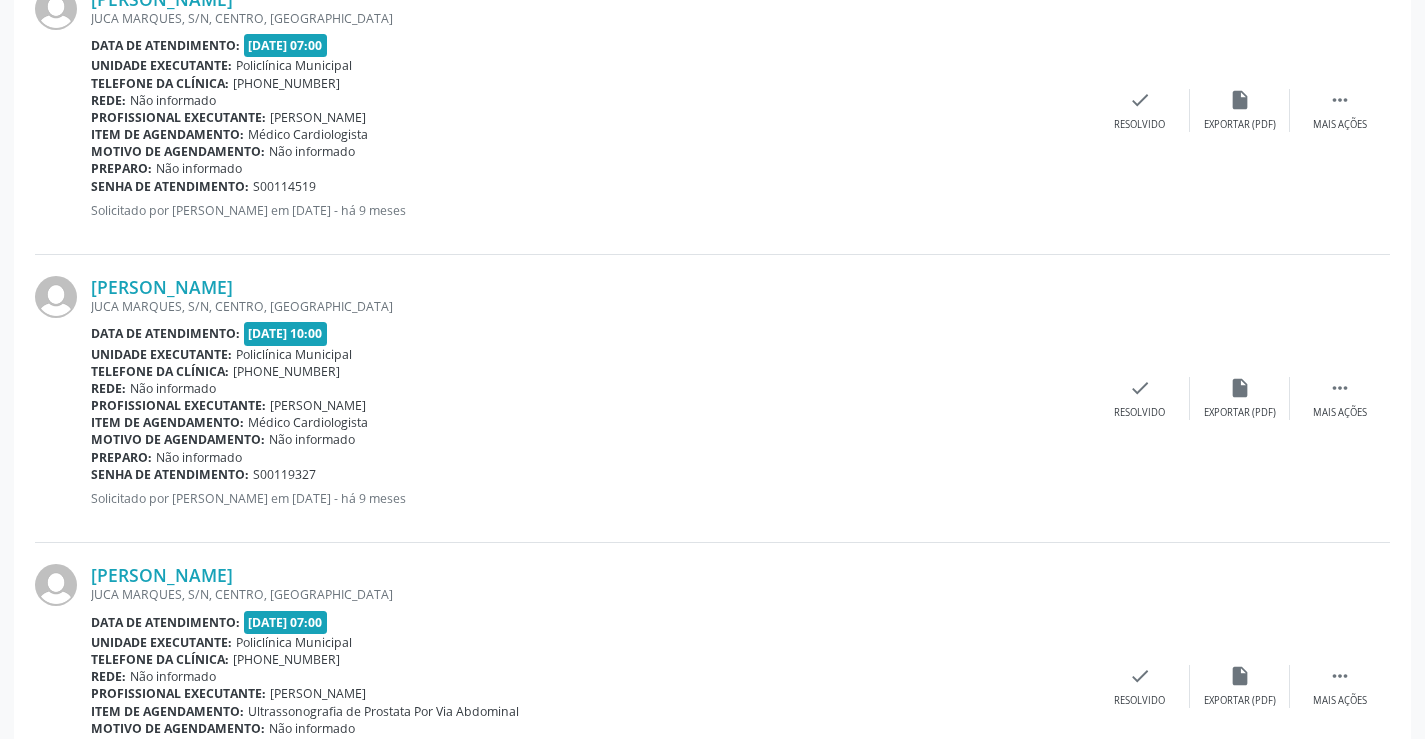 scroll, scrollTop: 765, scrollLeft: 0, axis: vertical 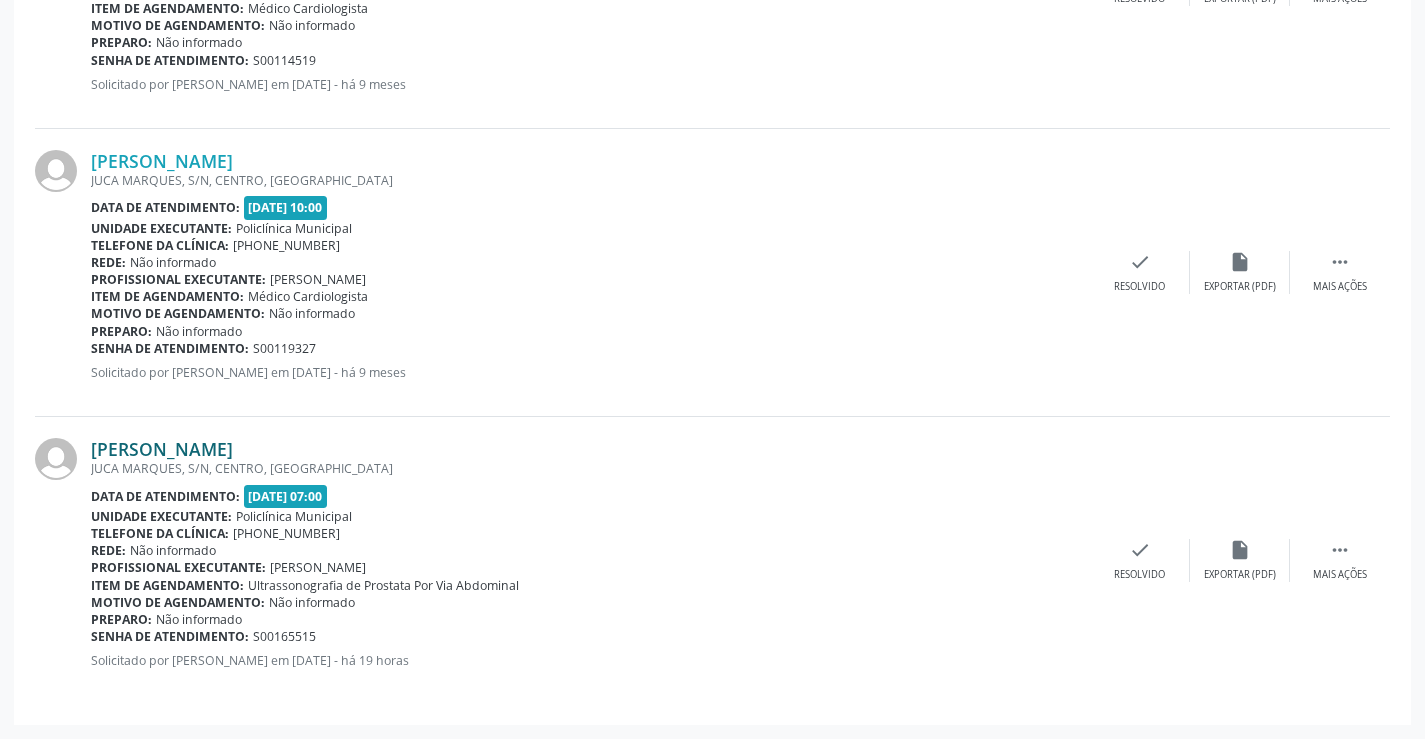 click on "Dinael Marques Silva" at bounding box center [162, 449] 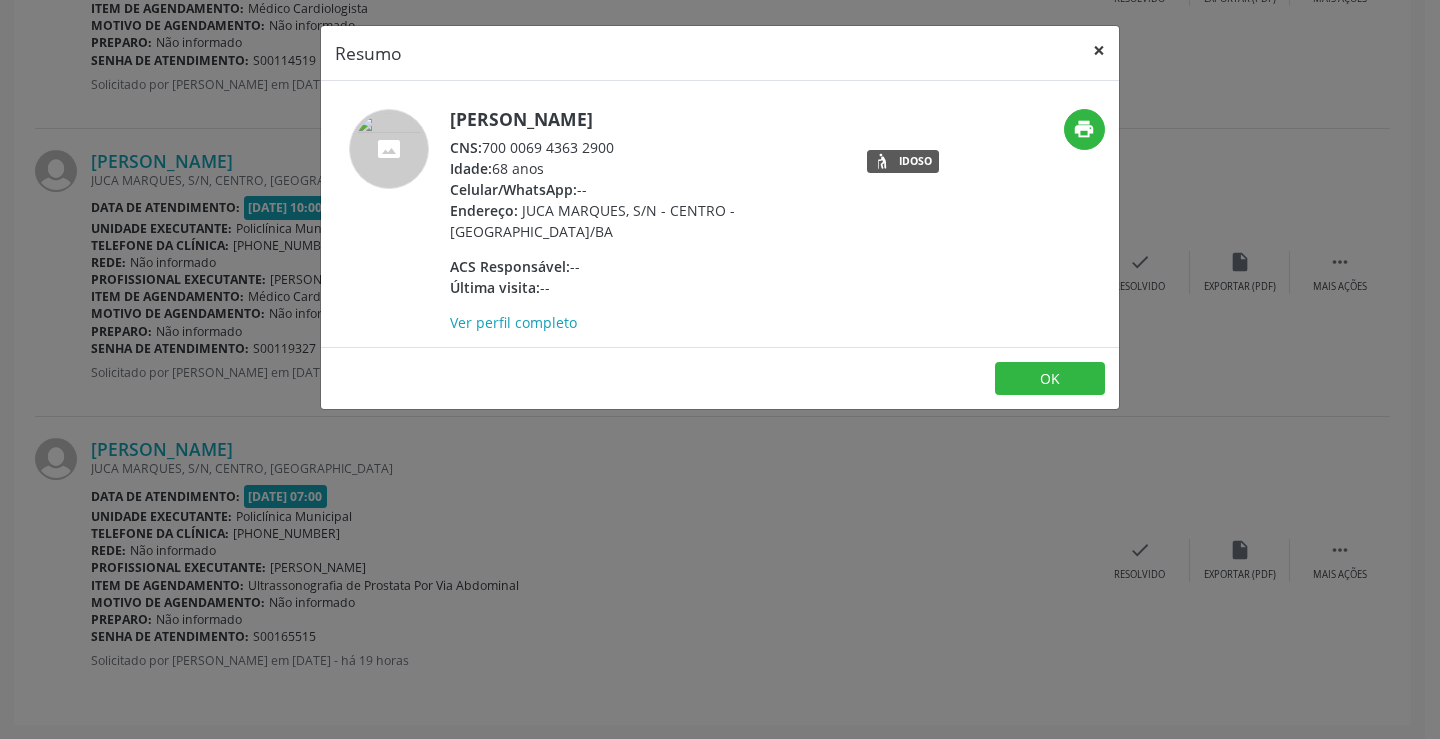 click on "×" at bounding box center (1099, 50) 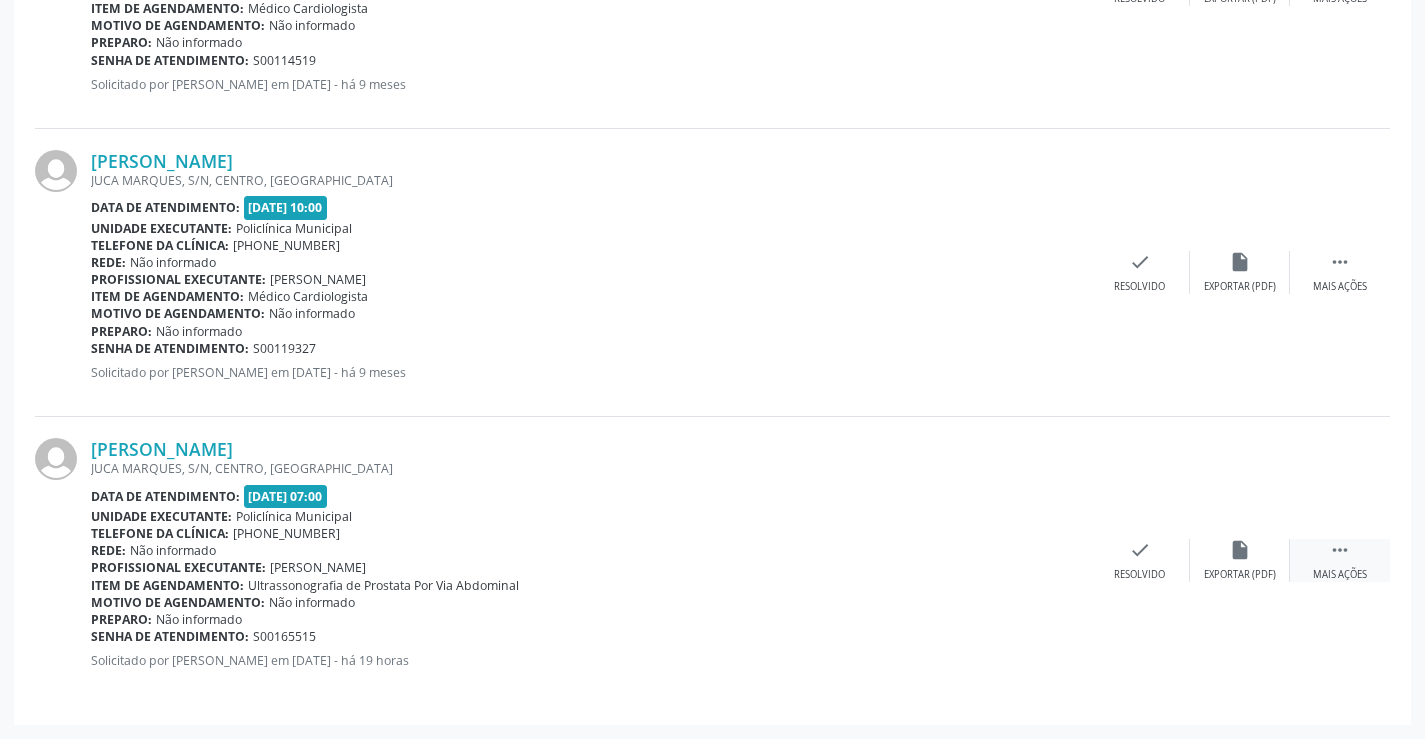 click on "
Mais ações" at bounding box center [1340, 560] 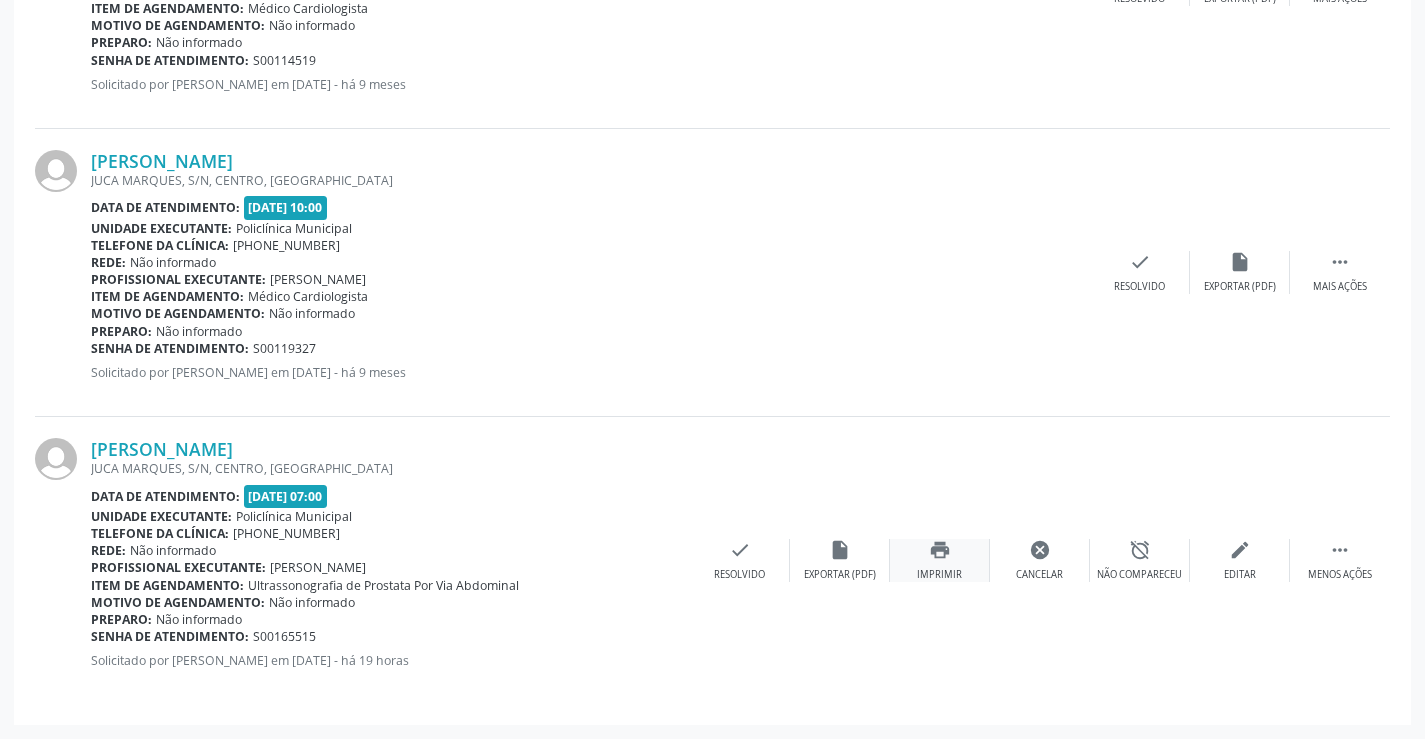 click on "print" at bounding box center (940, 550) 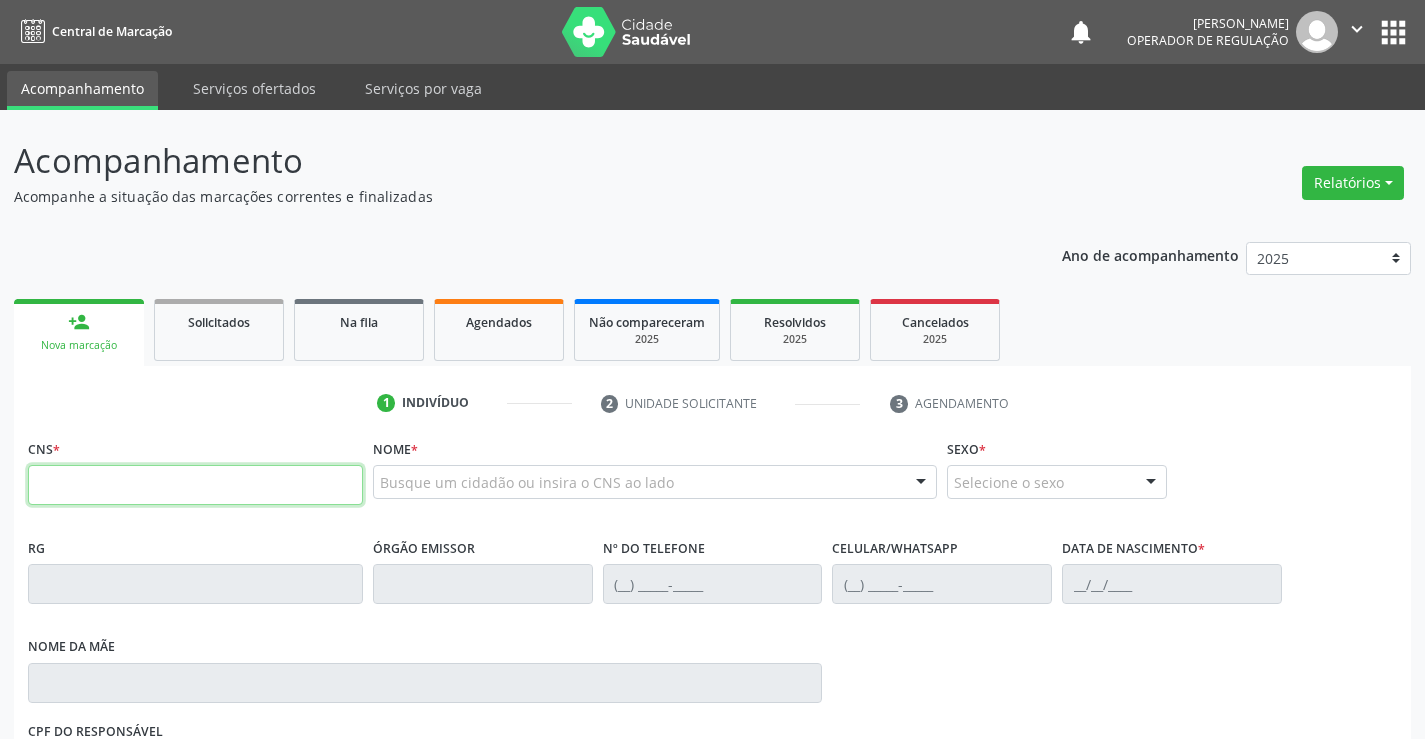 scroll, scrollTop: 0, scrollLeft: 0, axis: both 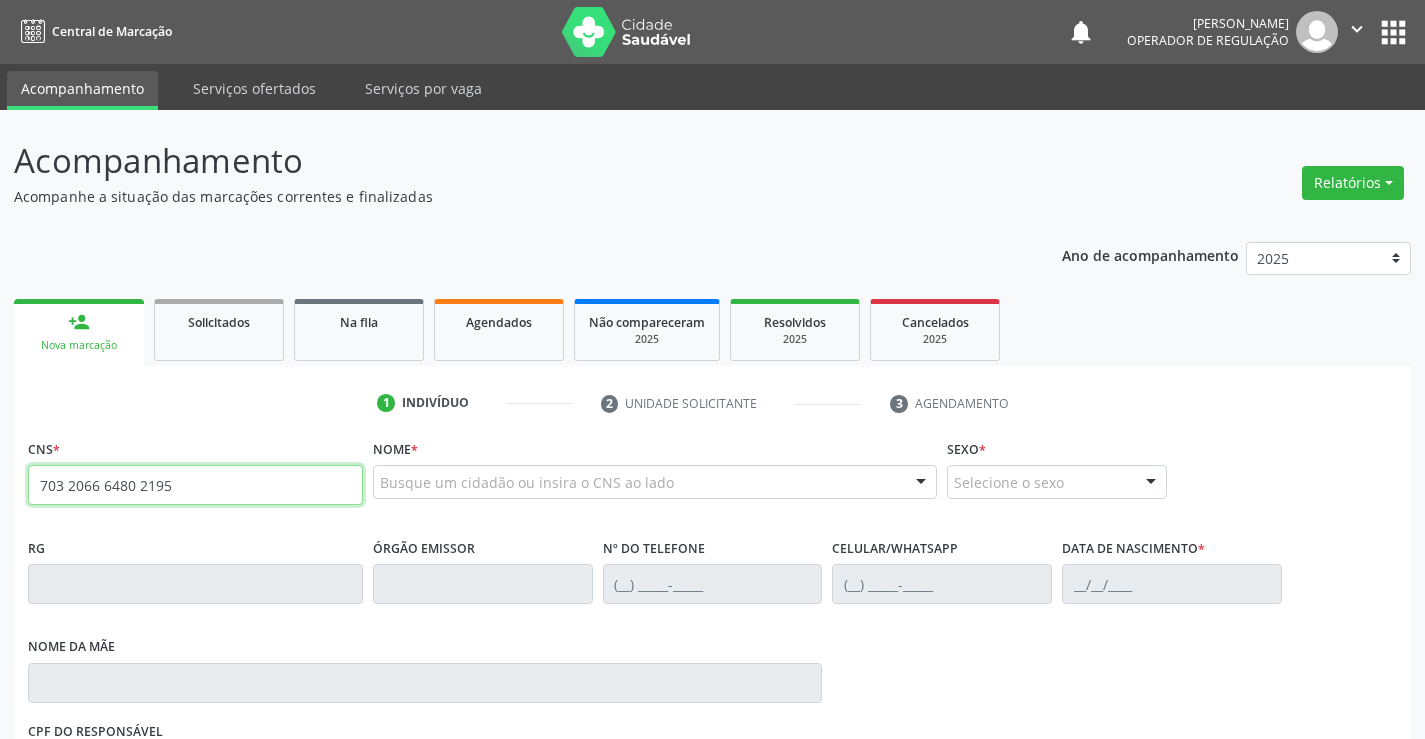 type on "703 2066 6480 2195" 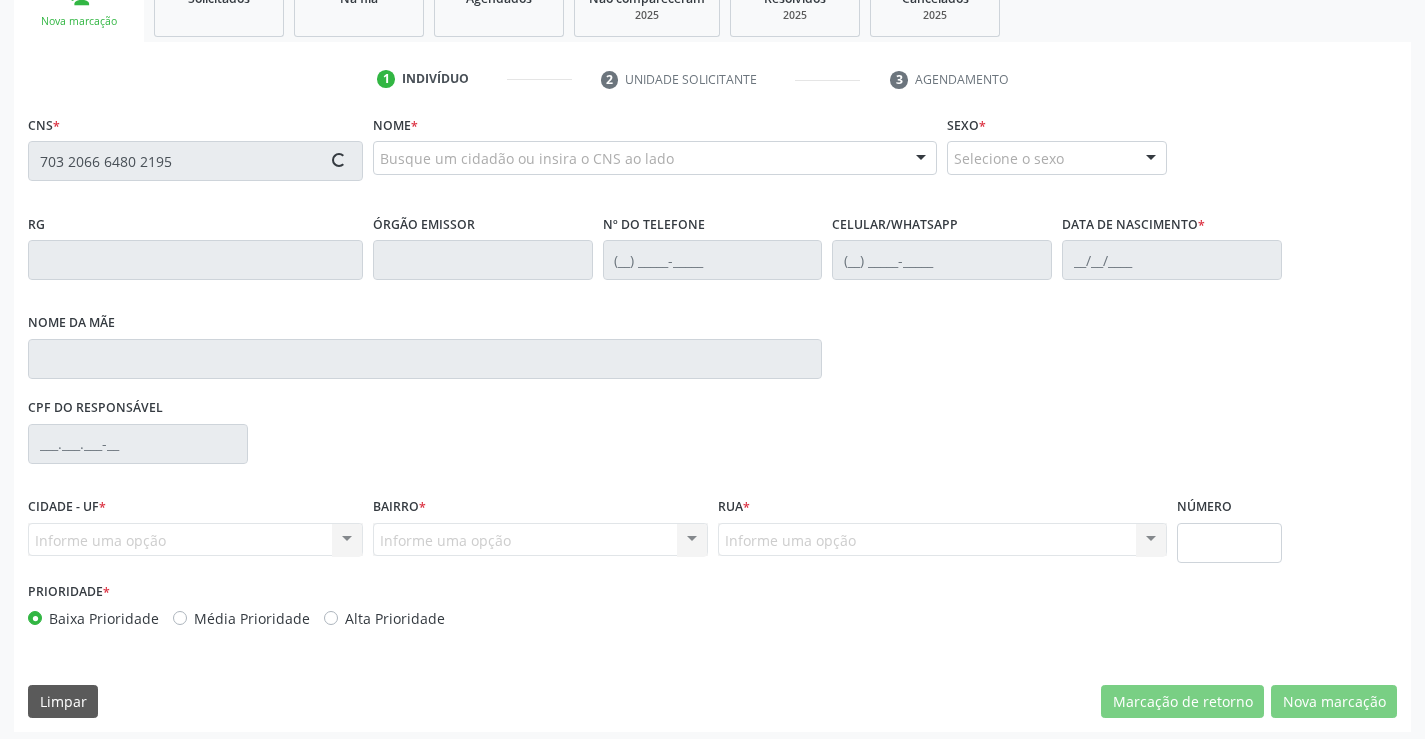 scroll, scrollTop: 331, scrollLeft: 0, axis: vertical 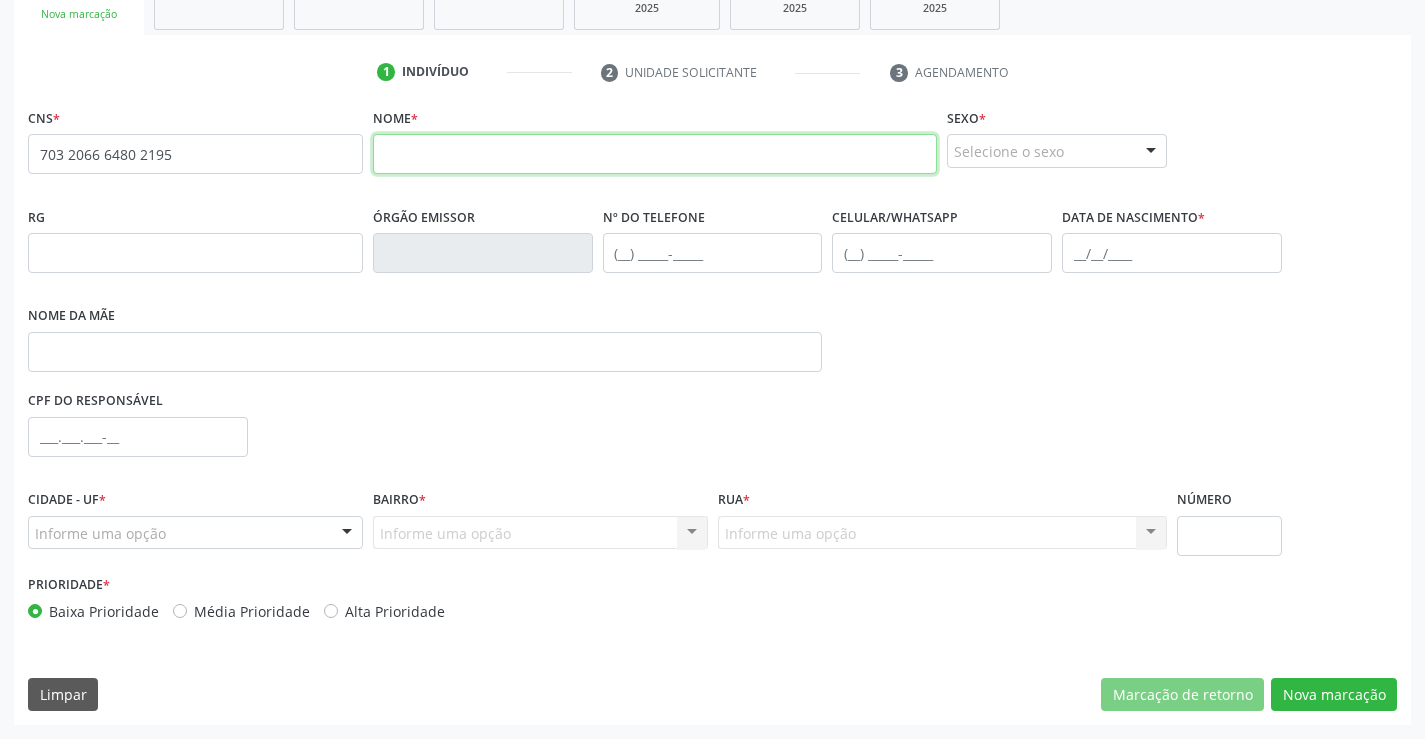 click at bounding box center (655, 154) 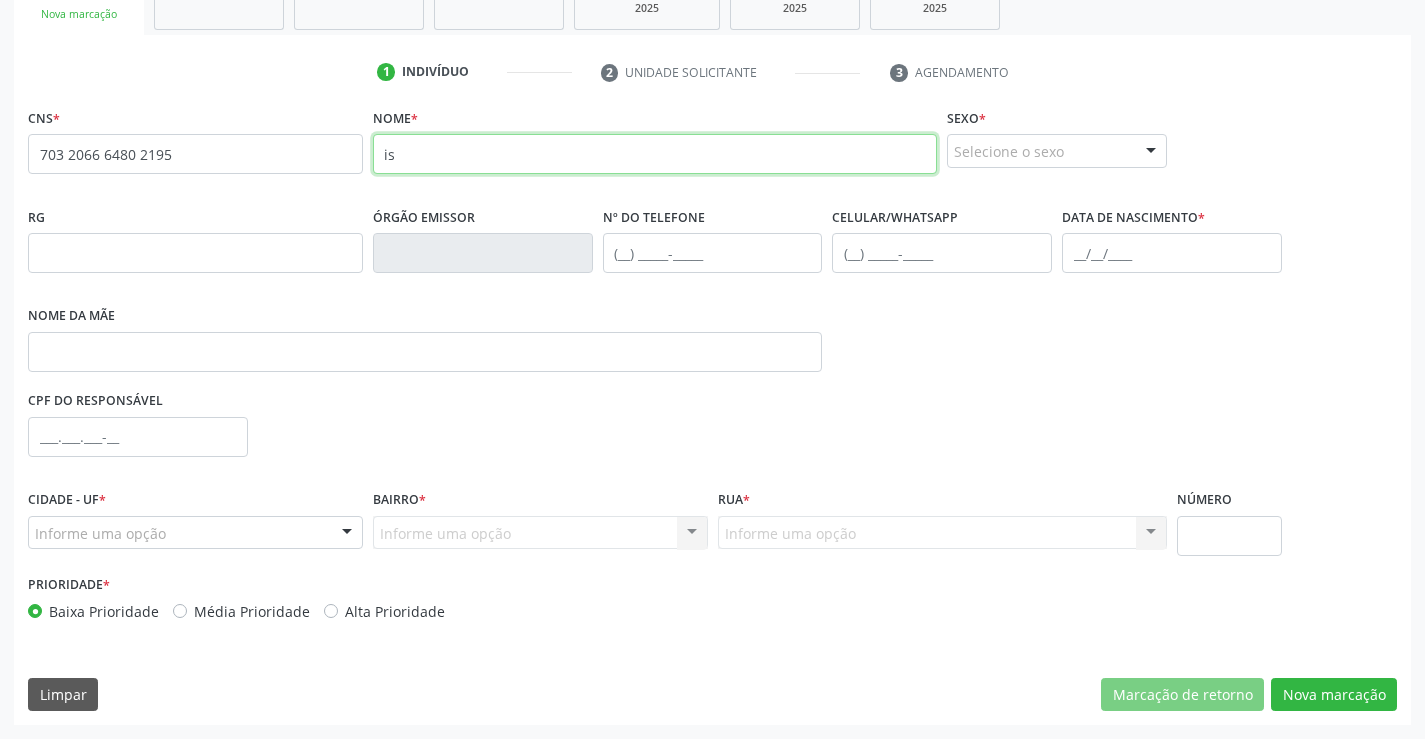 type on "i" 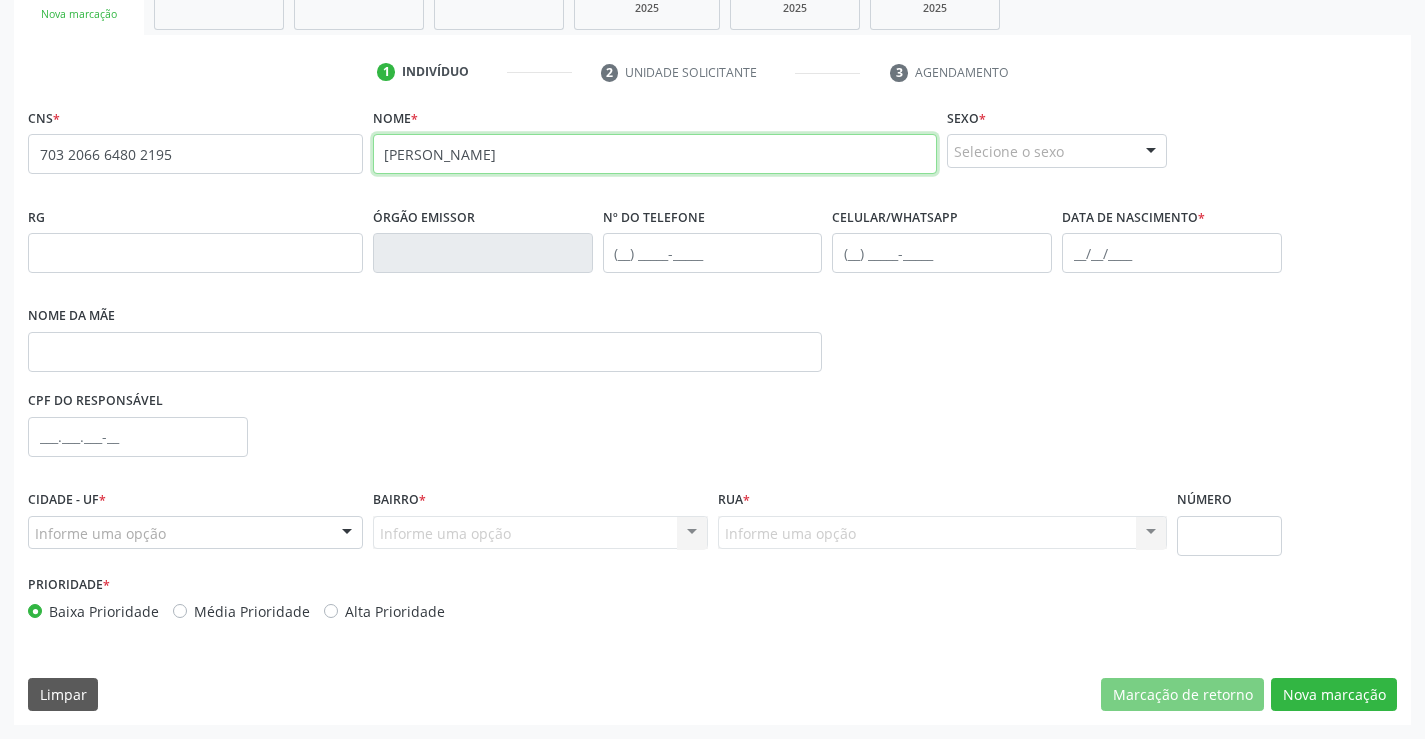 type on "ISAQUE DA SILVA GOMES" 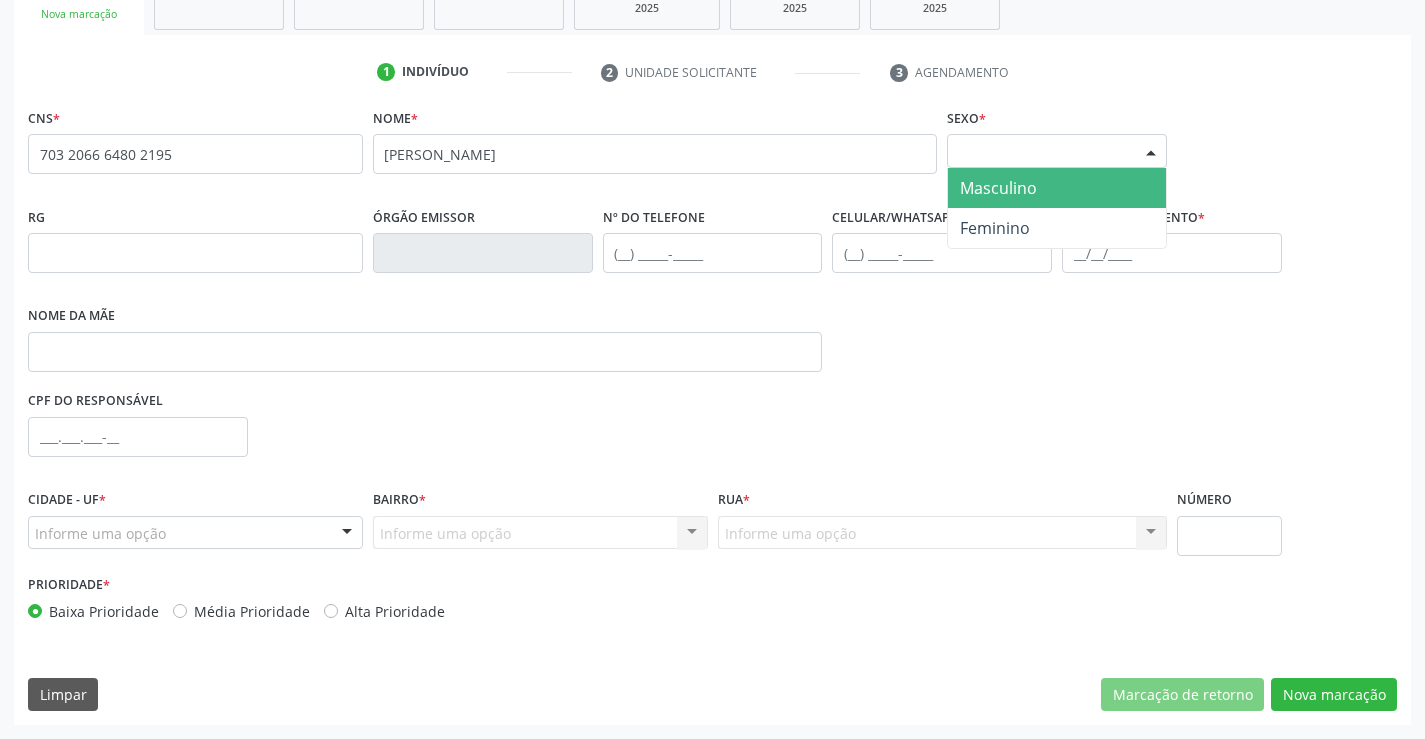 click on "Selecione o sexo" at bounding box center [1057, 151] 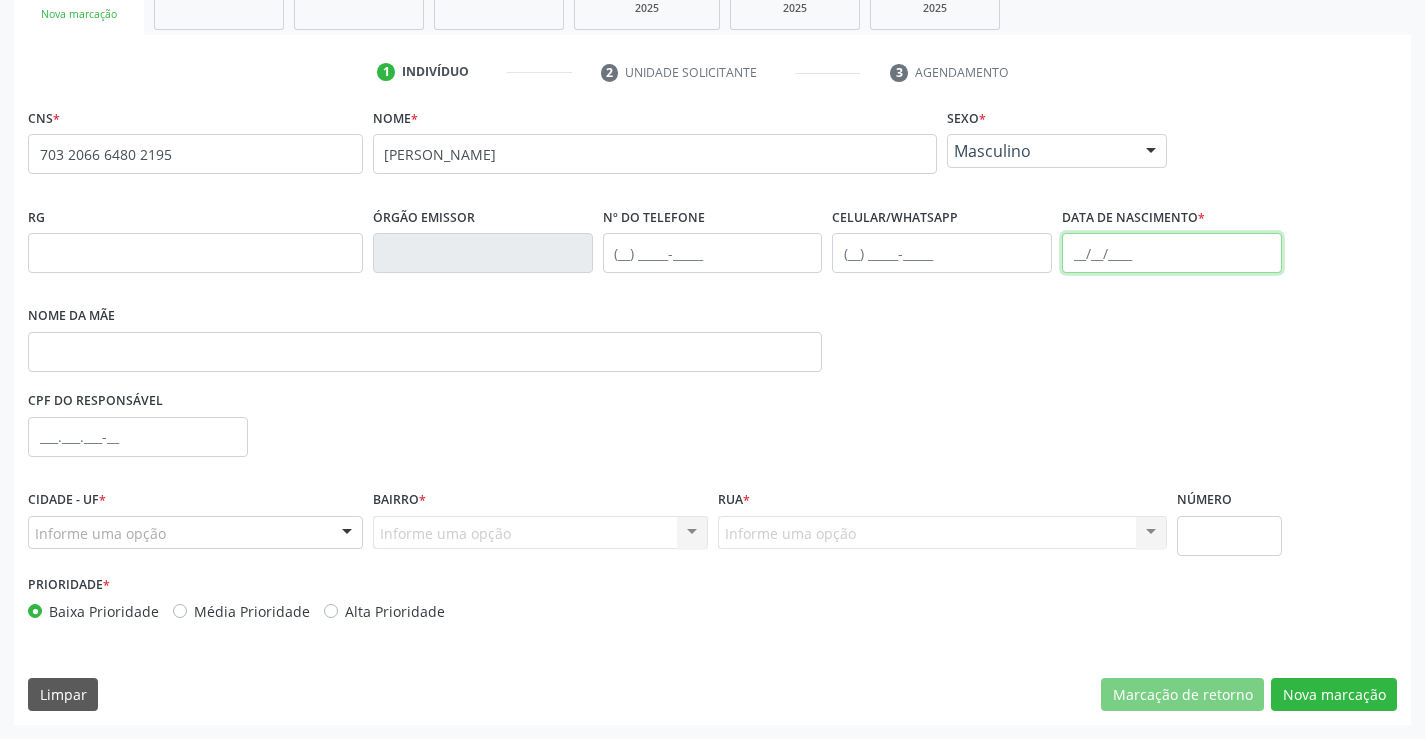 click at bounding box center (1172, 253) 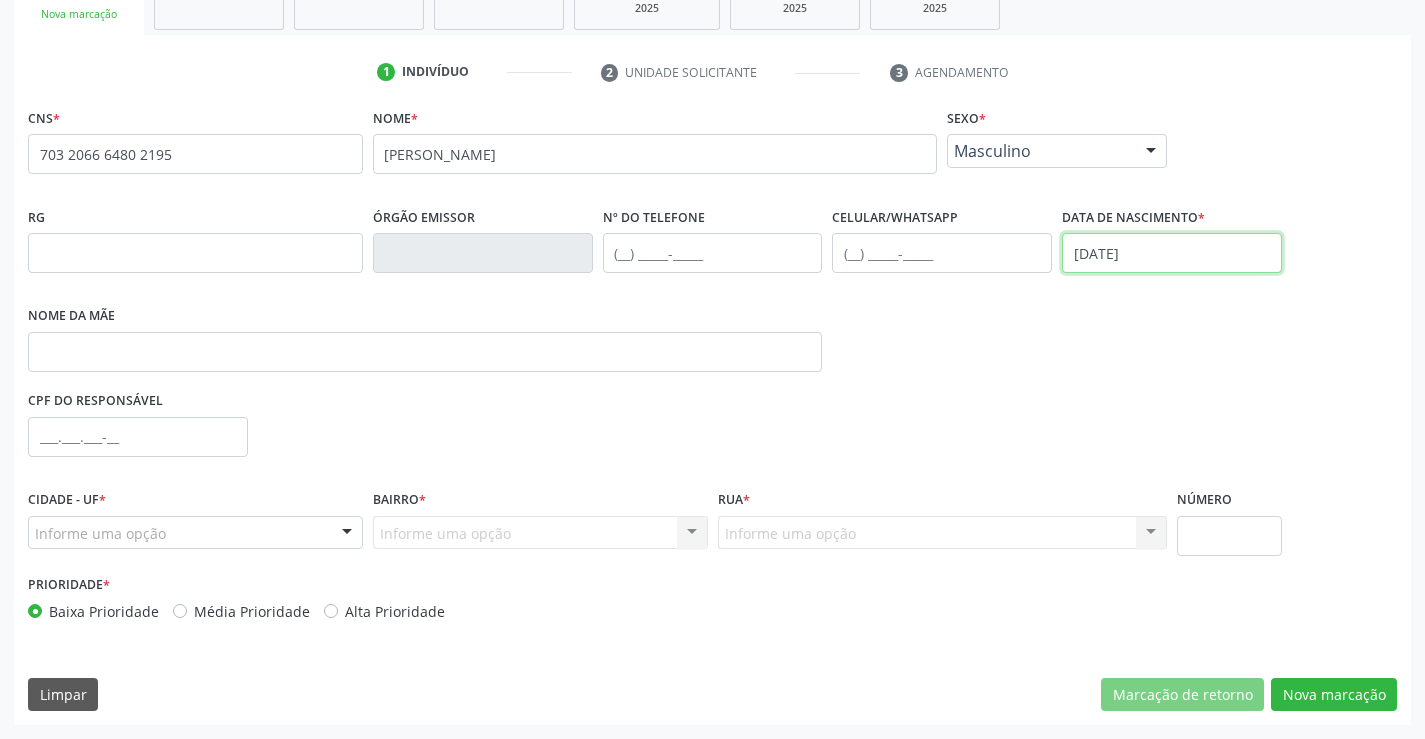 type on "27/05/2004" 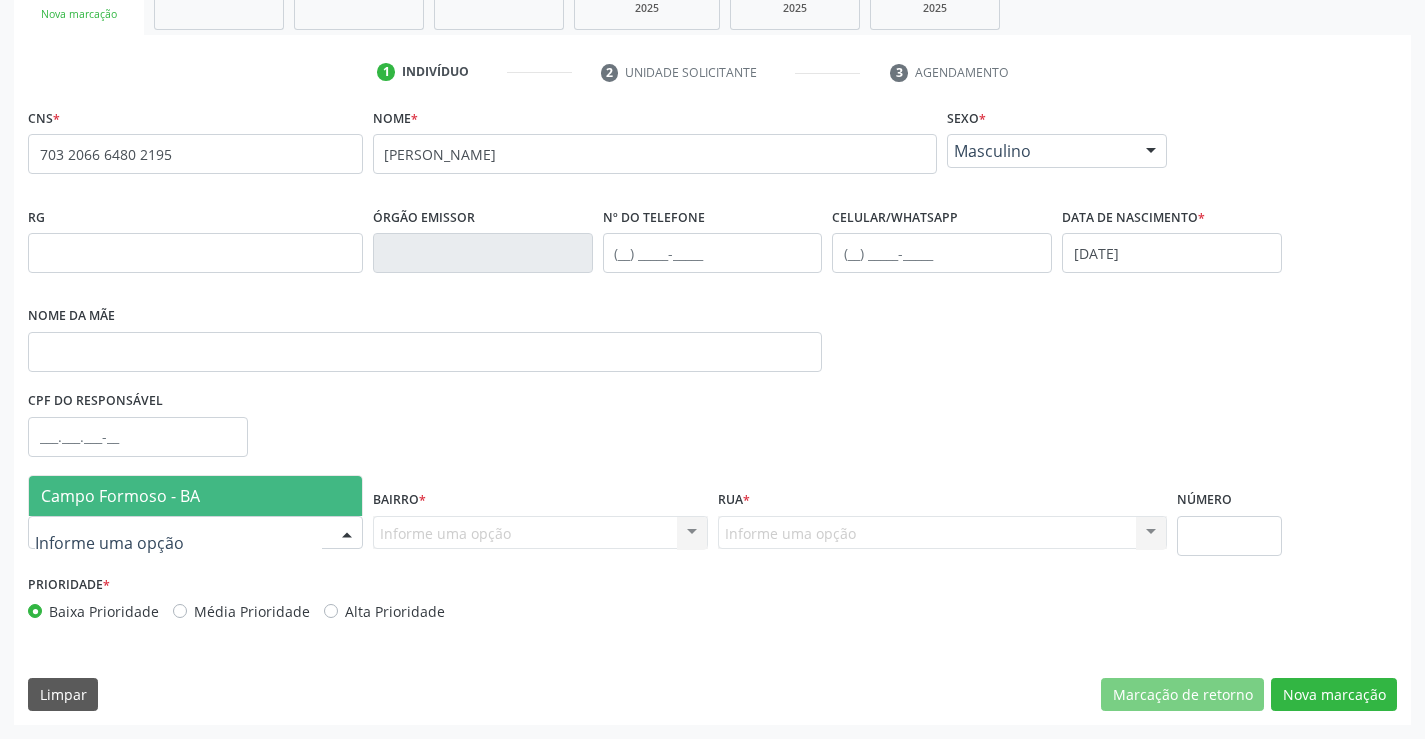 click at bounding box center [195, 533] 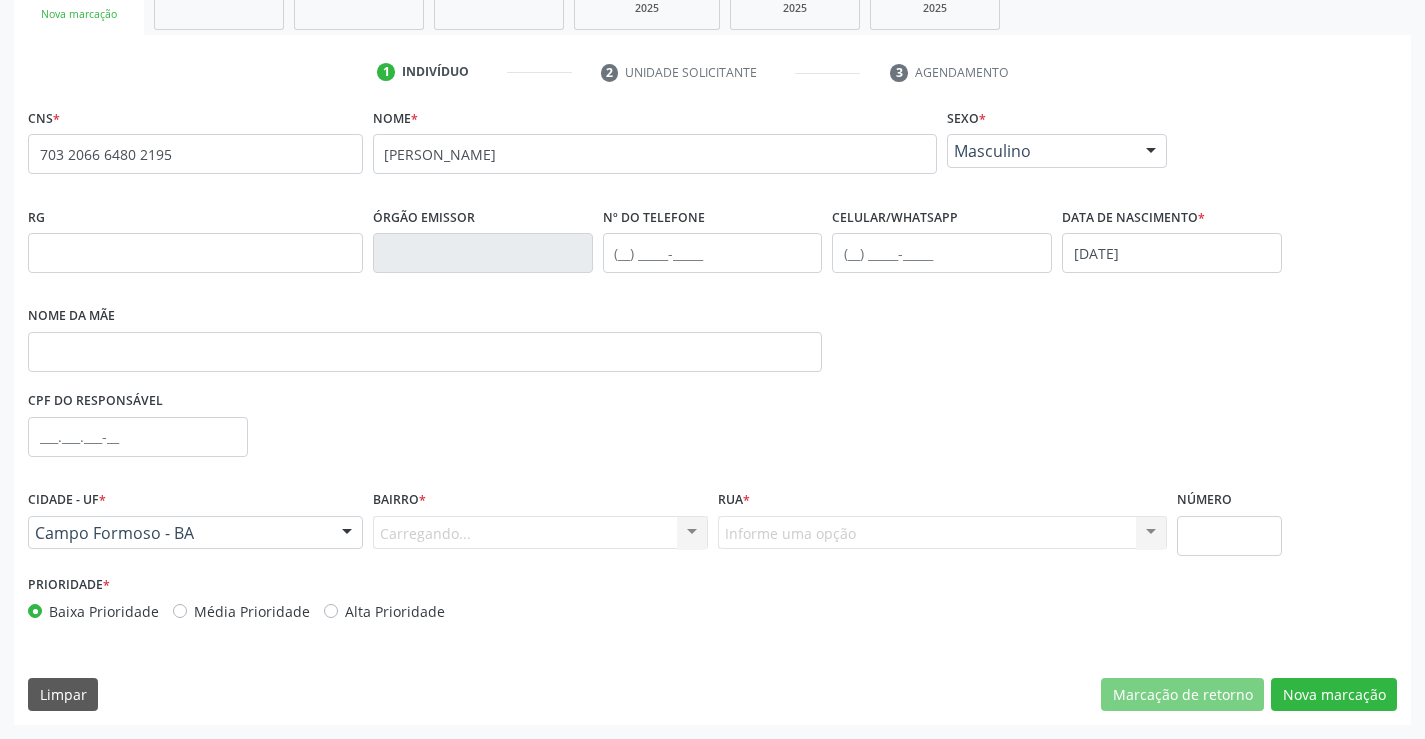 click on "Carregando...
Nenhum resultado encontrado para: "   "
Nenhuma opção encontrada. Digite para adicionar." at bounding box center (540, 533) 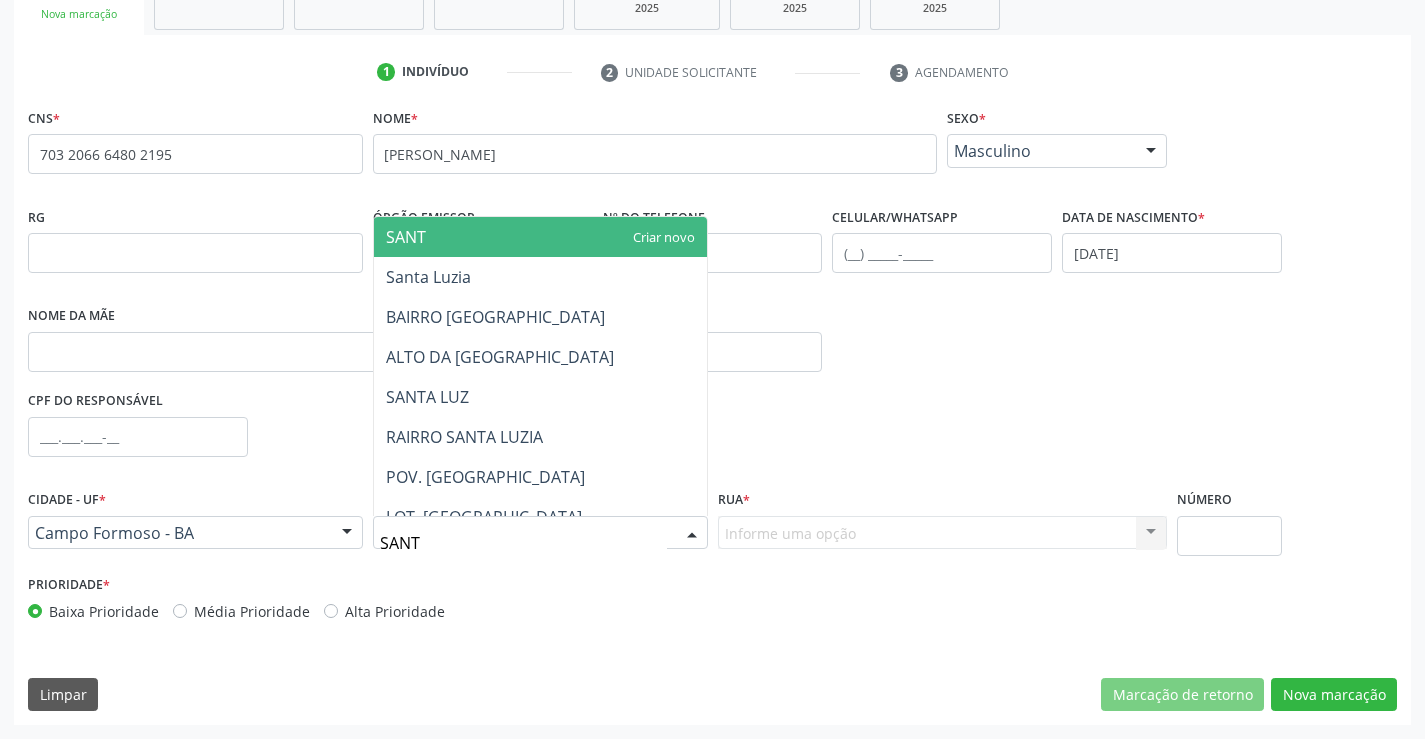type on "SANTA" 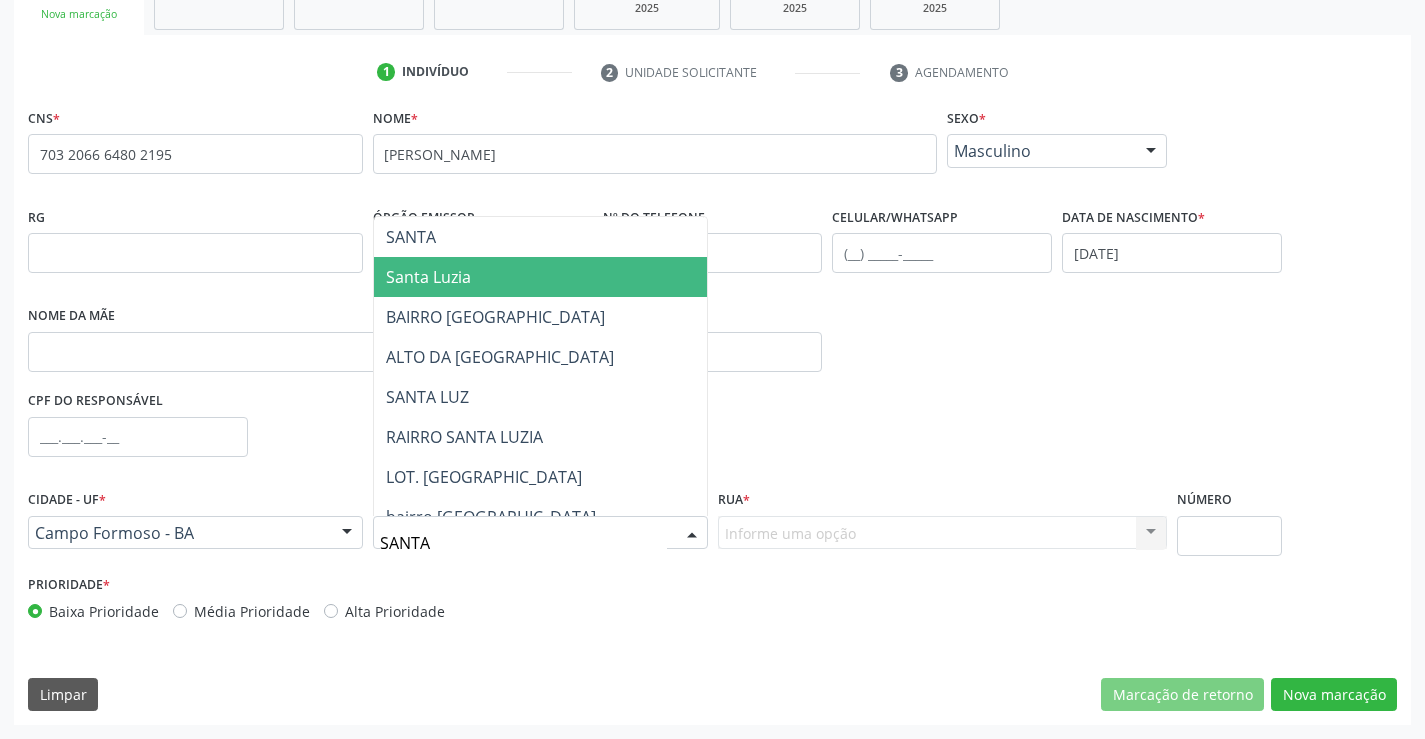 click on "Santa Luzia" at bounding box center [428, 277] 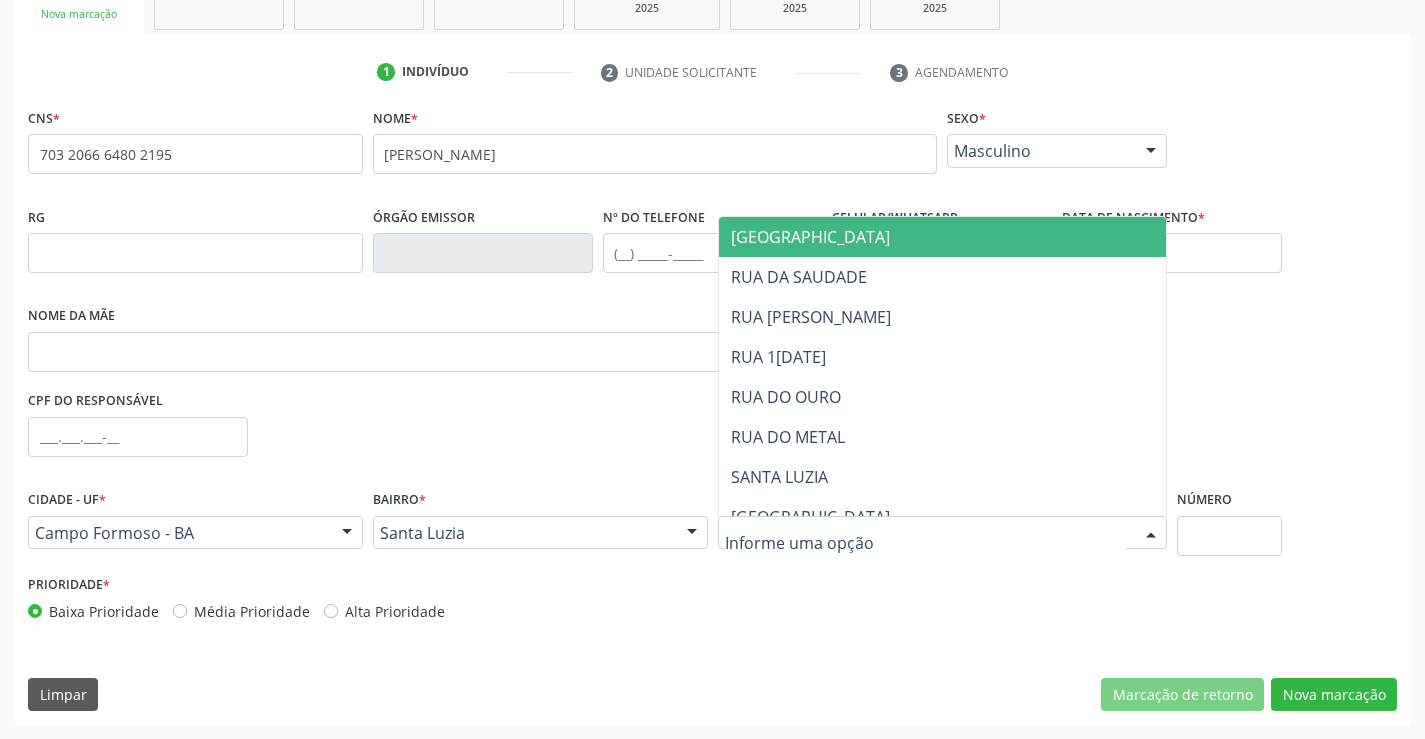 click at bounding box center (943, 533) 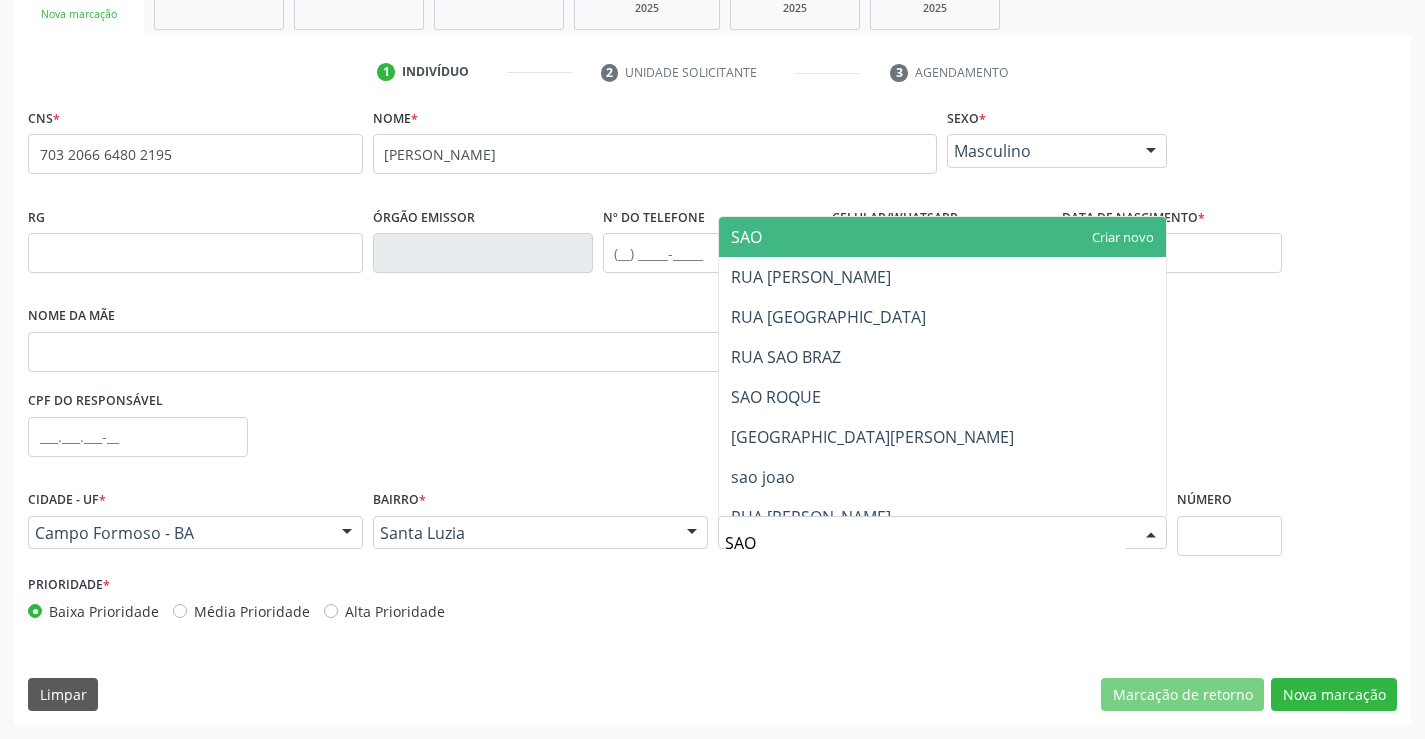 type on "SAO" 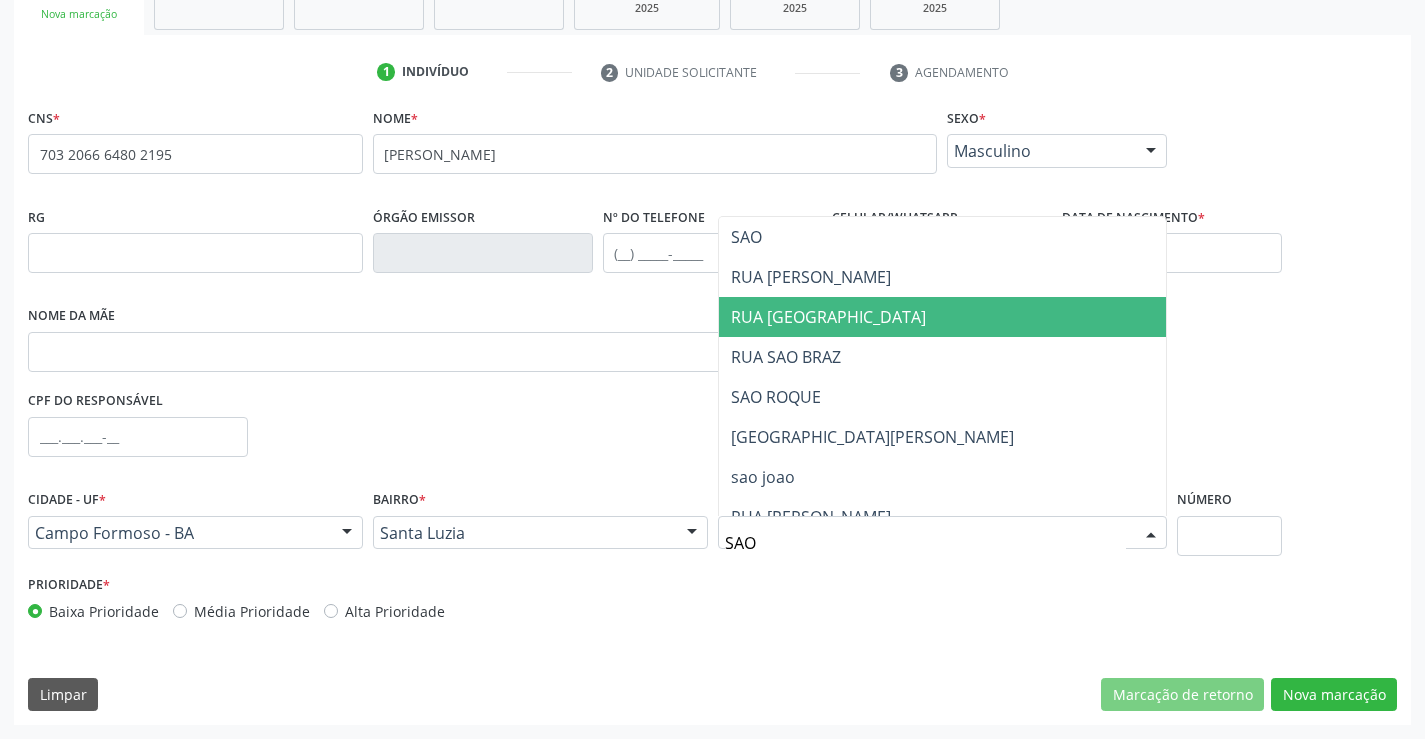 click on "RUA SAO JOSE" at bounding box center [828, 317] 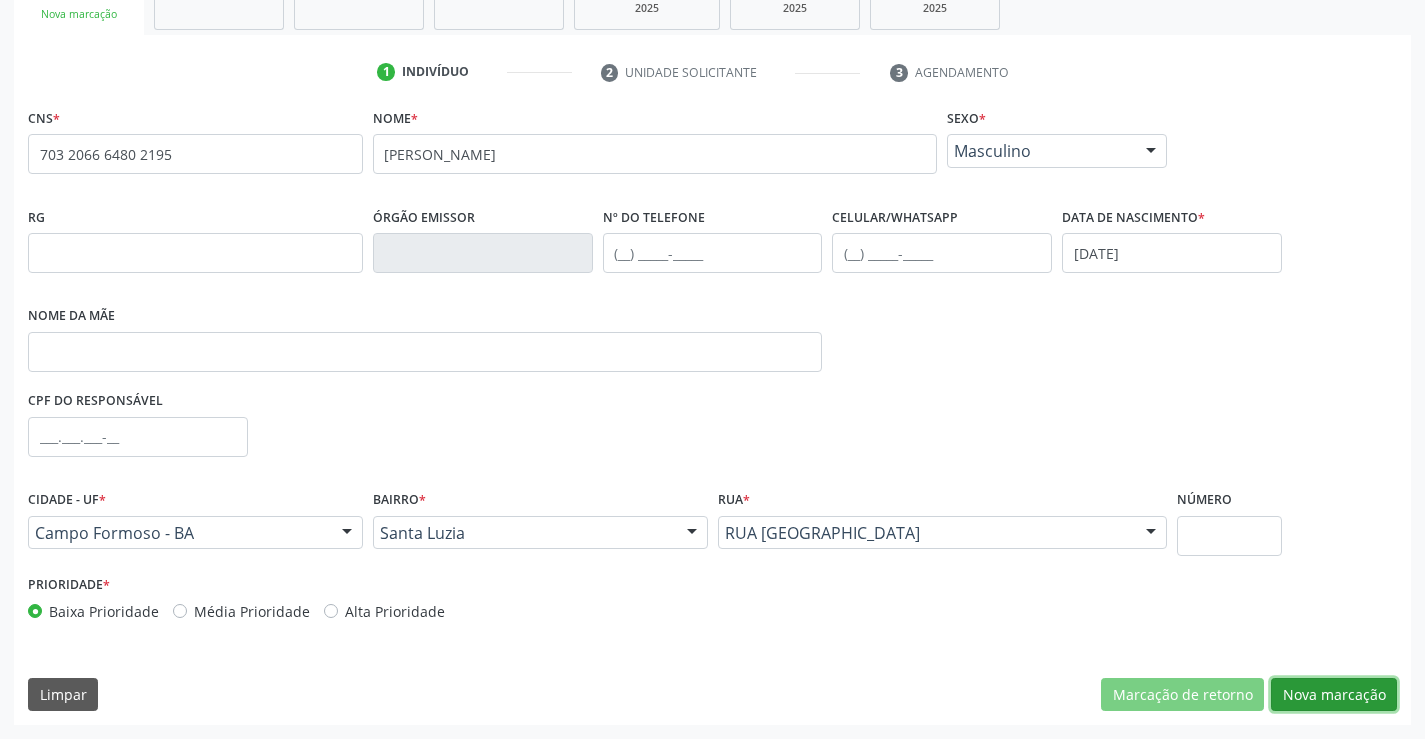 click on "Nova marcação" at bounding box center [1334, 695] 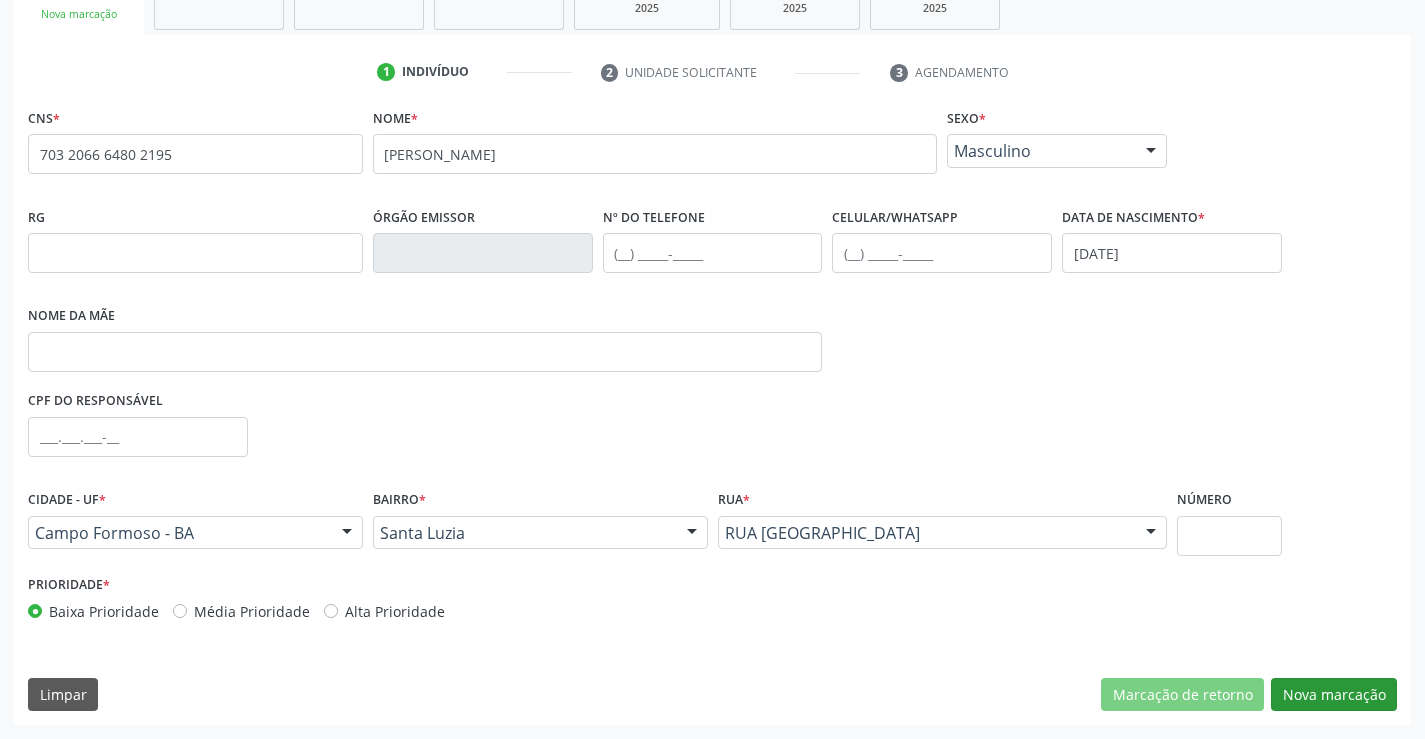 scroll, scrollTop: 167, scrollLeft: 0, axis: vertical 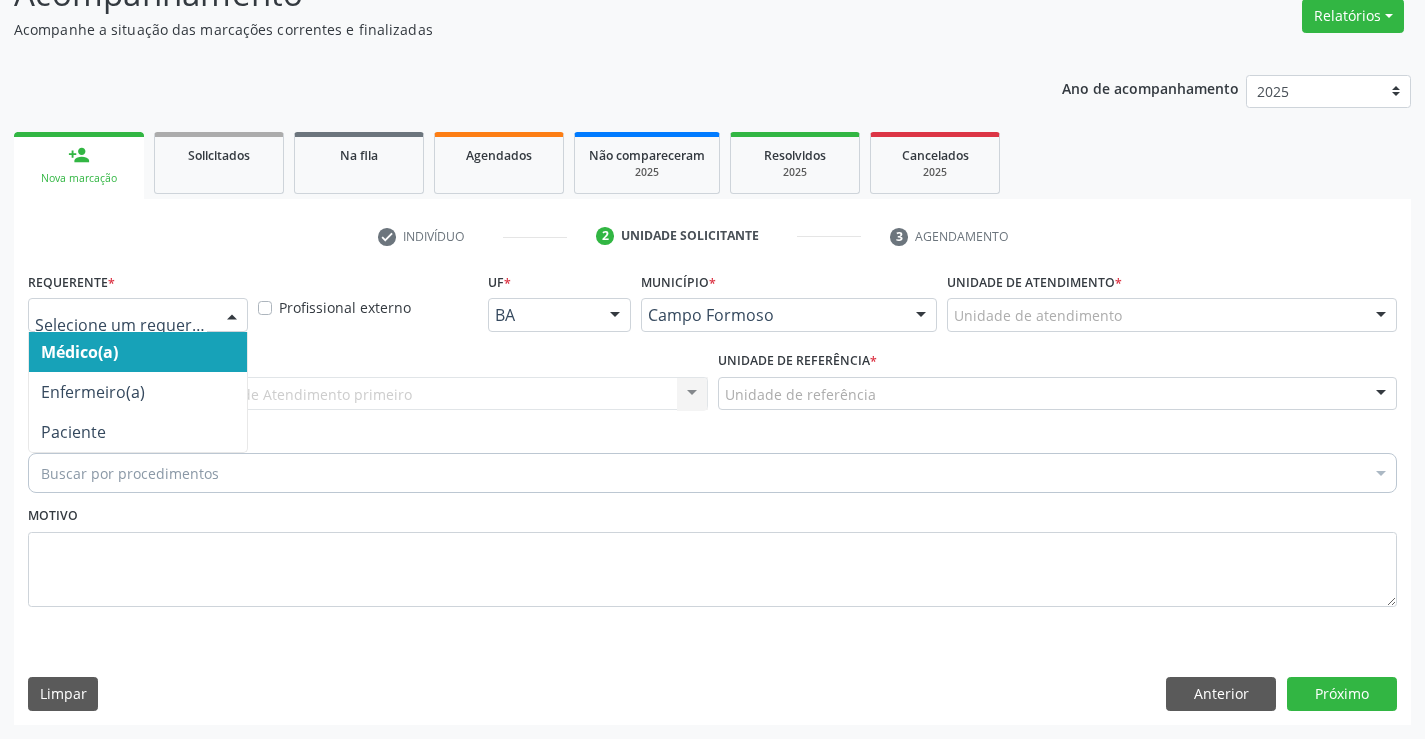 click at bounding box center (232, 316) 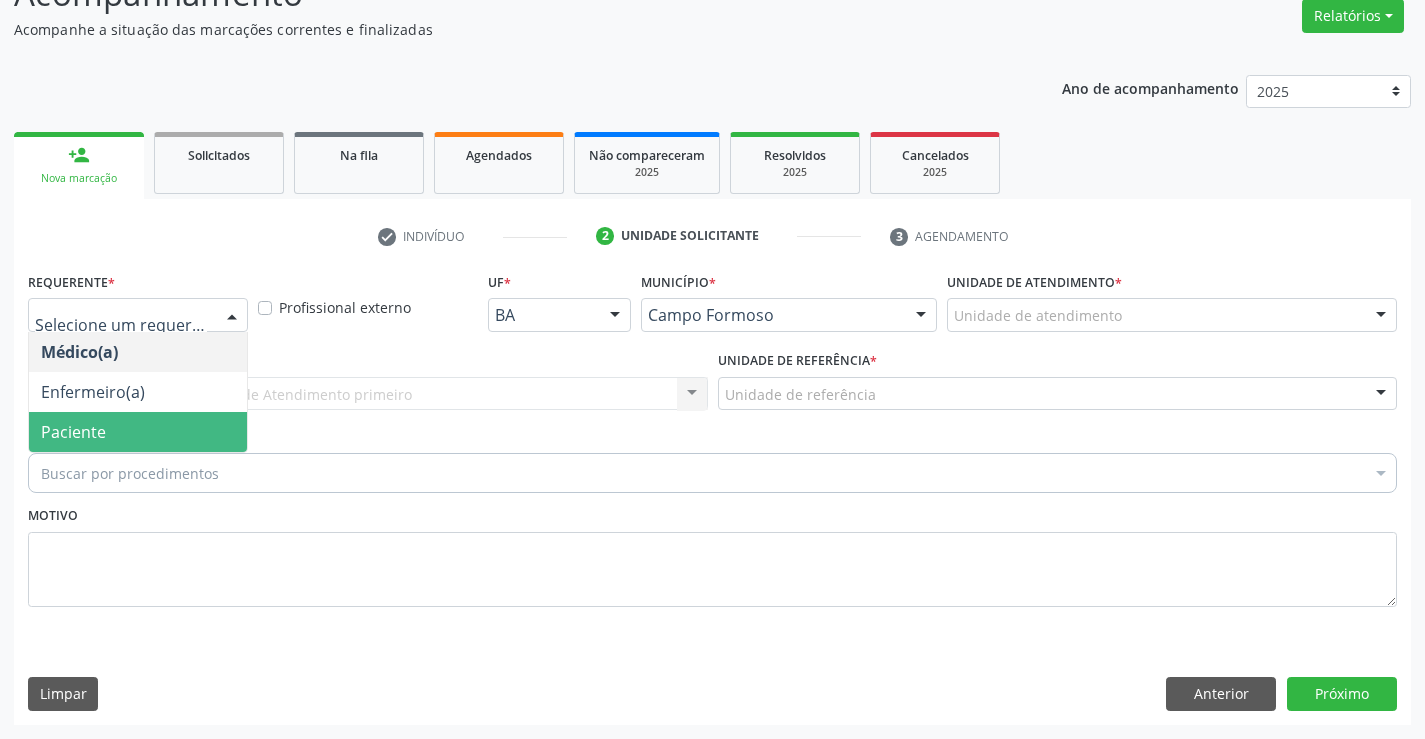 click on "Paciente" at bounding box center (138, 432) 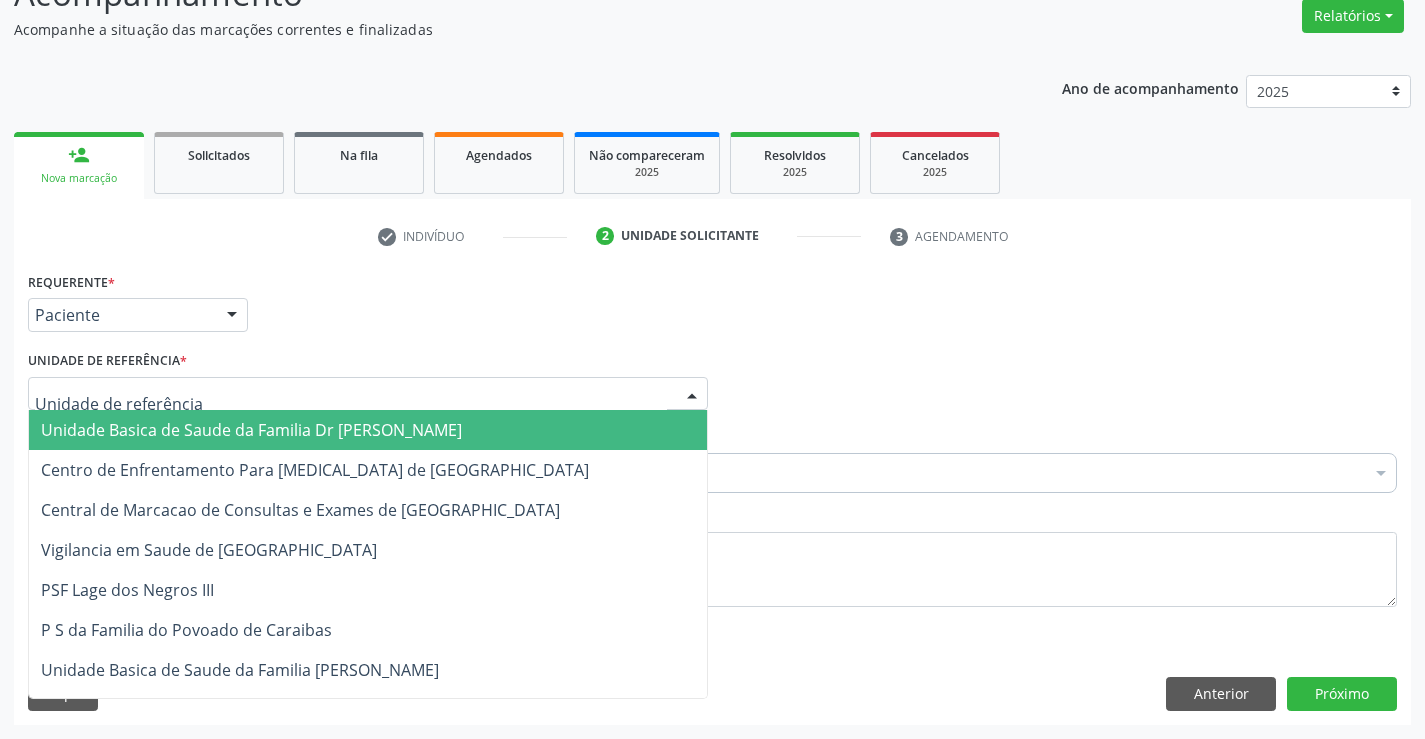 click at bounding box center [368, 394] 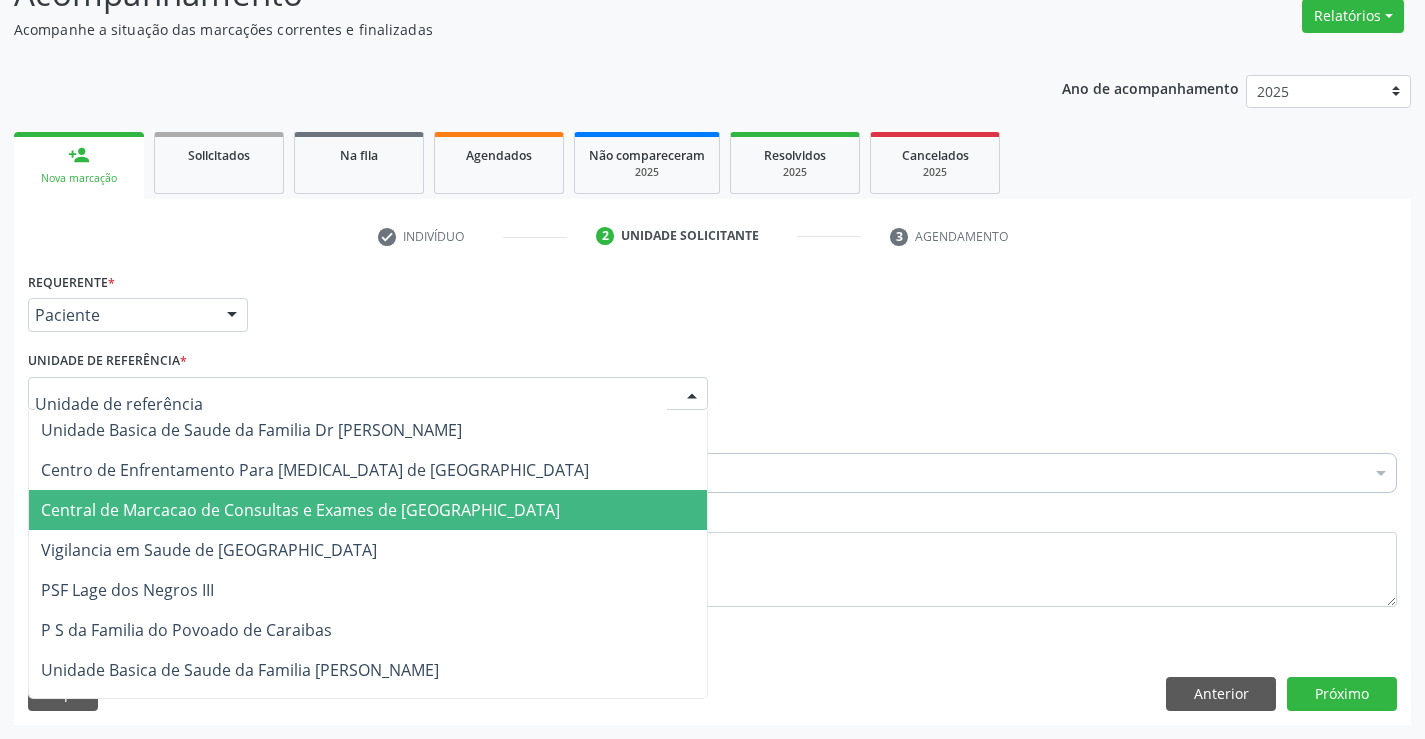 click on "Central de Marcacao de Consultas e Exames de [GEOGRAPHIC_DATA]" at bounding box center [300, 510] 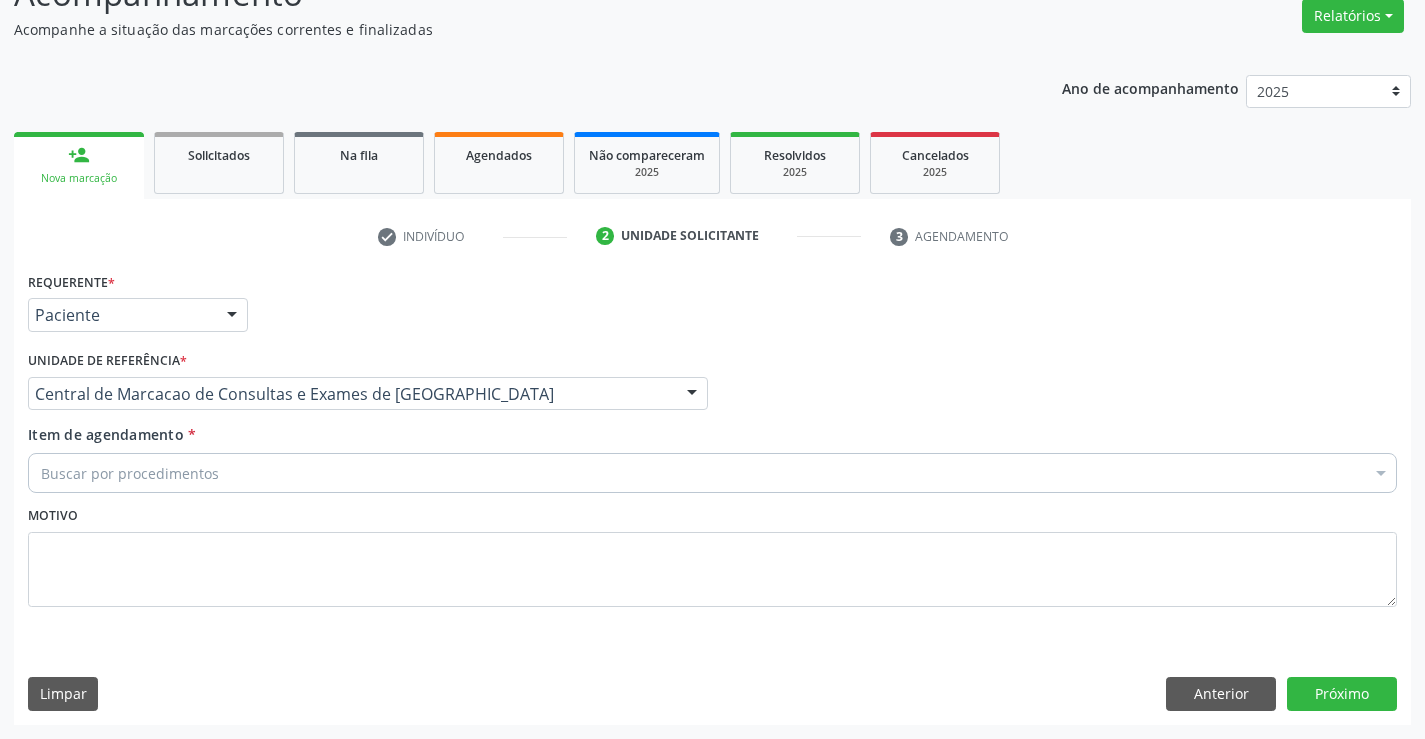 click on "Buscar por procedimentos" at bounding box center [712, 473] 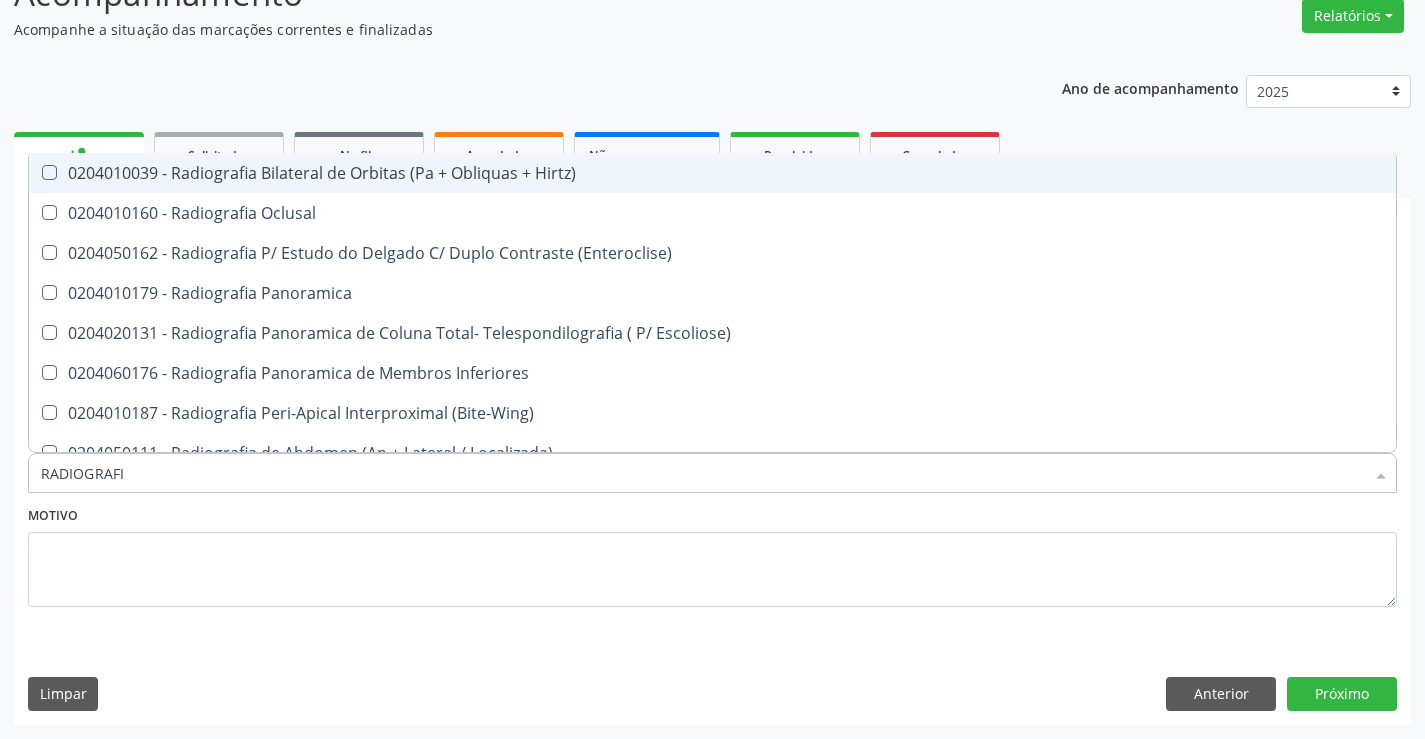 type on "RADIOGRAFIA" 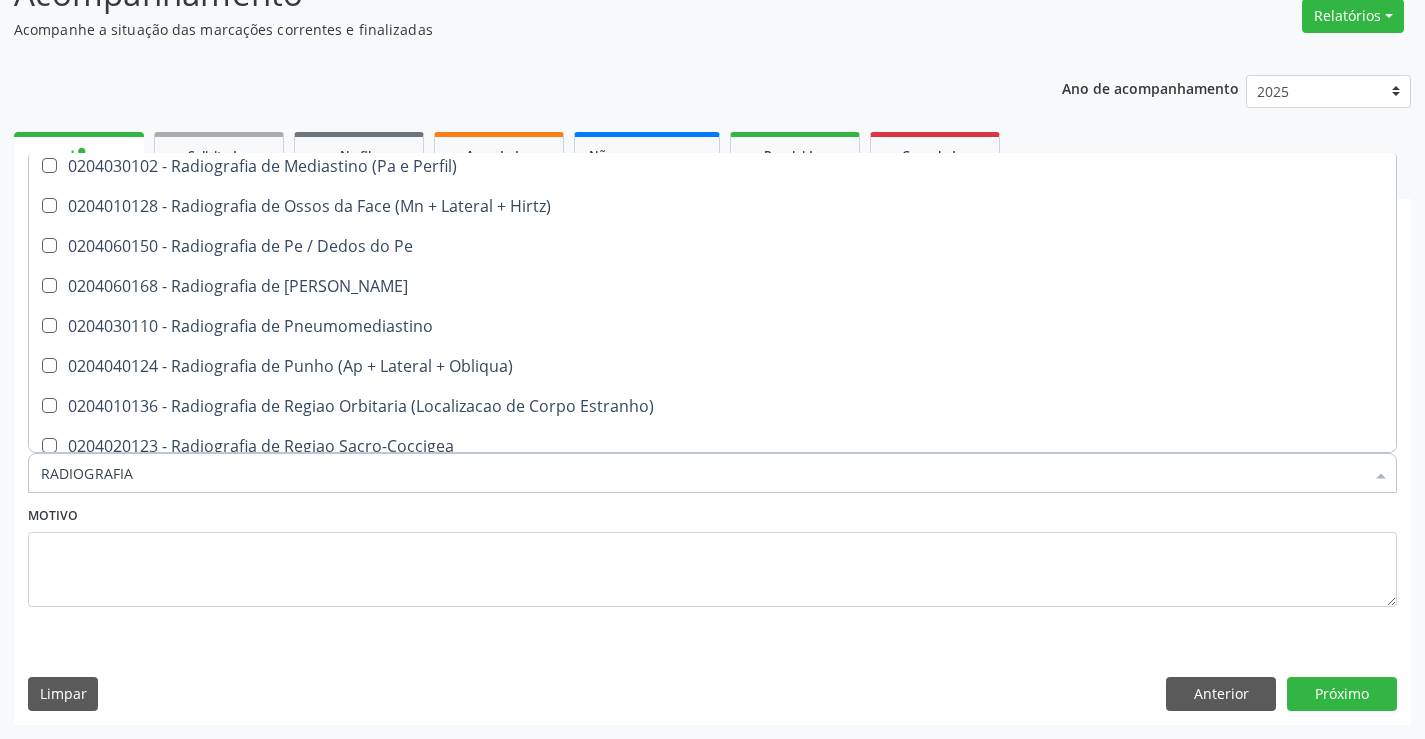 scroll, scrollTop: 2200, scrollLeft: 0, axis: vertical 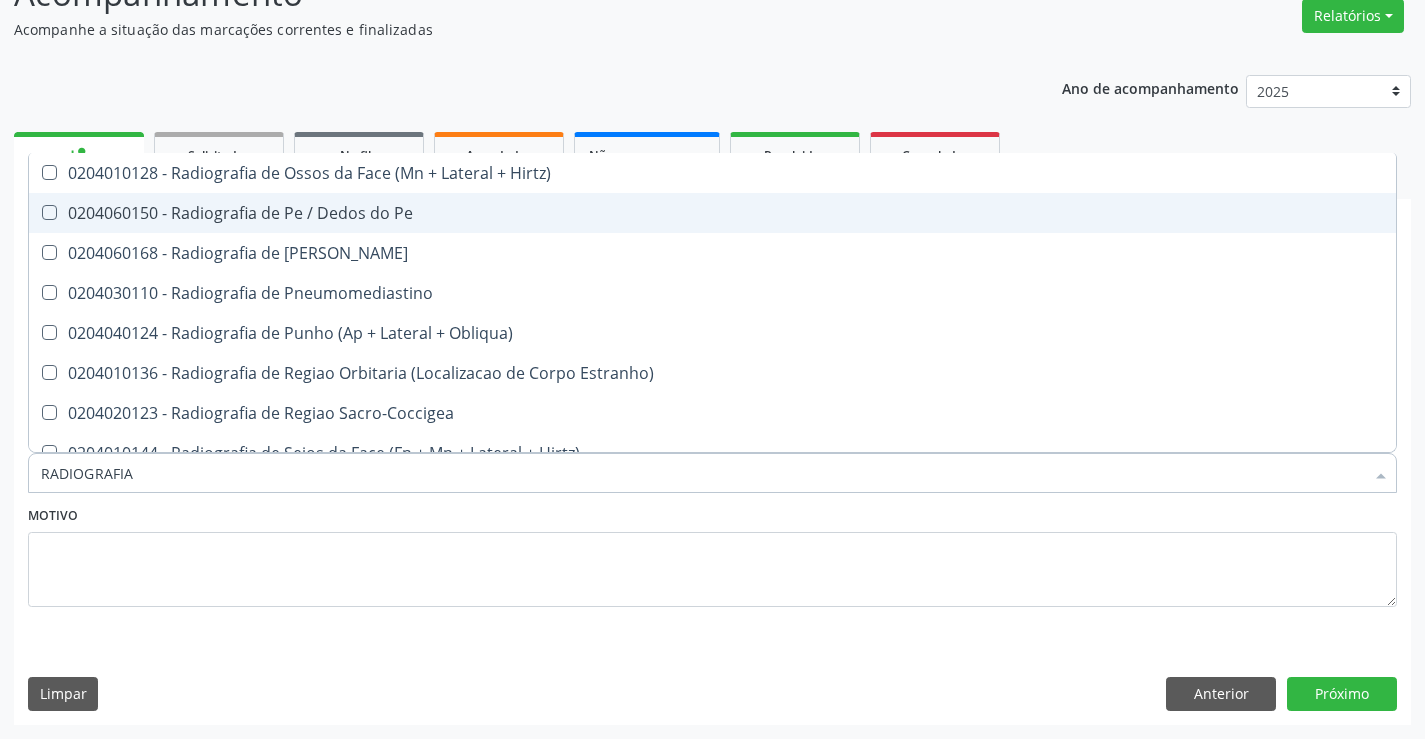 click on "0204060150 - Radiografia de Pe / Dedos do Pe" at bounding box center (712, 213) 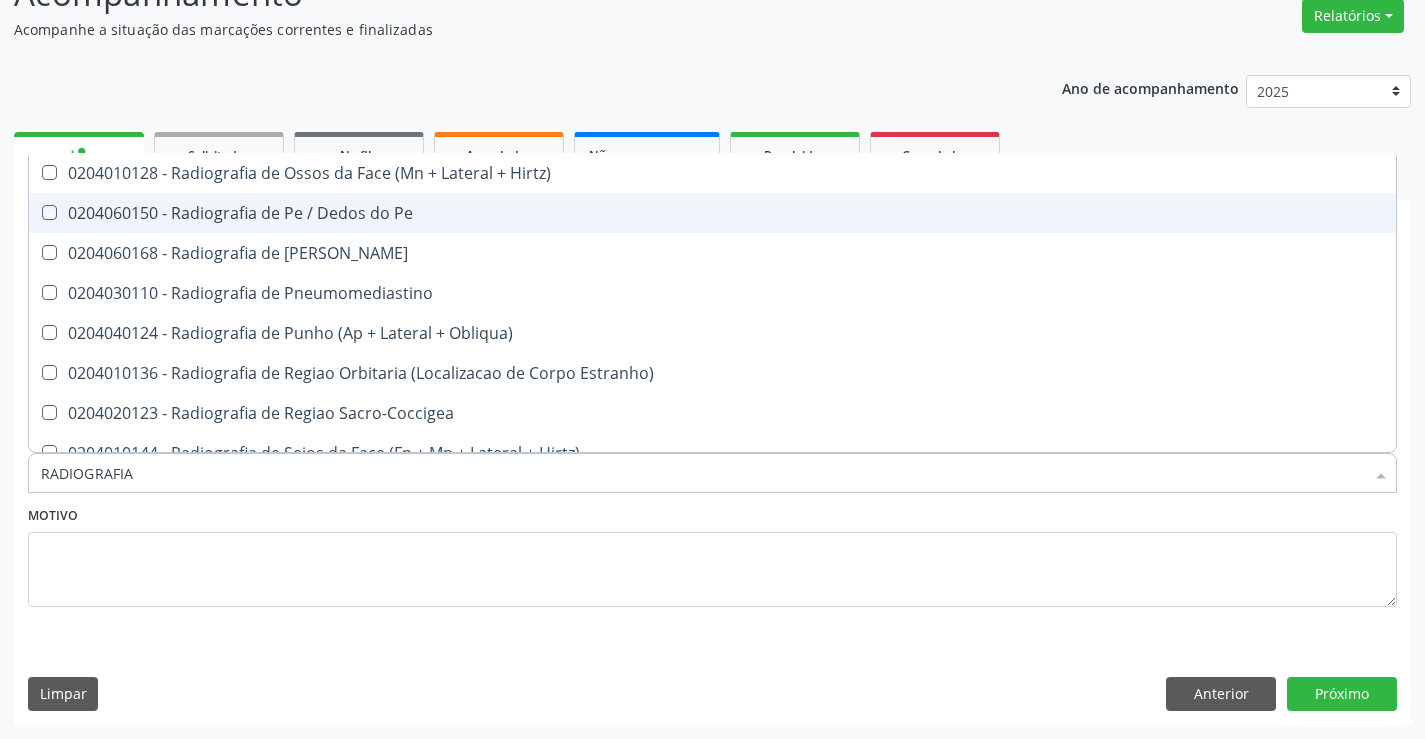 checkbox on "true" 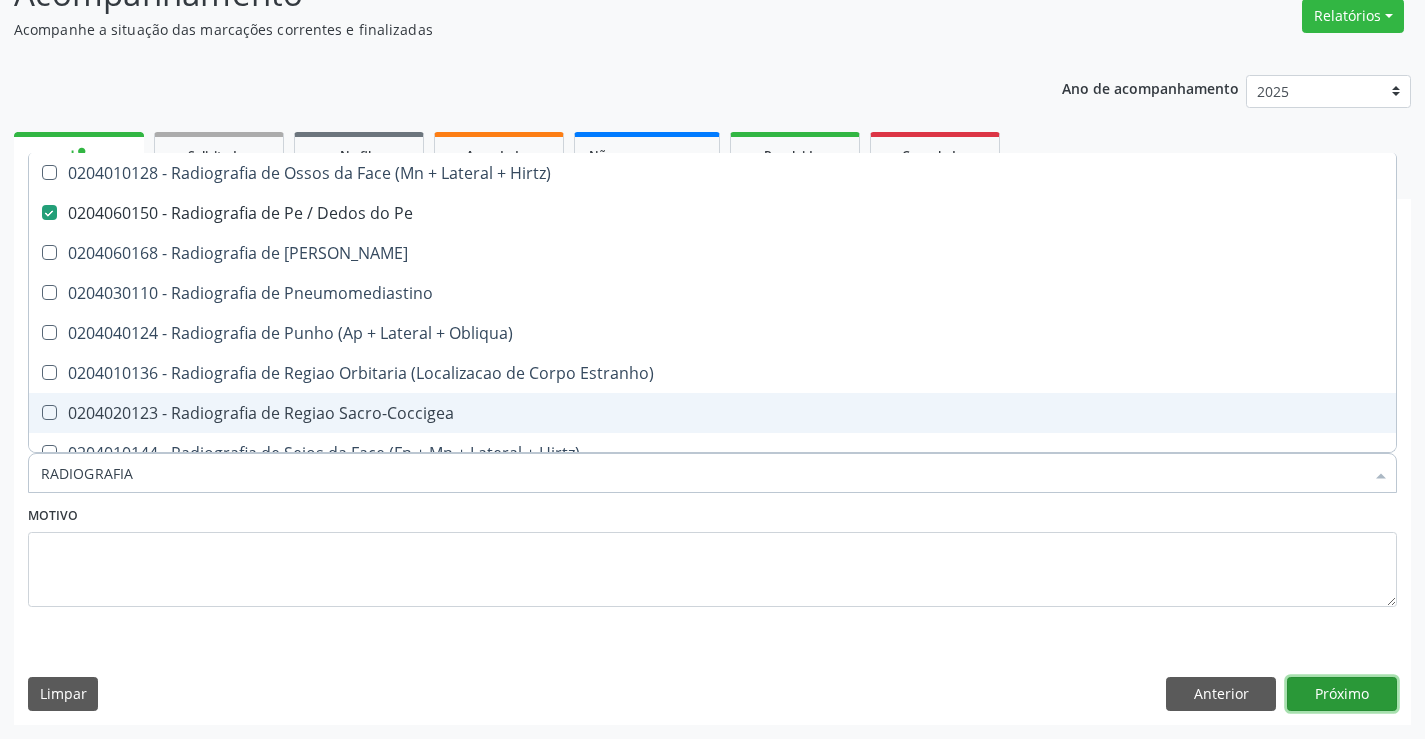 click on "Próximo" at bounding box center (1342, 694) 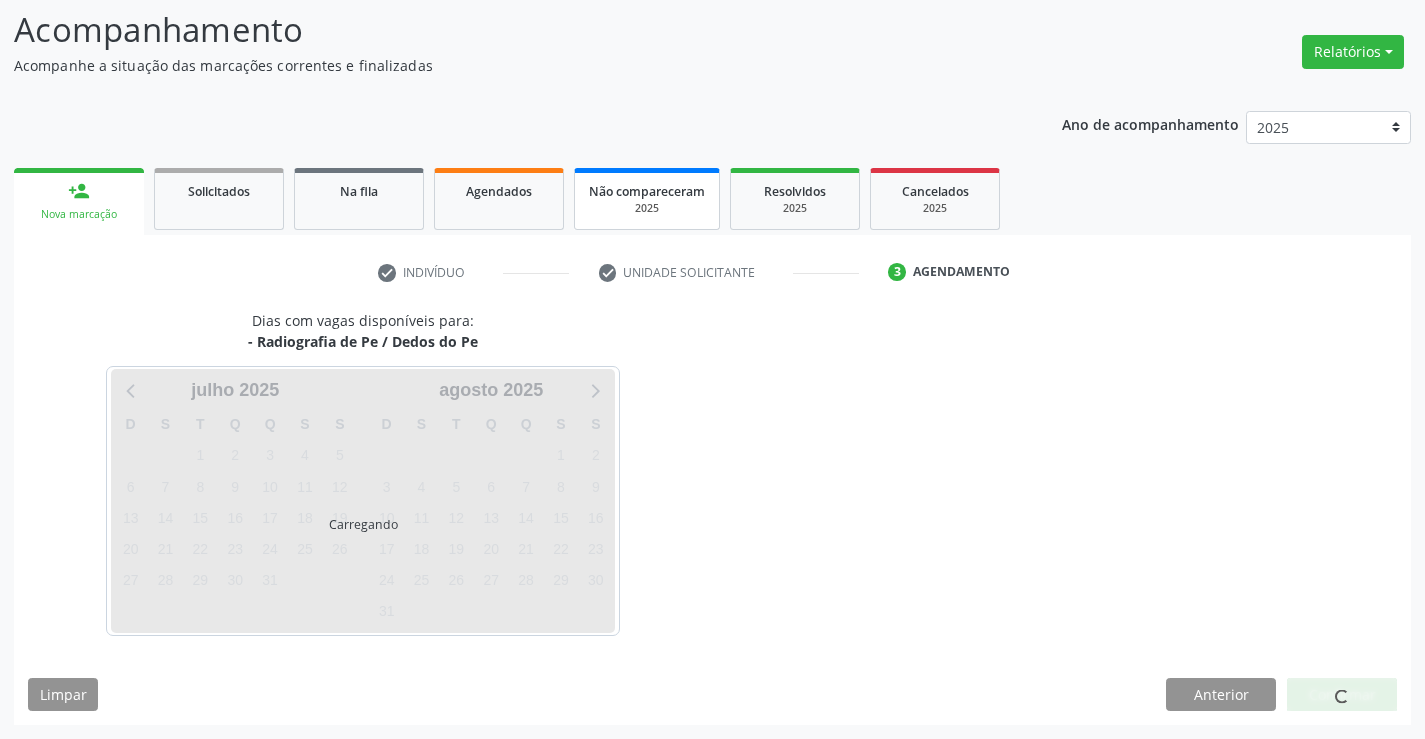 scroll, scrollTop: 131, scrollLeft: 0, axis: vertical 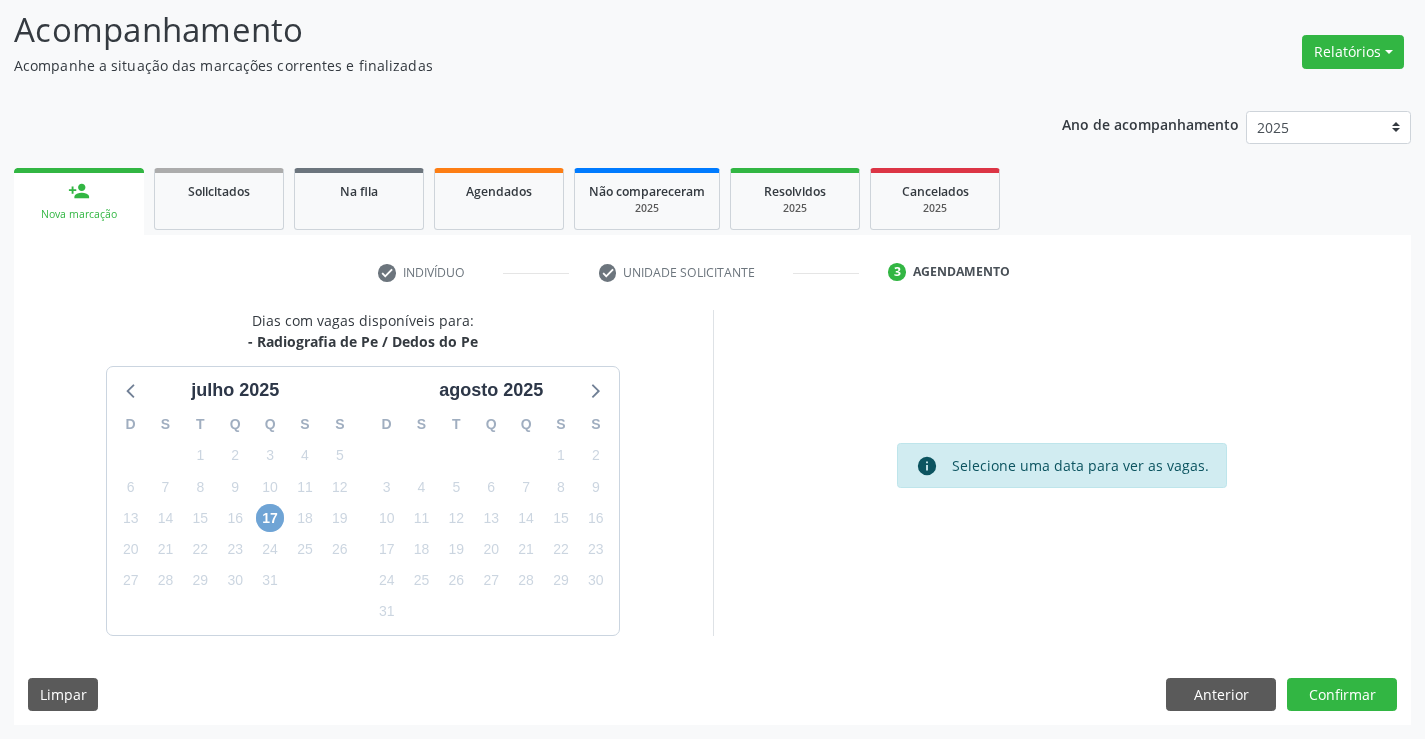 click on "17" at bounding box center (270, 518) 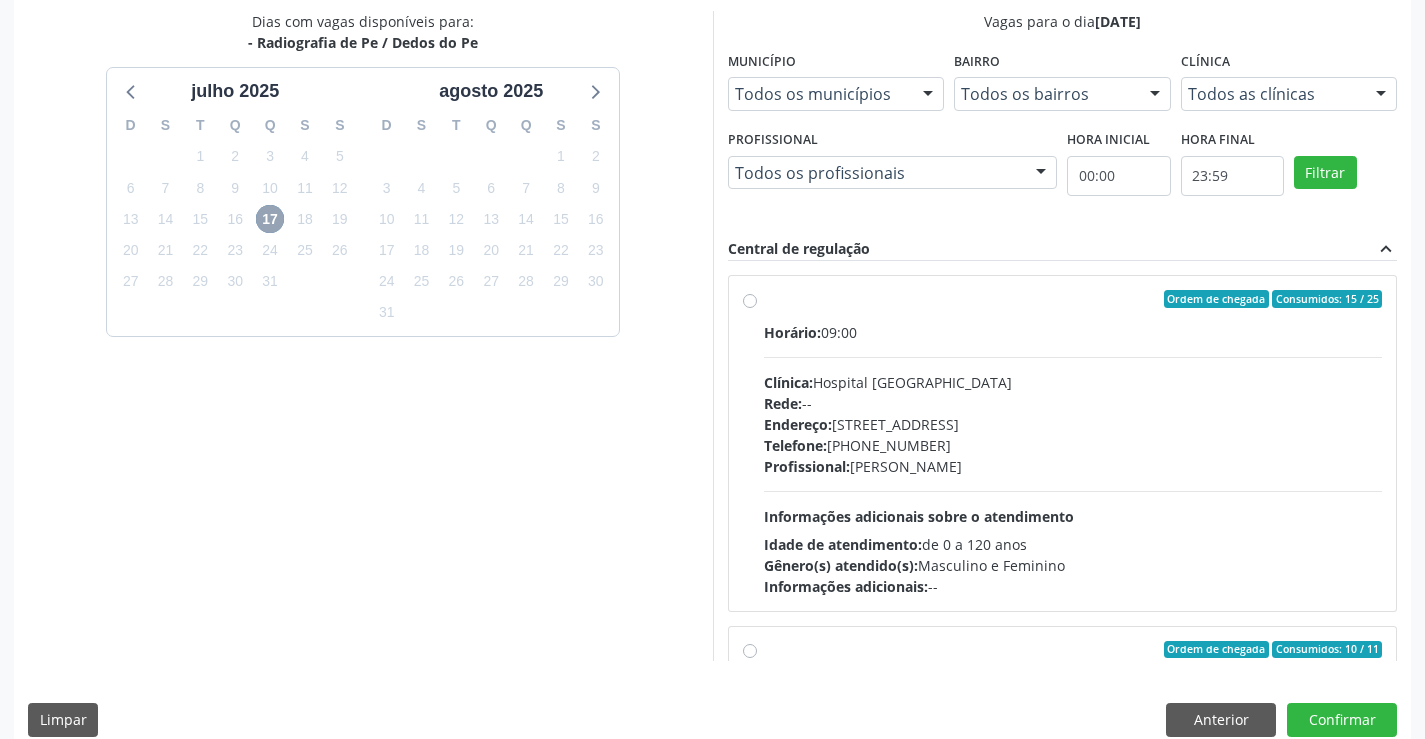 scroll, scrollTop: 431, scrollLeft: 0, axis: vertical 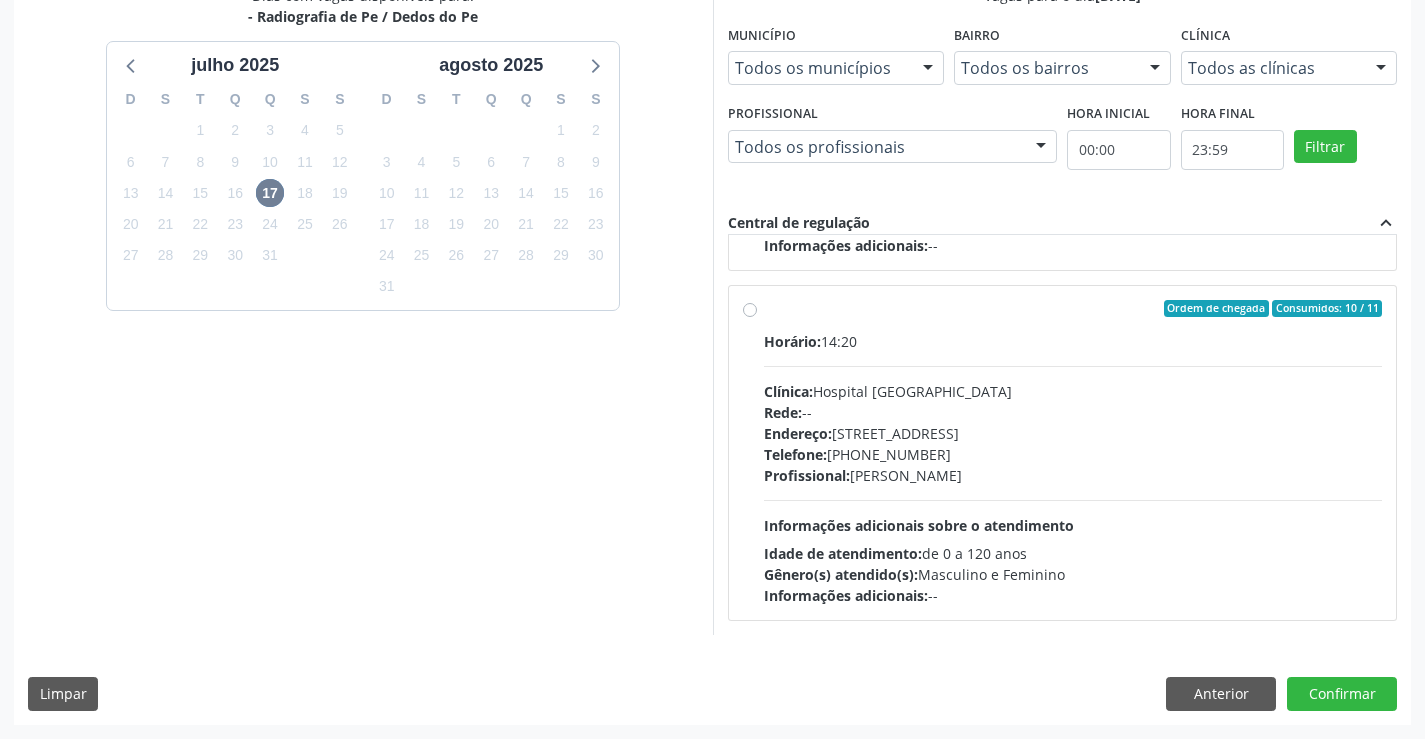 click on "Horário:   14:20
Clínica:  Hospital Sao Francisco
Rede:
--
Endereço:   Blocos, nº 258, Centro, Campo Formoso - BA
Telefone:   (74) 36451217
Profissional:
Joel da Rocha Almeida
Informações adicionais sobre o atendimento
Idade de atendimento:
de 0 a 120 anos
Gênero(s) atendido(s):
Masculino e Feminino
Informações adicionais:
--" at bounding box center [1073, 468] 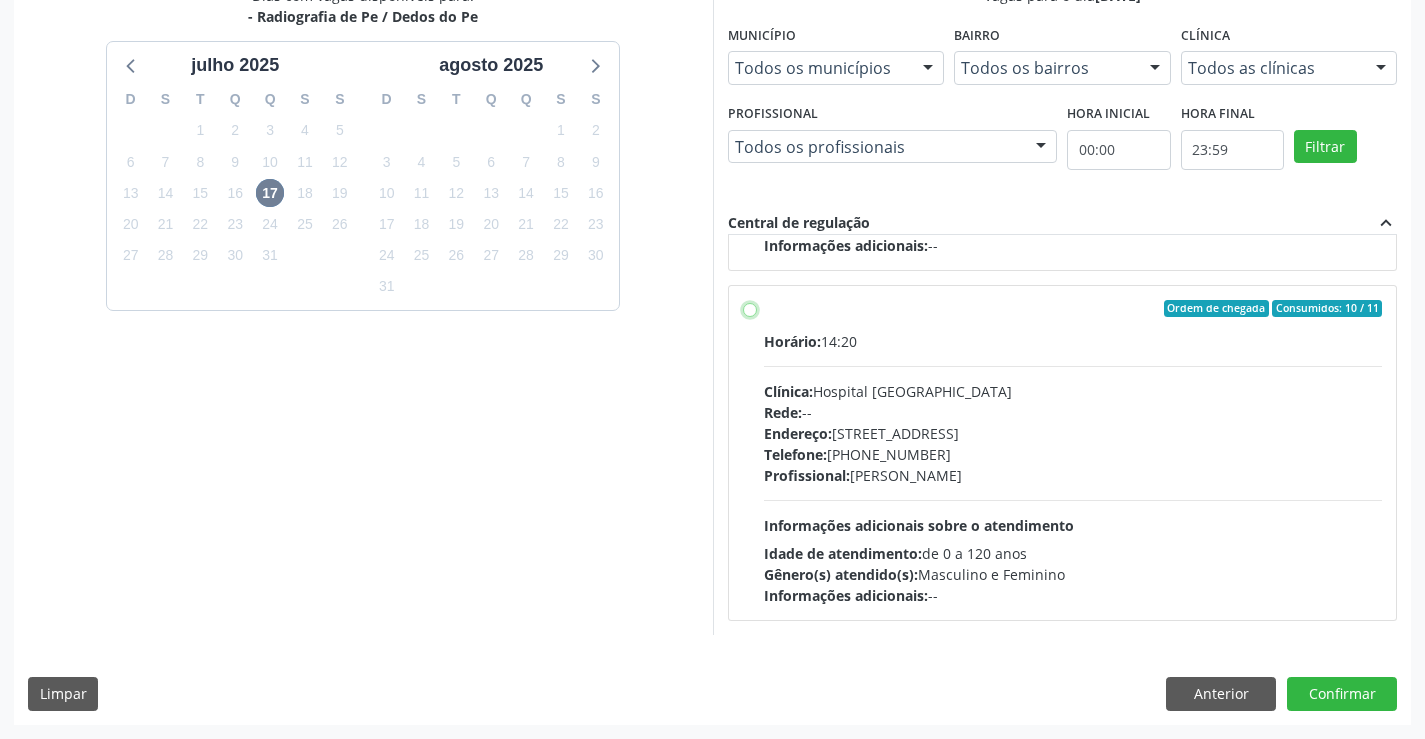 click on "Ordem de chegada
Consumidos: 10 / 11
Horário:   14:20
Clínica:  Hospital Sao Francisco
Rede:
--
Endereço:   Blocos, nº 258, Centro, Campo Formoso - BA
Telefone:   (74) 36451217
Profissional:
Joel da Rocha Almeida
Informações adicionais sobre o atendimento
Idade de atendimento:
de 0 a 120 anos
Gênero(s) atendido(s):
Masculino e Feminino
Informações adicionais:
--" at bounding box center (750, 309) 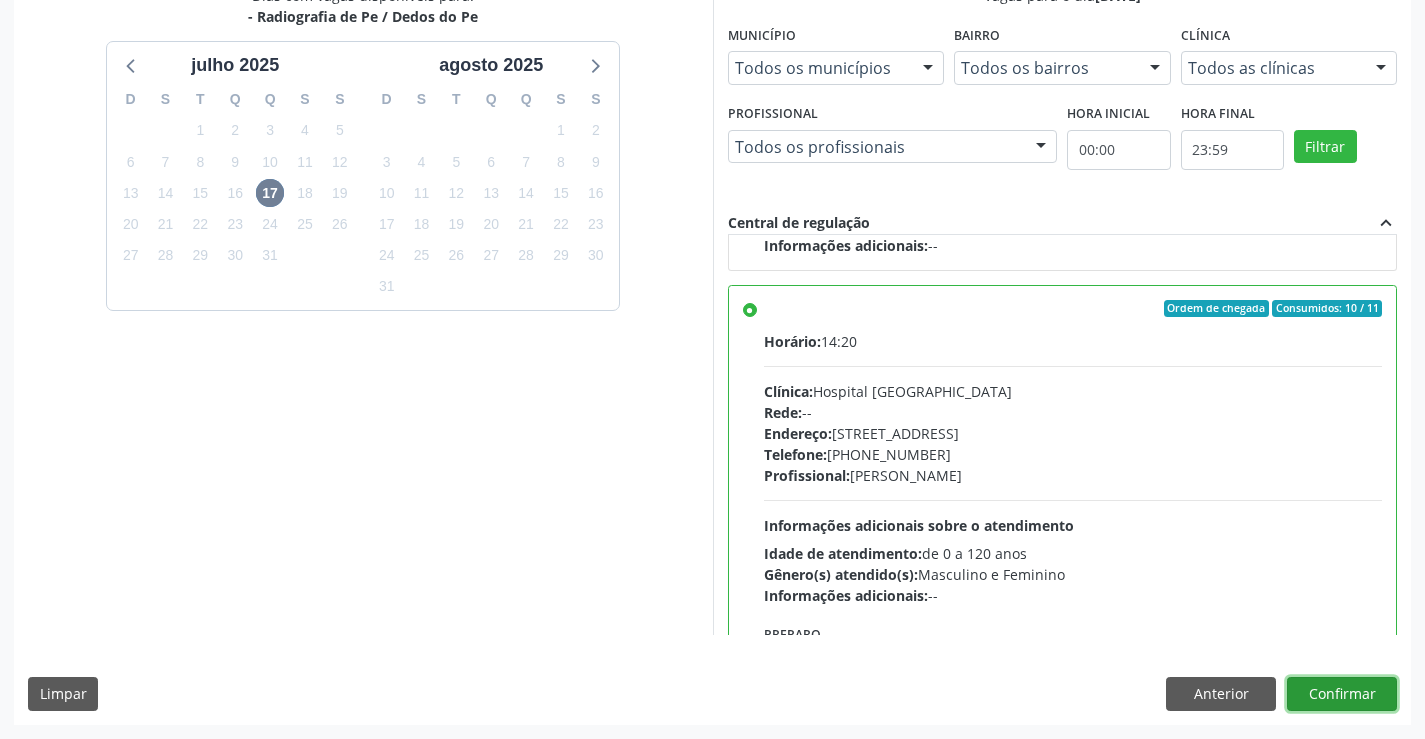 click on "Confirmar" at bounding box center (1342, 694) 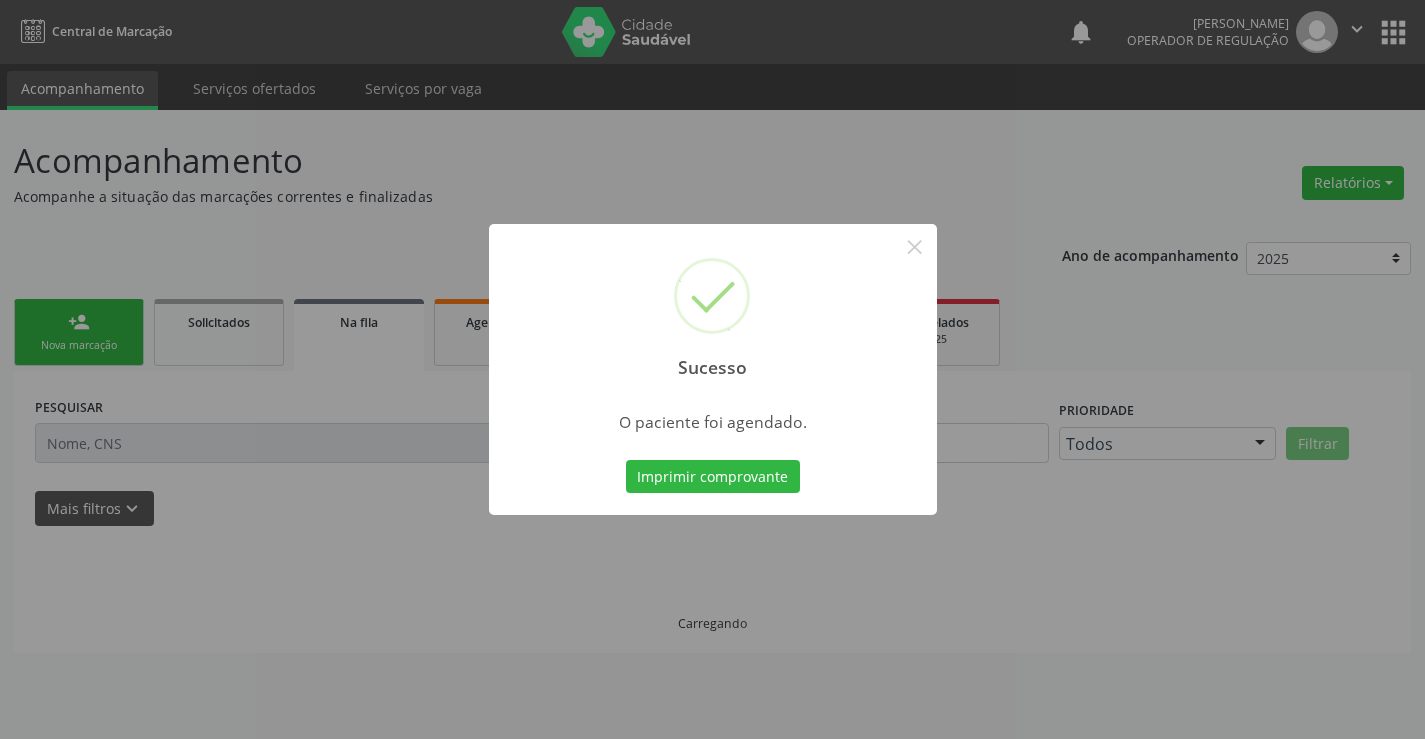 scroll, scrollTop: 0, scrollLeft: 0, axis: both 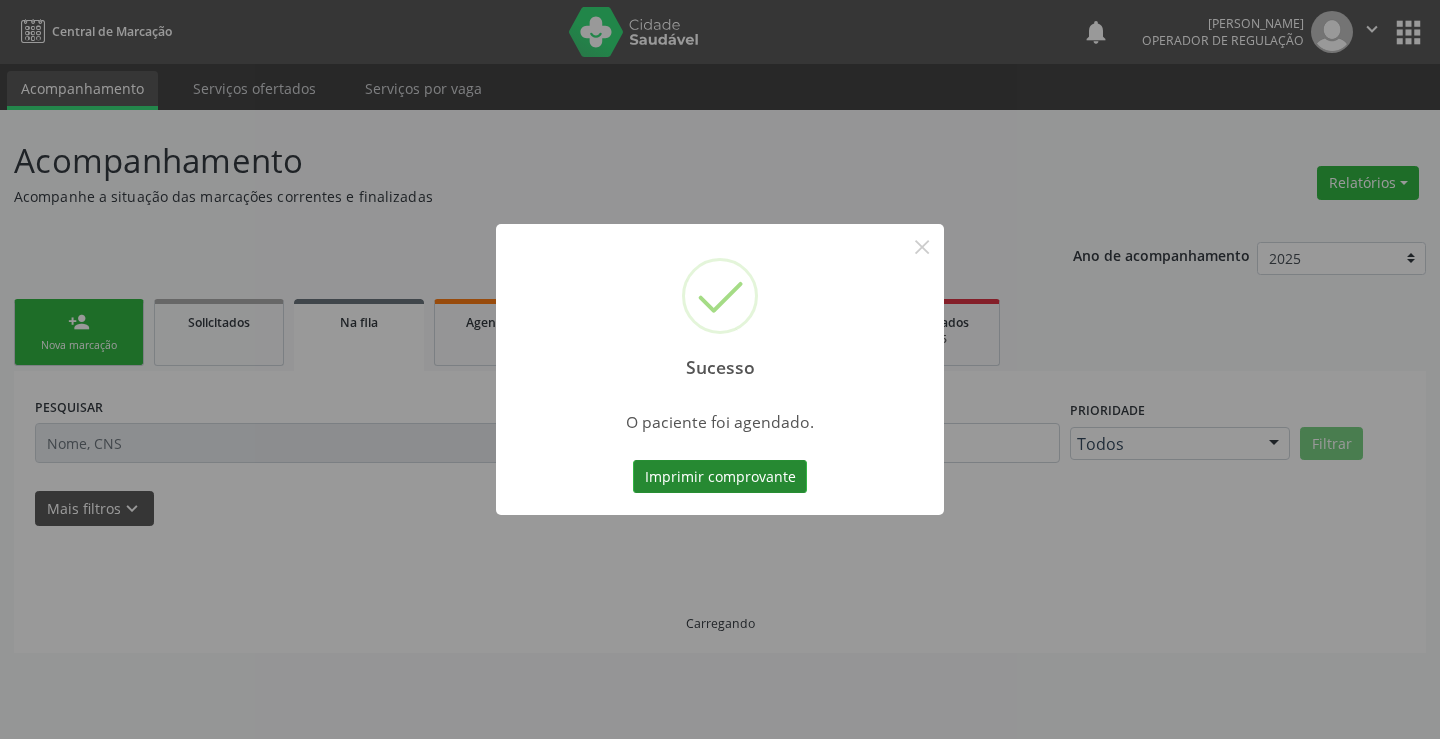 click on "Imprimir comprovante" at bounding box center [720, 477] 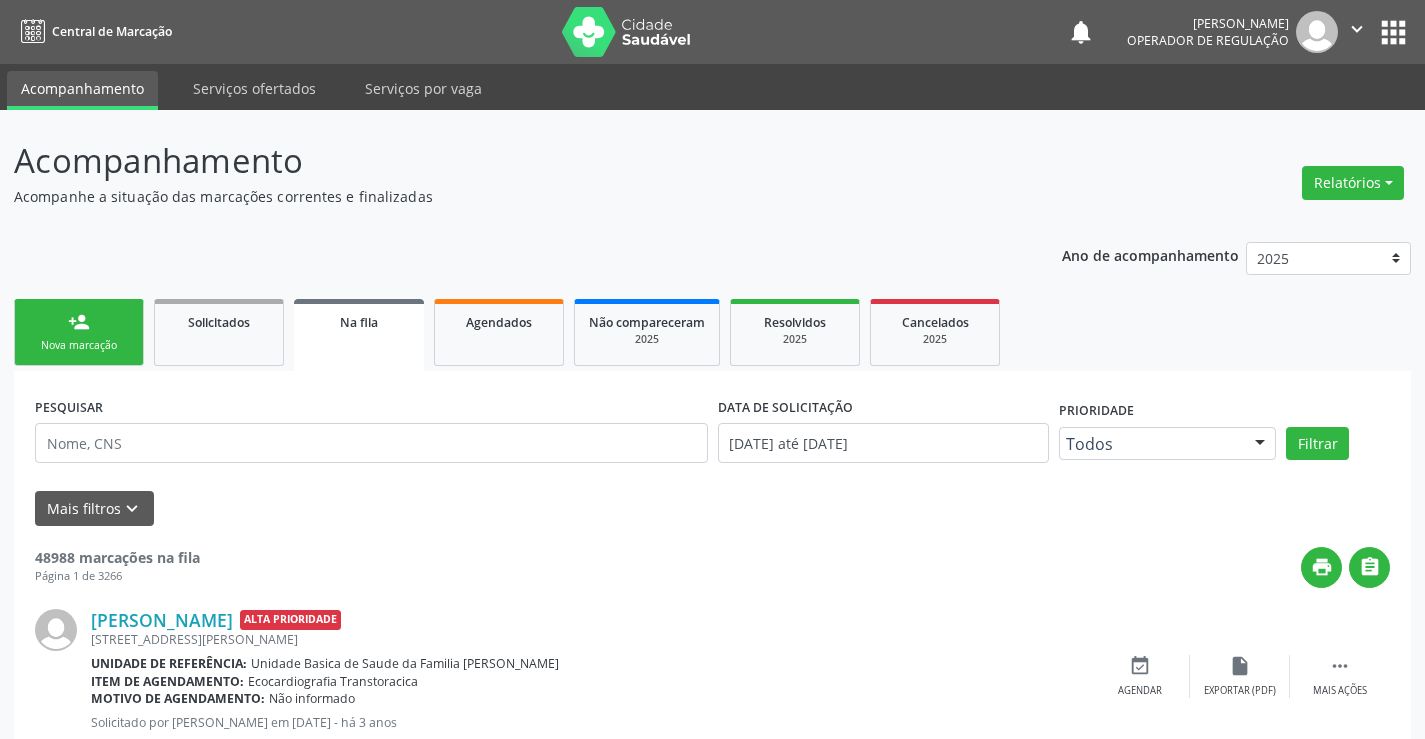 click on "person_add
Nova marcação" at bounding box center (79, 332) 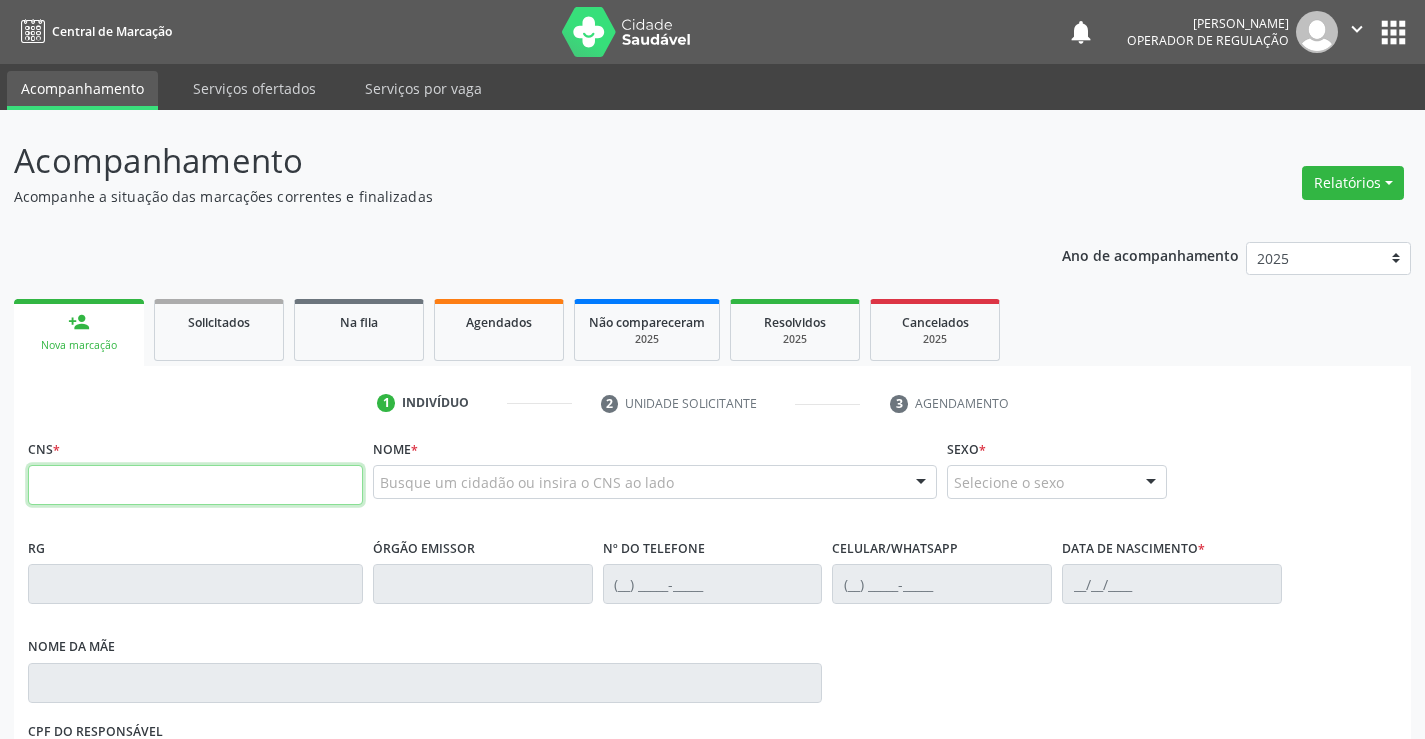 click at bounding box center (195, 485) 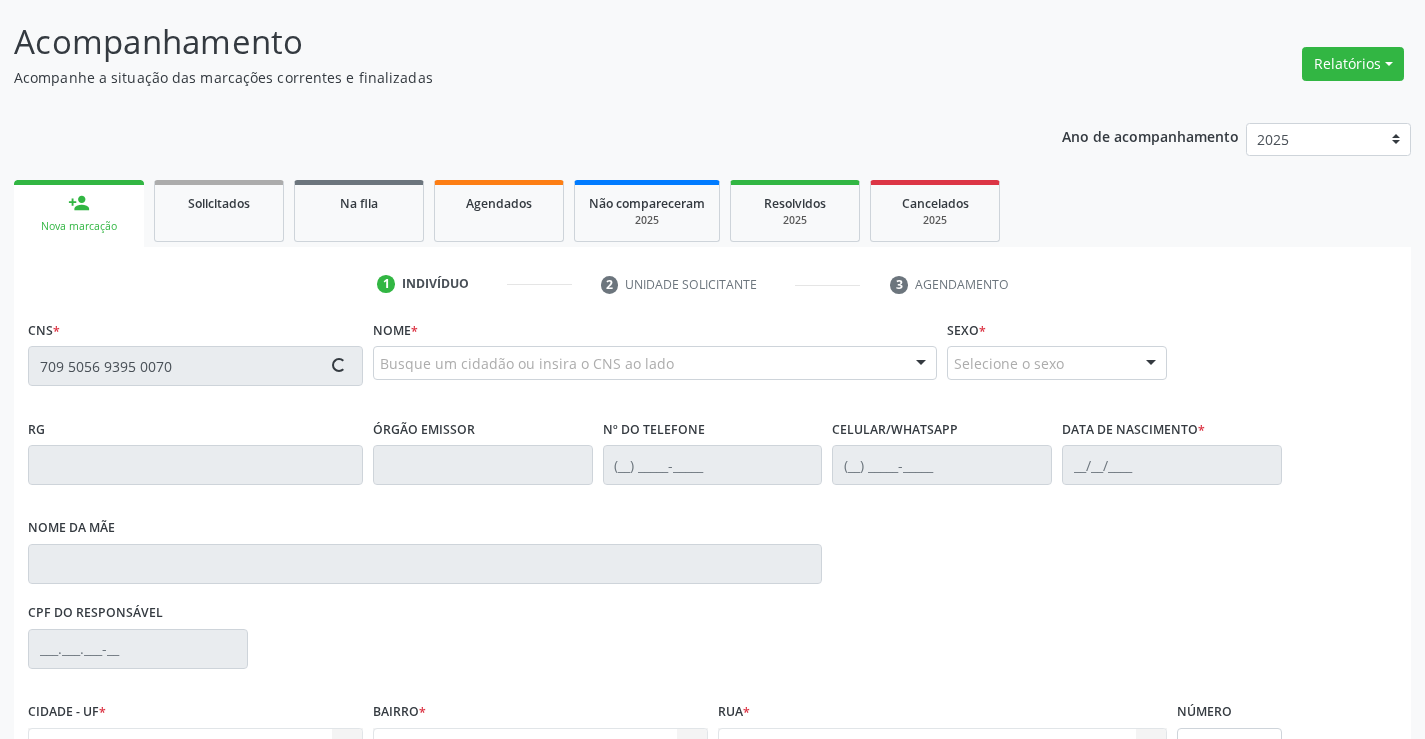 scroll, scrollTop: 300, scrollLeft: 0, axis: vertical 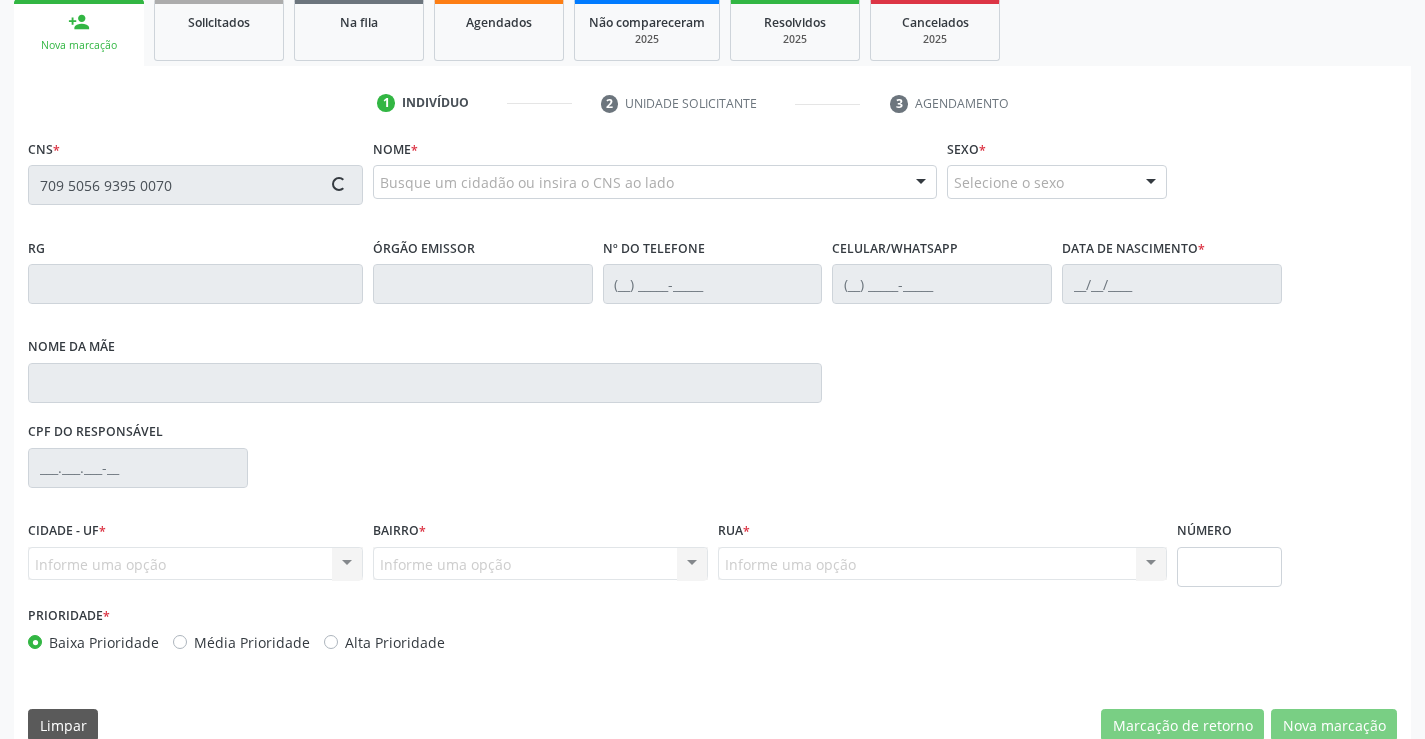 type on "709 5056 9395 0070" 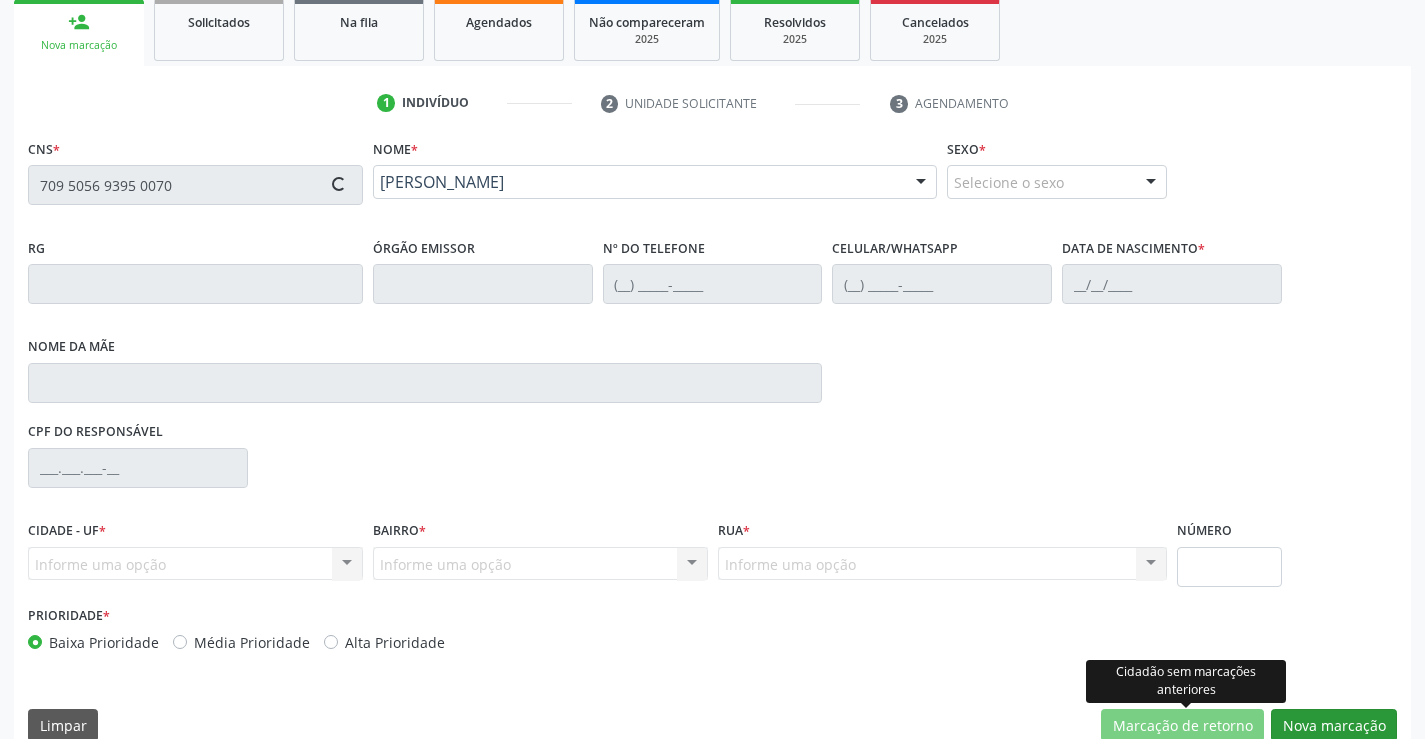 type on "321985679" 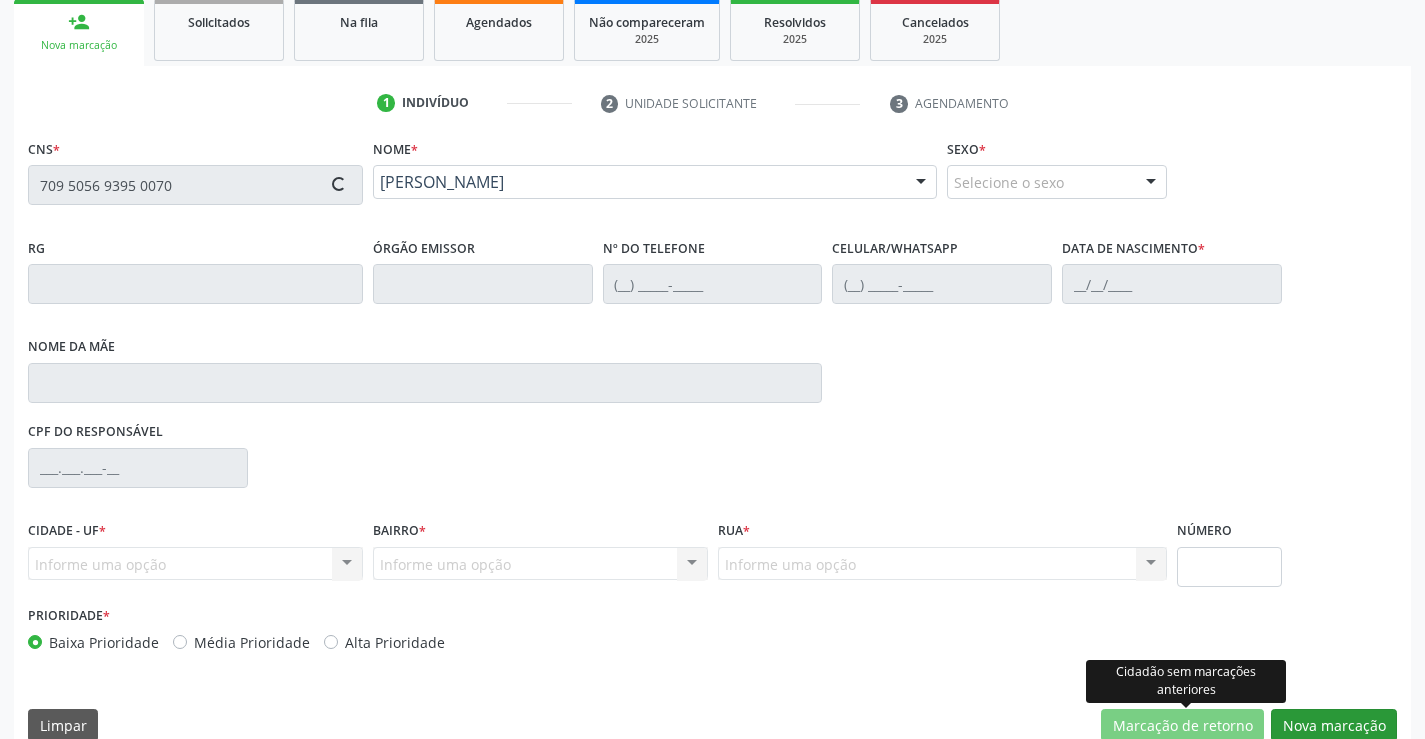 type on "(74) 9130-5708" 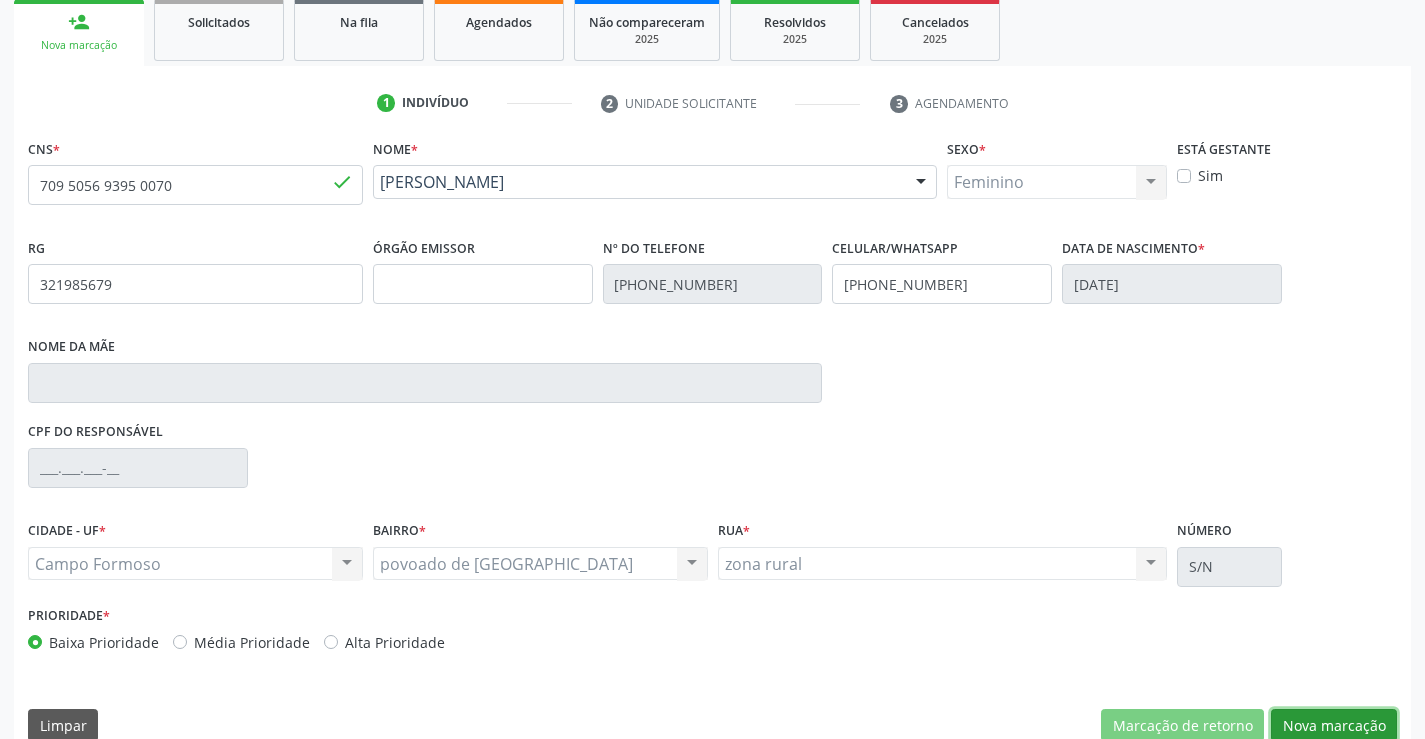 click on "Nova marcação" at bounding box center (1334, 726) 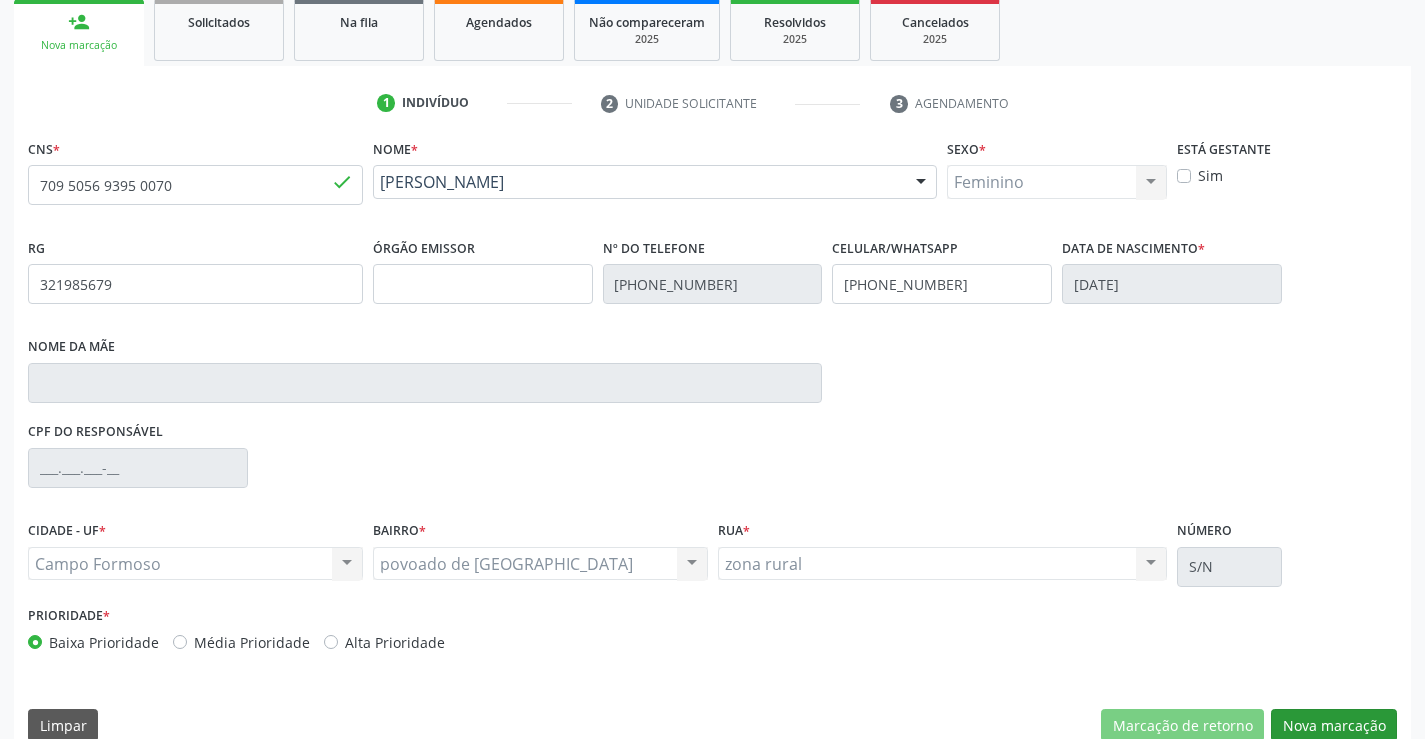 scroll, scrollTop: 167, scrollLeft: 0, axis: vertical 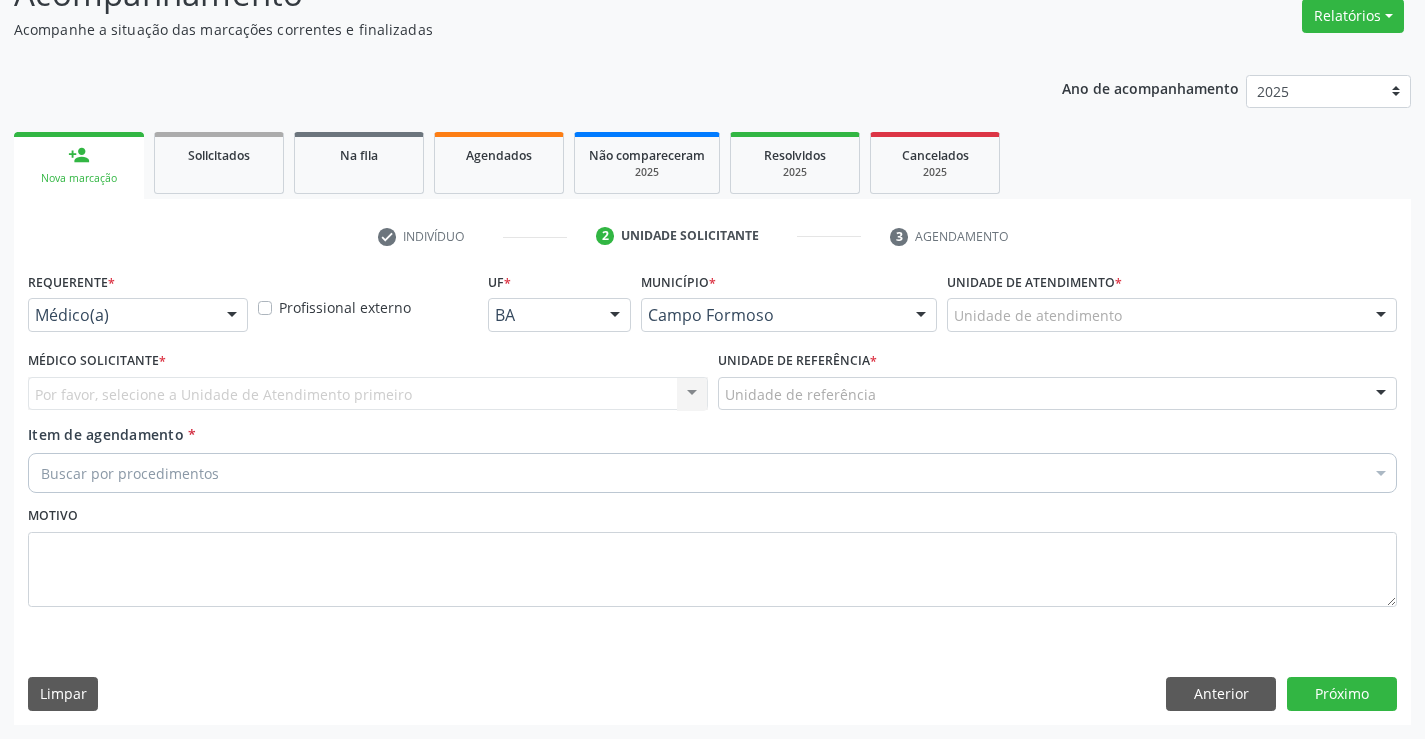 click at bounding box center [232, 316] 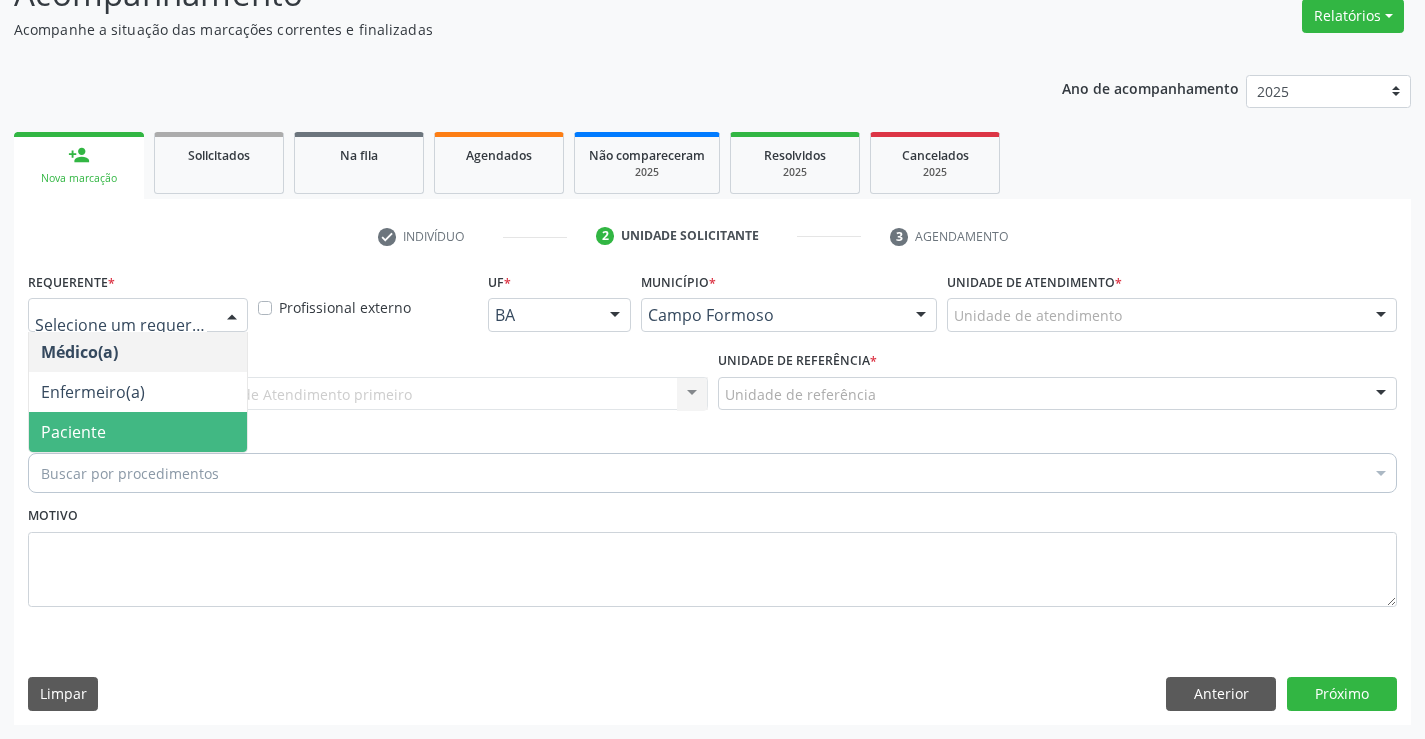 click on "Paciente" at bounding box center (138, 432) 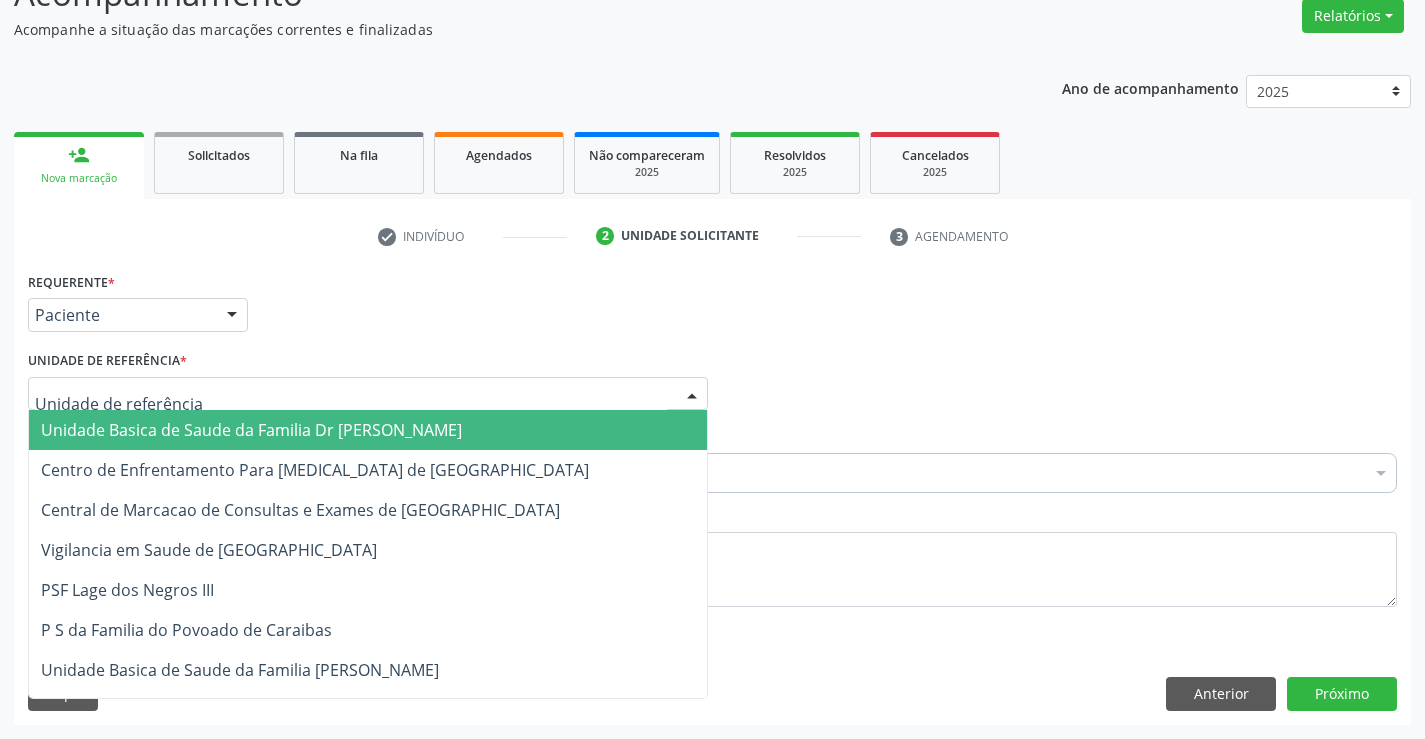 click at bounding box center [368, 394] 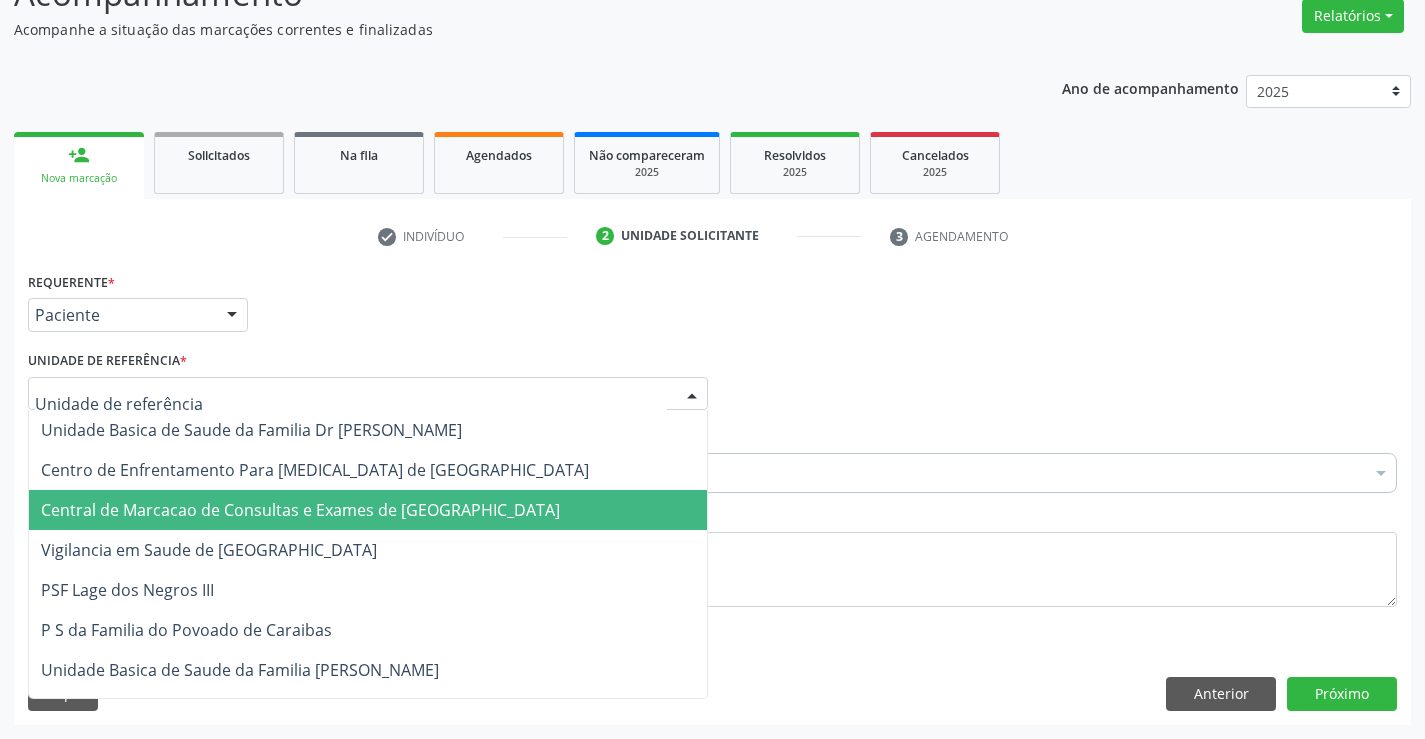 click on "Central de Marcacao de Consultas e Exames de [GEOGRAPHIC_DATA]" at bounding box center (300, 510) 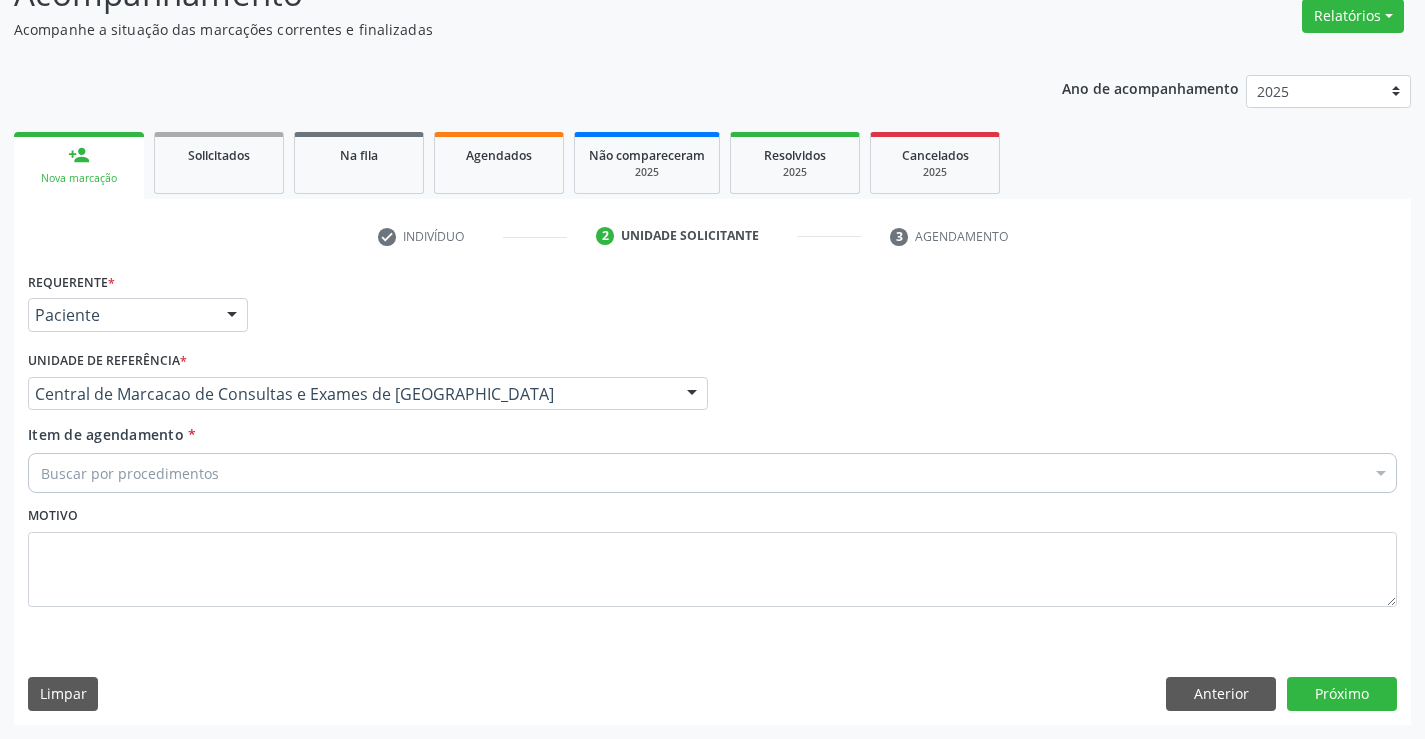 click on "Buscar por procedimentos" at bounding box center (712, 473) 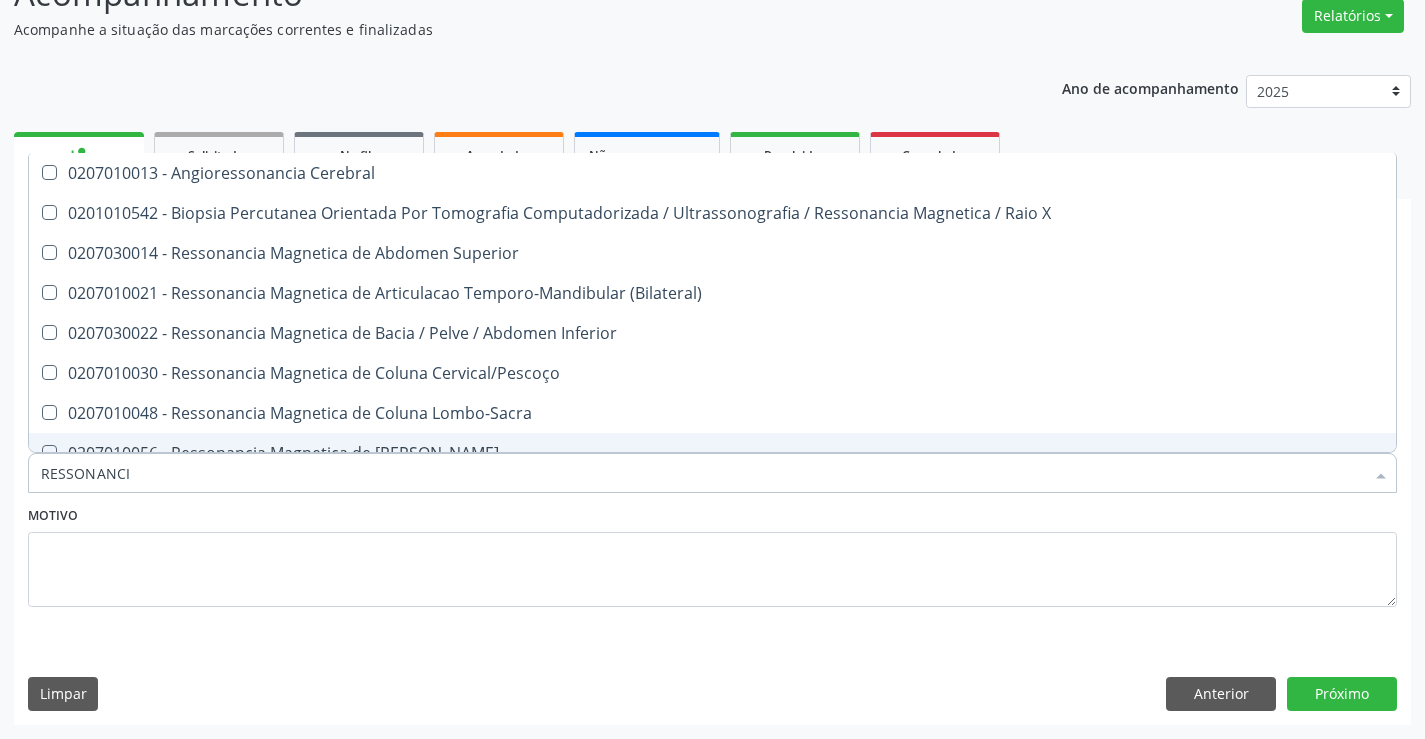 type on "RESSONANCIA" 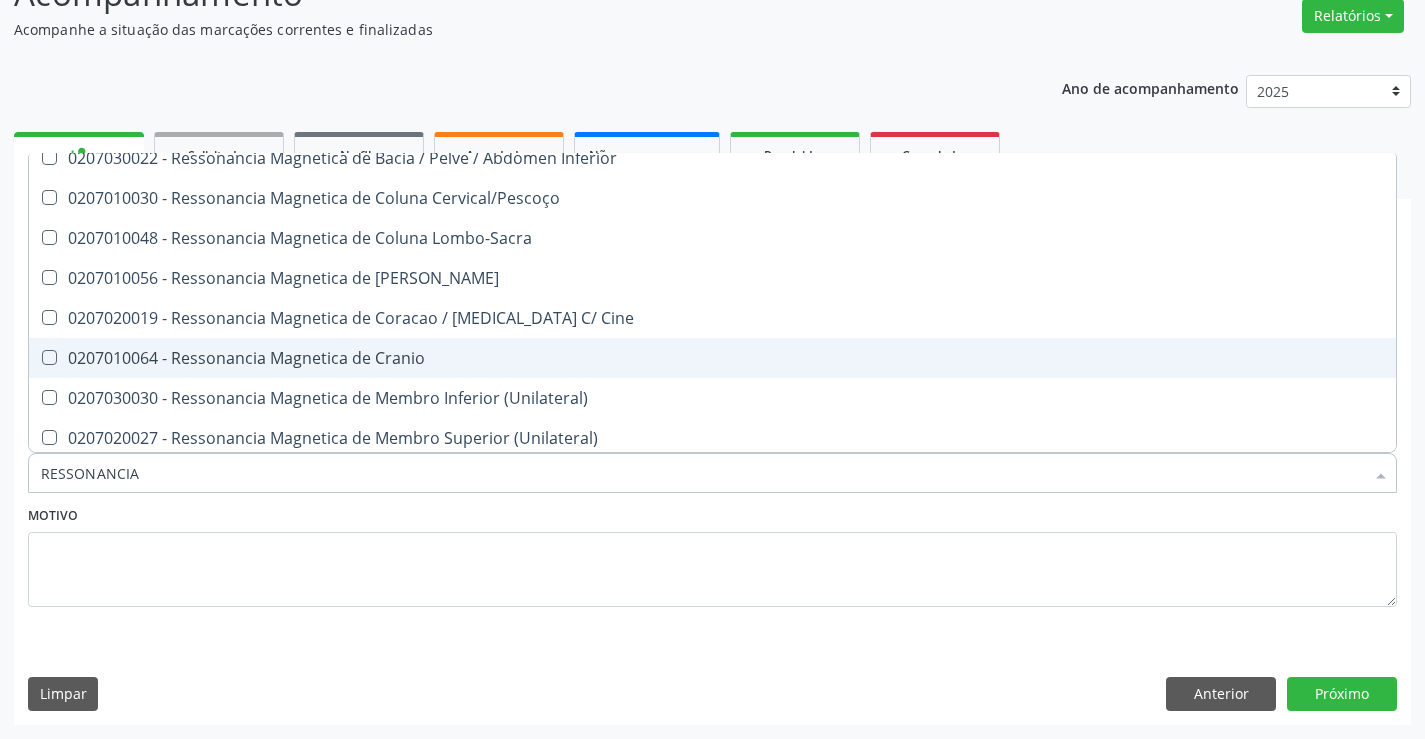 scroll, scrollTop: 200, scrollLeft: 0, axis: vertical 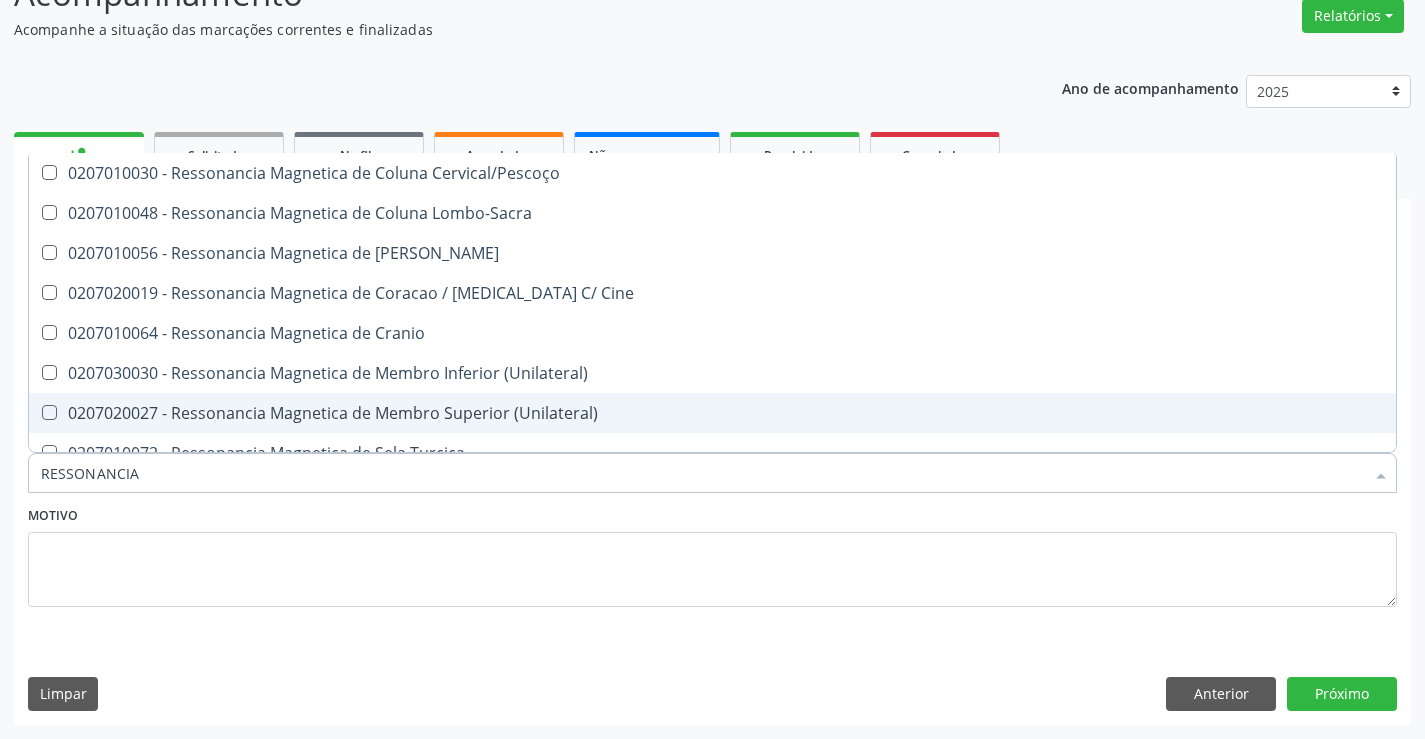 click on "0207020027 - Ressonancia Magnetica de Membro Superior (Unilateral)" at bounding box center (712, 413) 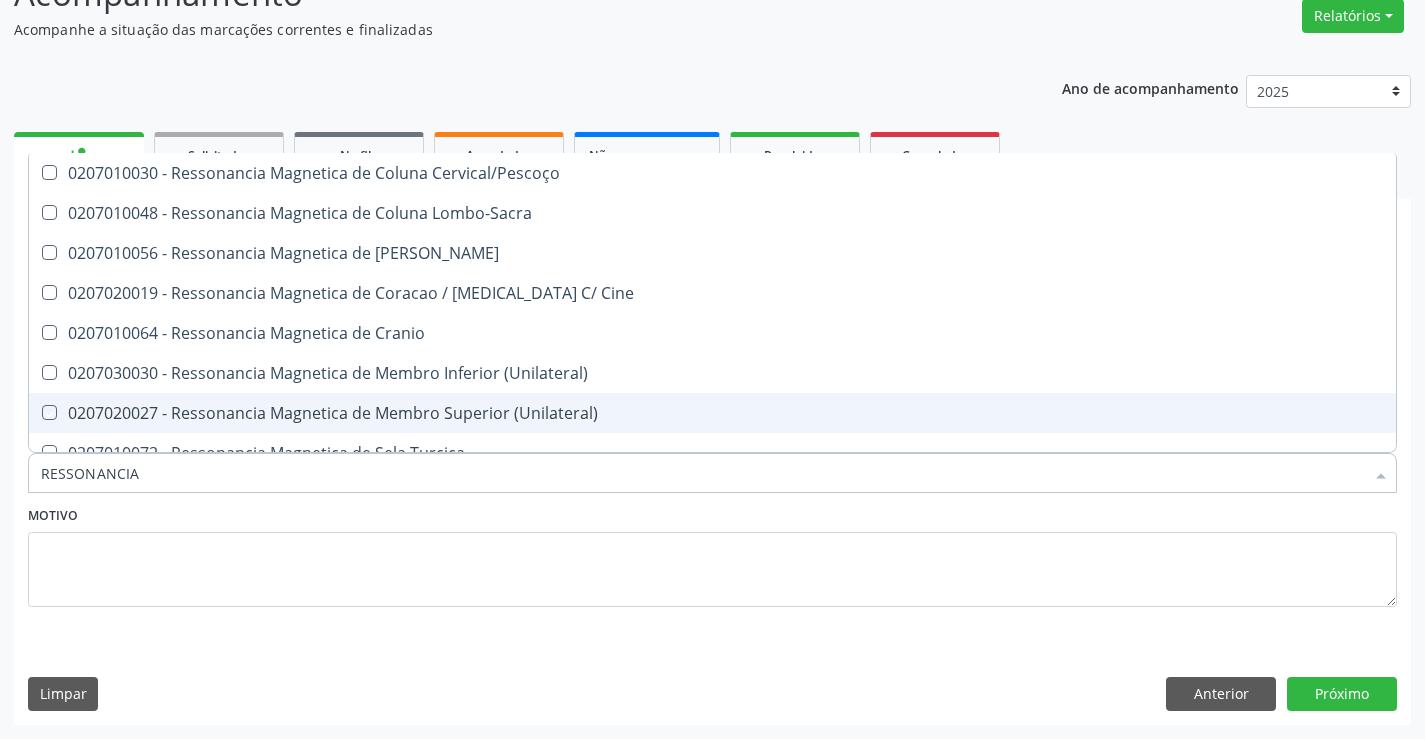 checkbox on "true" 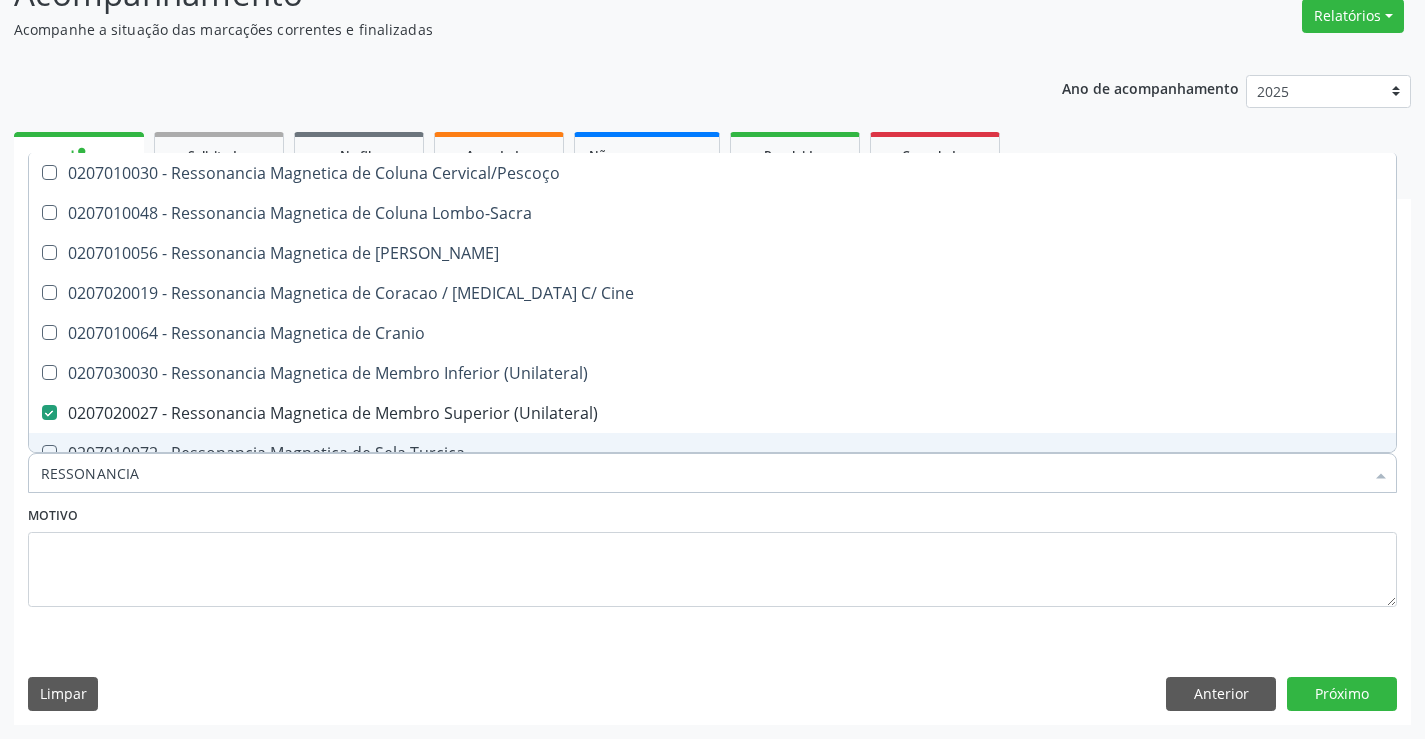click on "RESSONANCIA" at bounding box center (702, 473) 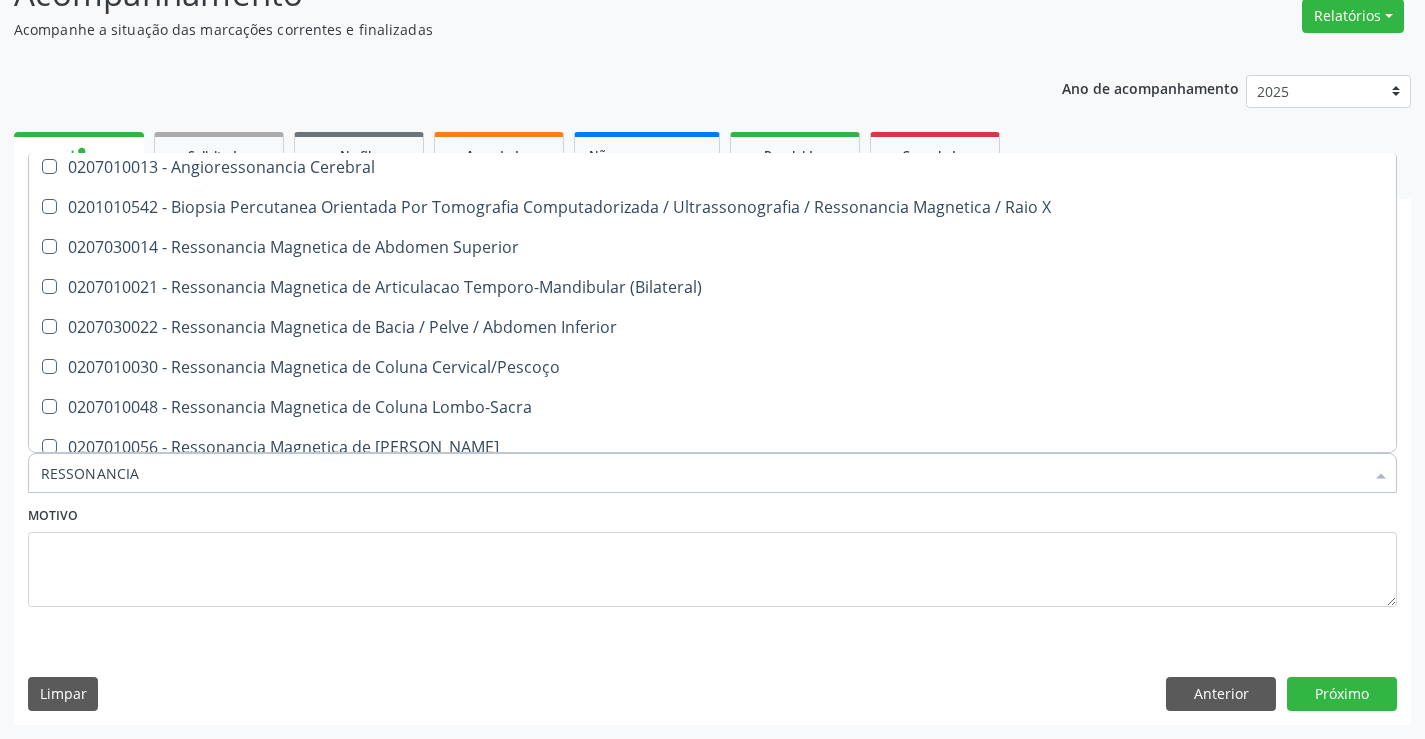 scroll, scrollTop: 1, scrollLeft: 0, axis: vertical 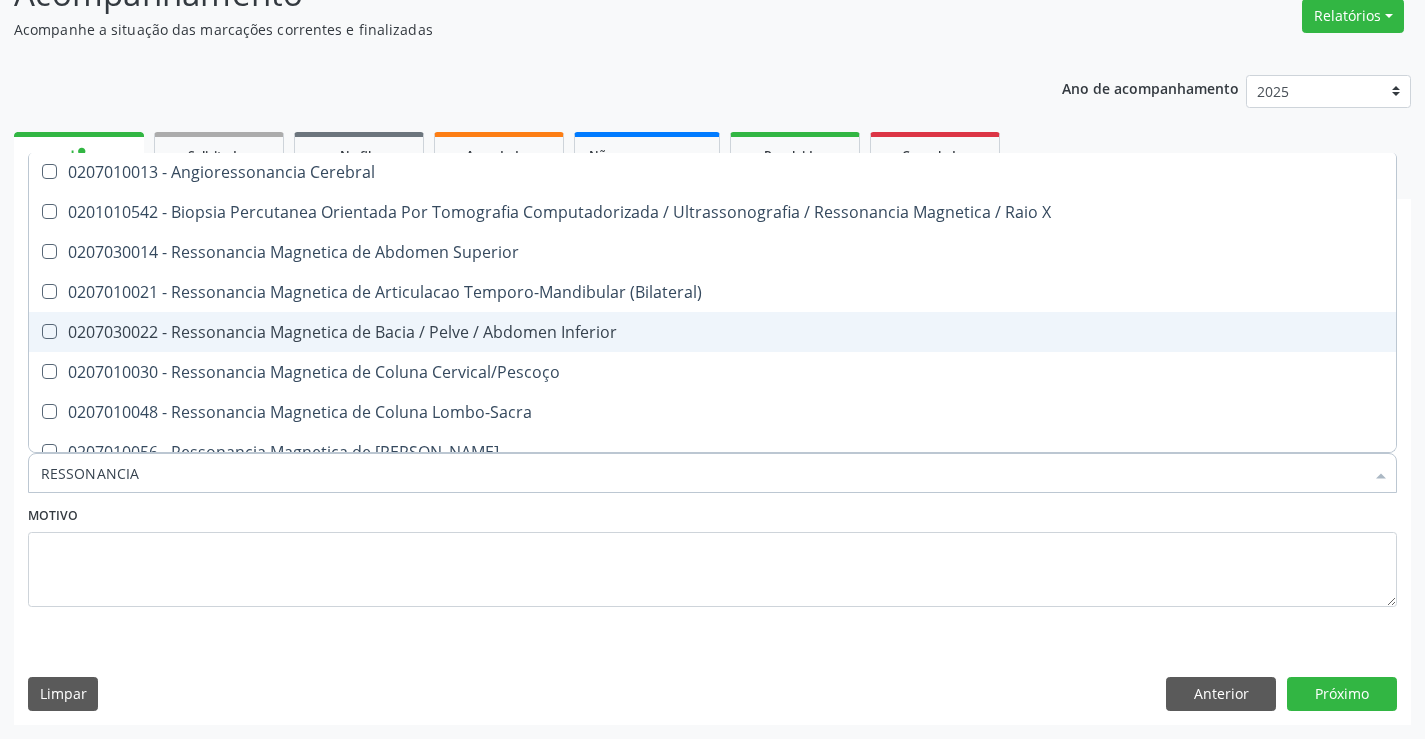 click on "0207030022 - Ressonancia Magnetica de Bacia / Pelve / Abdomen Inferior" at bounding box center (712, 332) 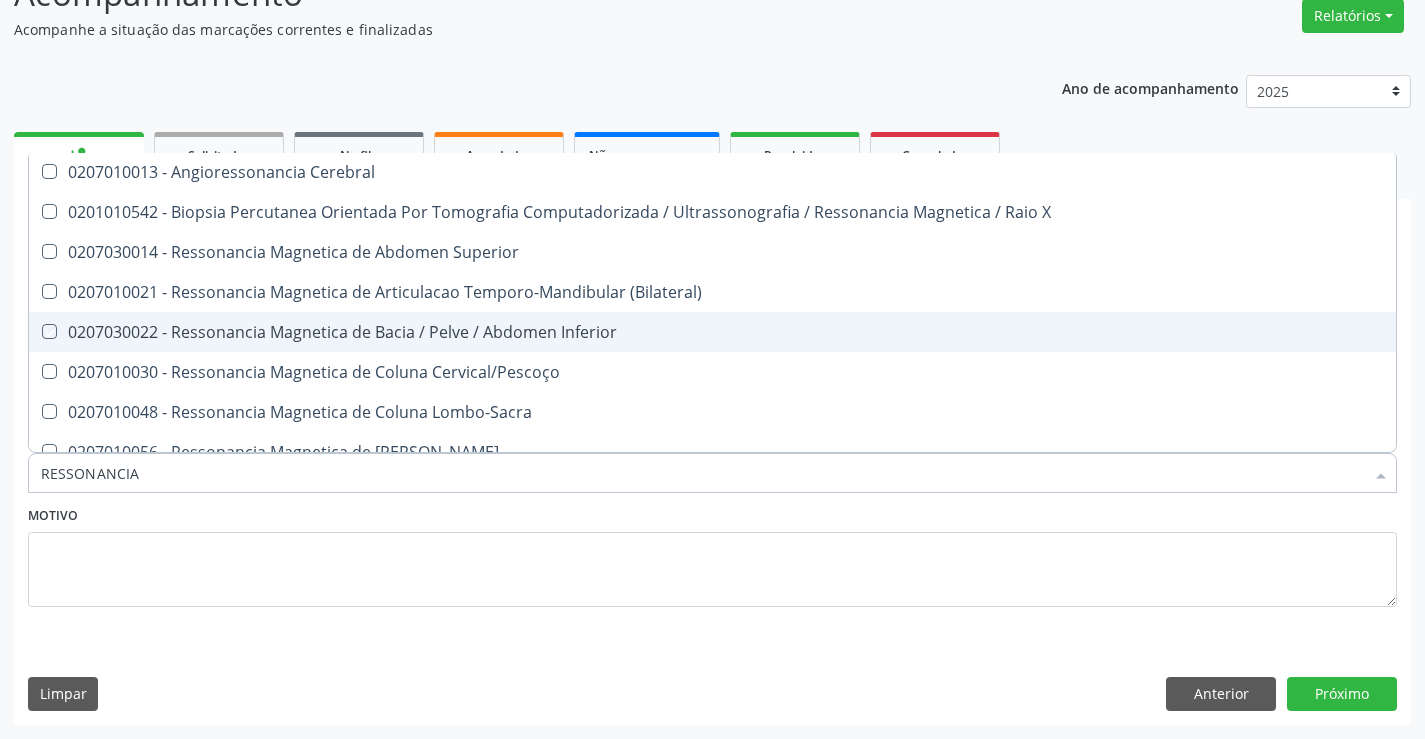 checkbox on "true" 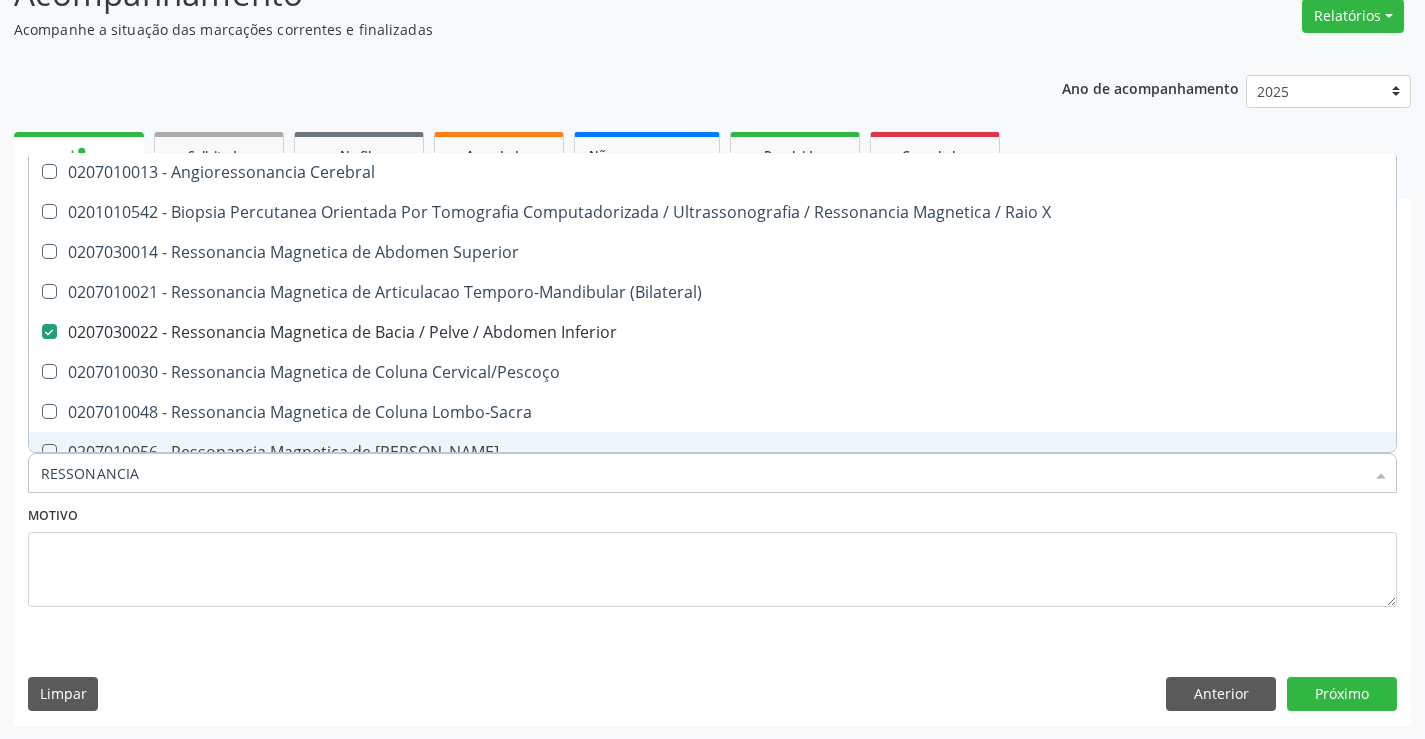 click on "RESSONANCIA" at bounding box center [702, 473] 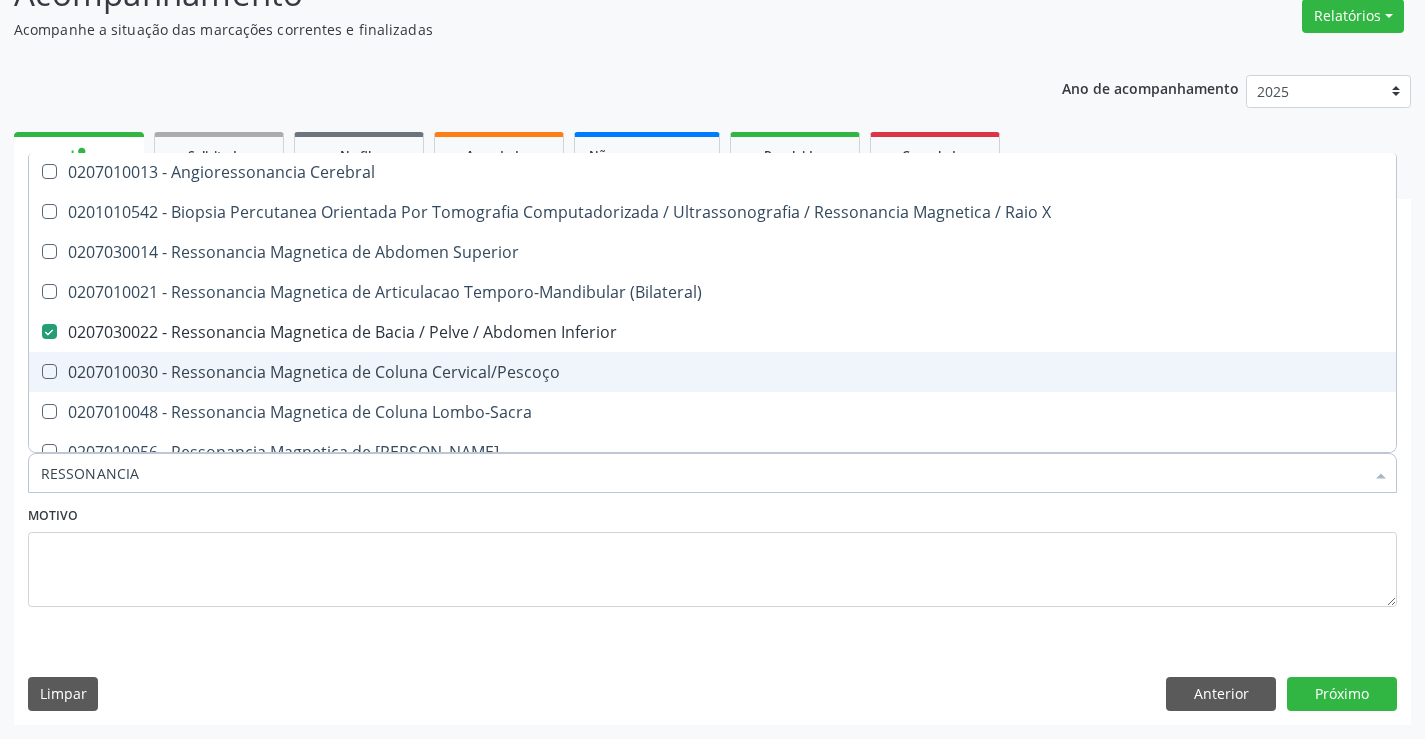 click on "0207010030 - Ressonancia Magnetica de Coluna Cervical/Pescoço" at bounding box center (712, 372) 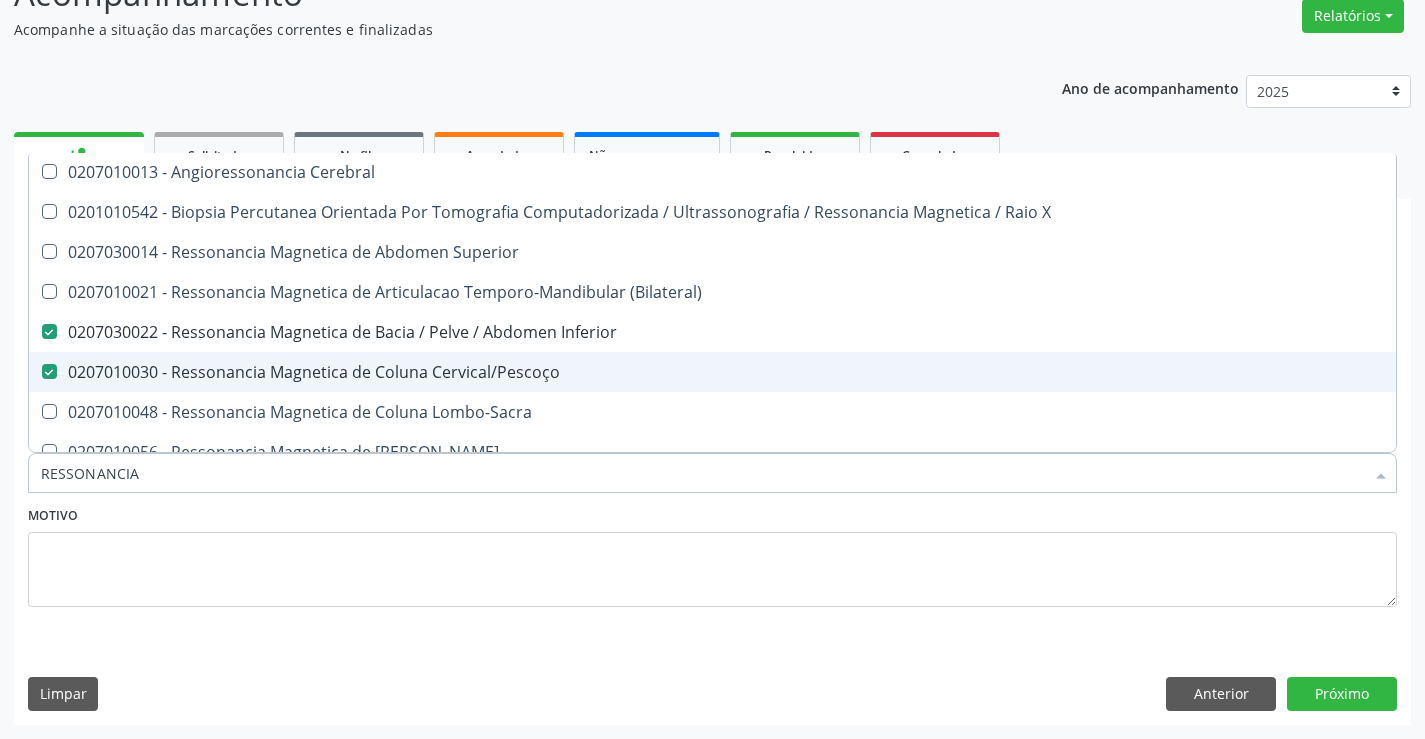 checkbox on "true" 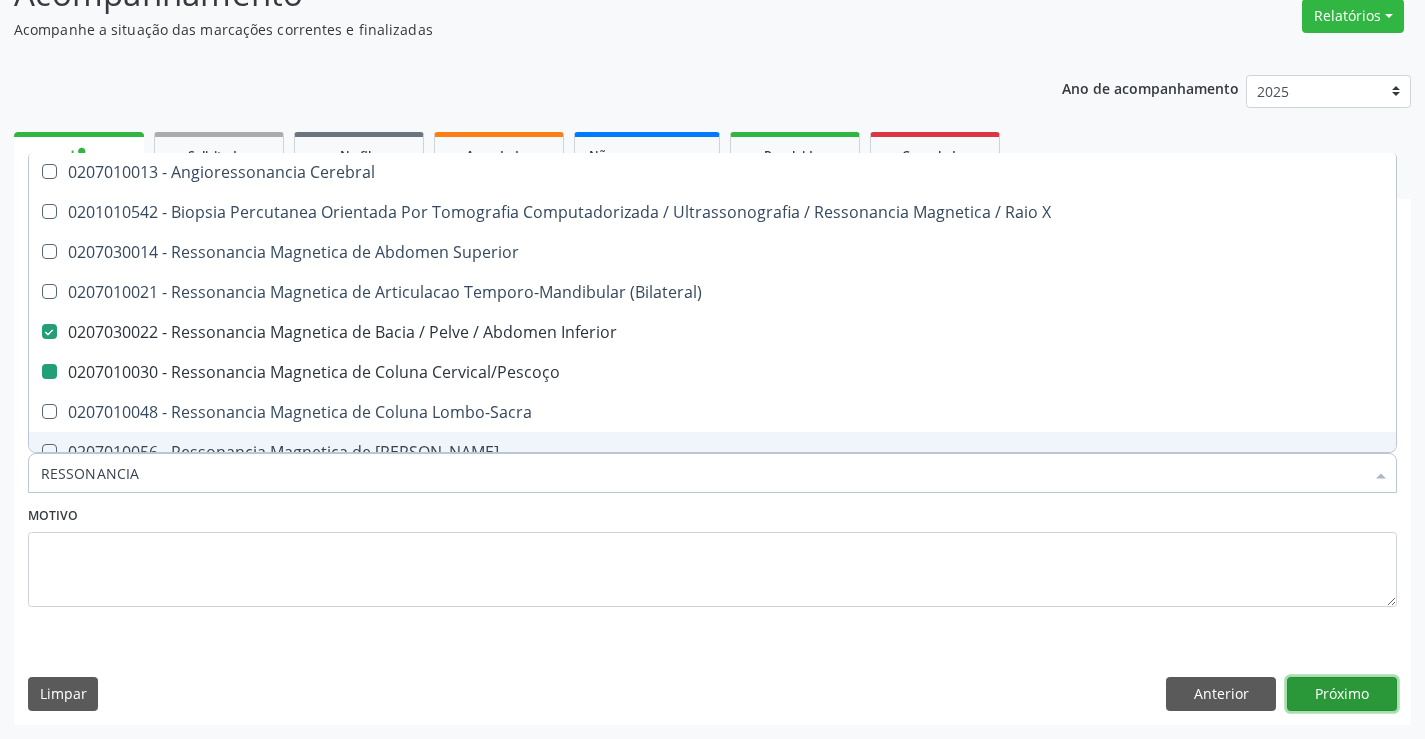 click on "Próximo" at bounding box center (1342, 694) 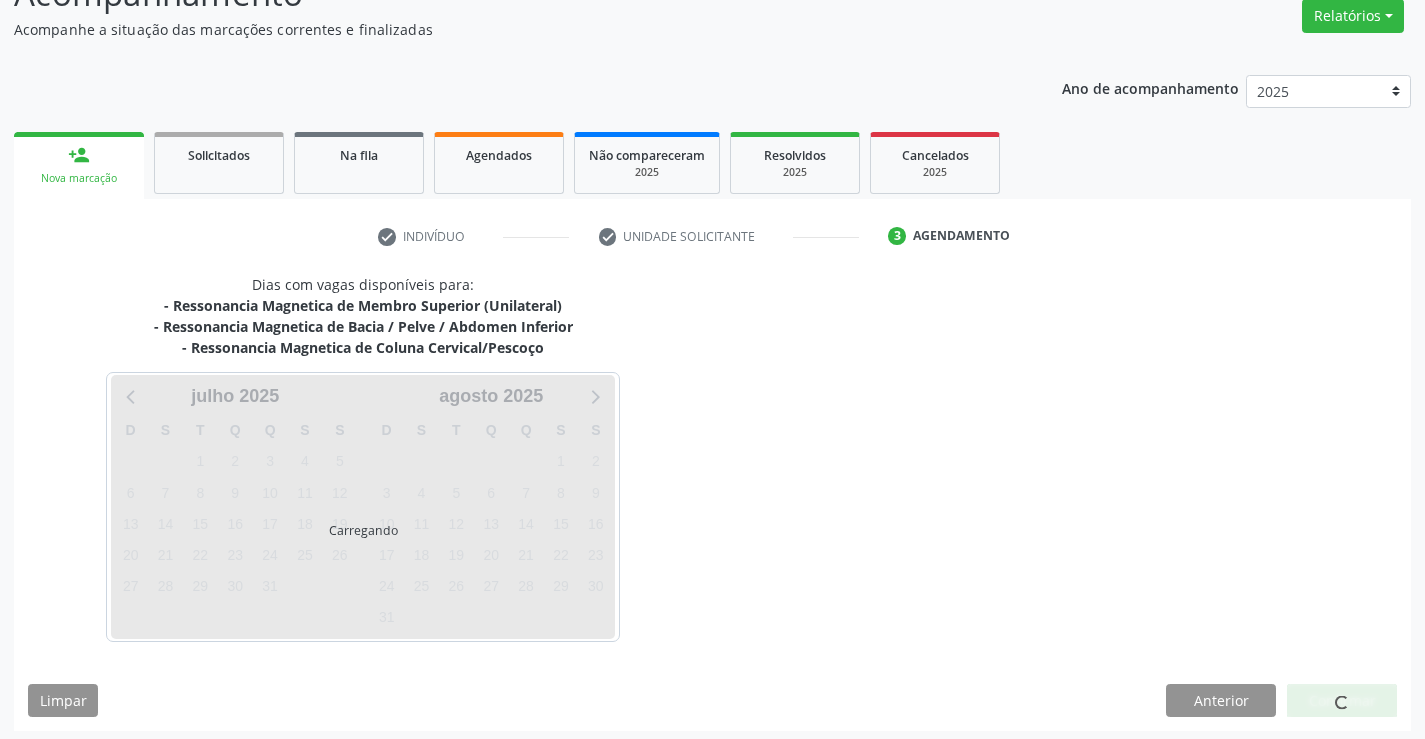 scroll, scrollTop: 0, scrollLeft: 0, axis: both 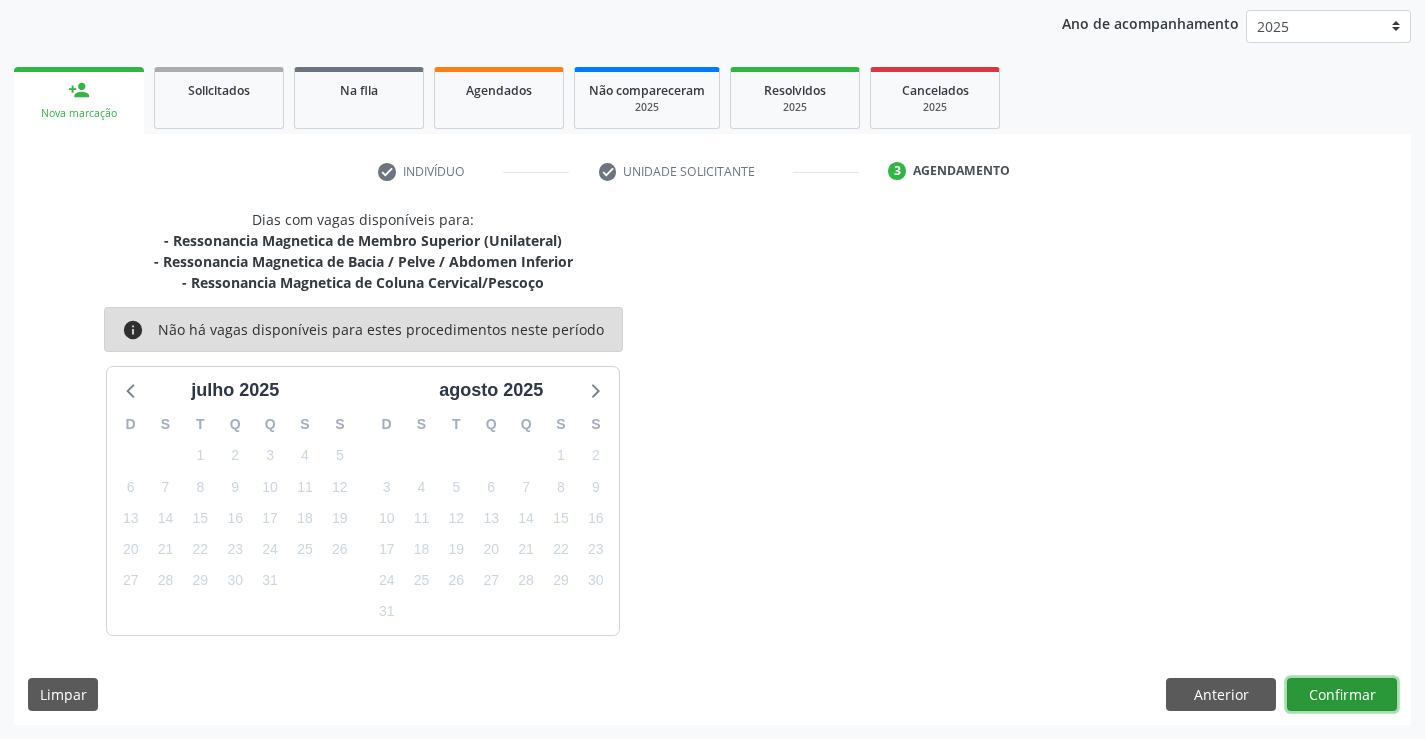 click on "Confirmar" at bounding box center [1342, 695] 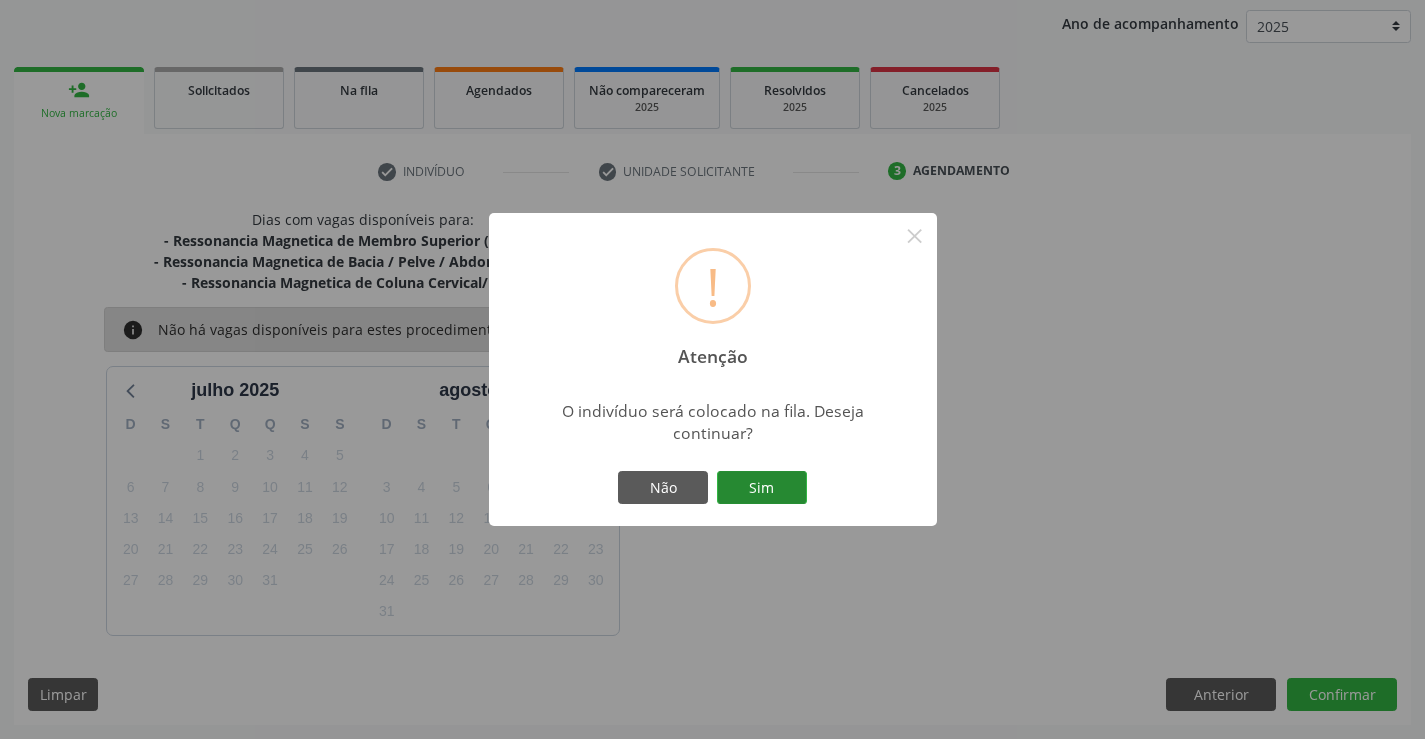 click on "Sim" at bounding box center [762, 488] 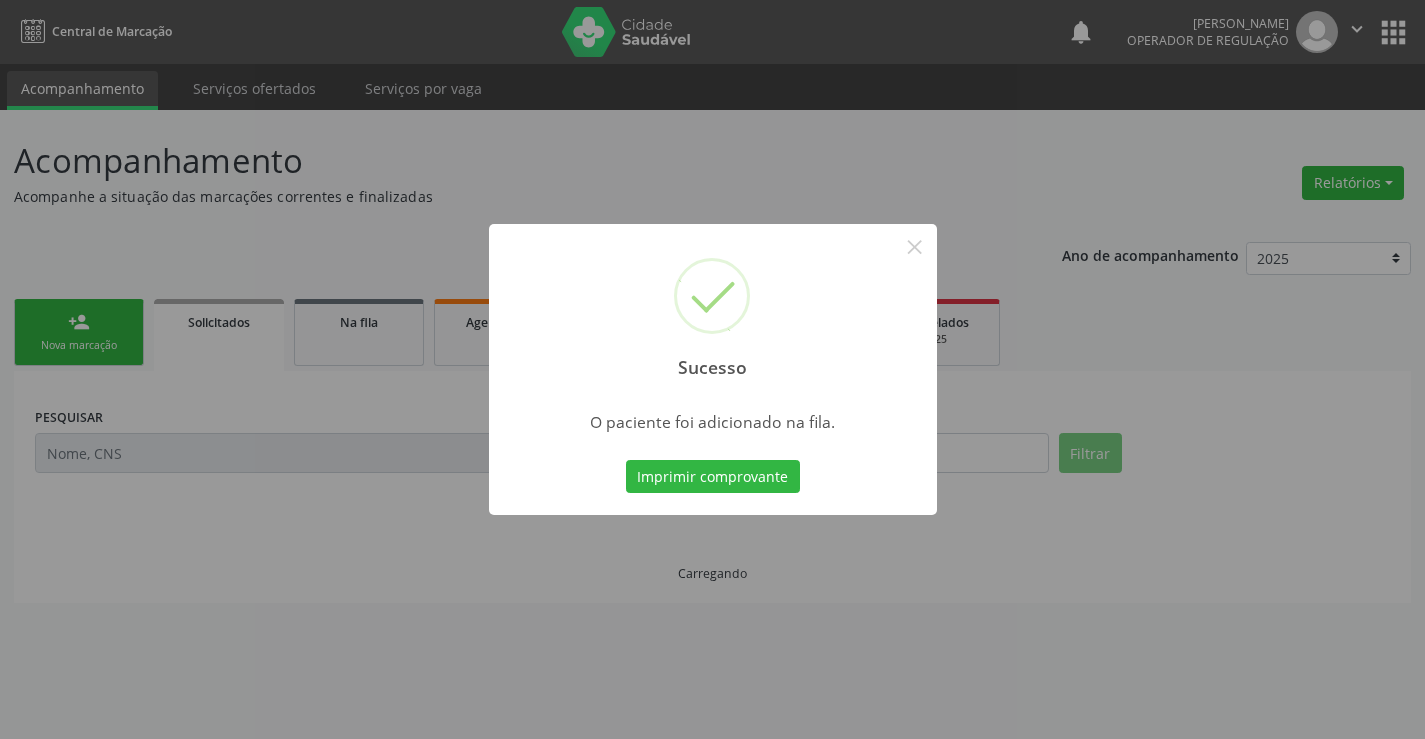 scroll, scrollTop: 0, scrollLeft: 0, axis: both 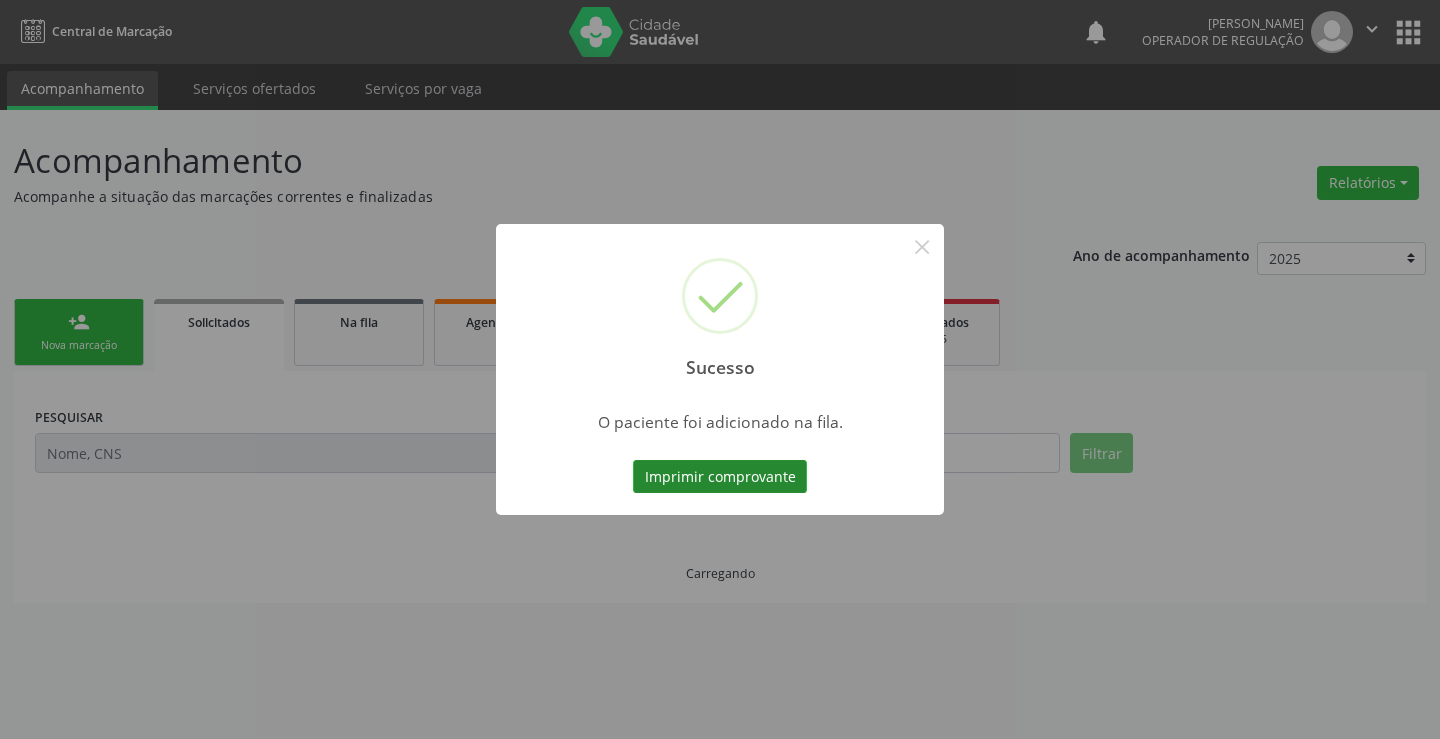 click on "Imprimir comprovante" at bounding box center (720, 477) 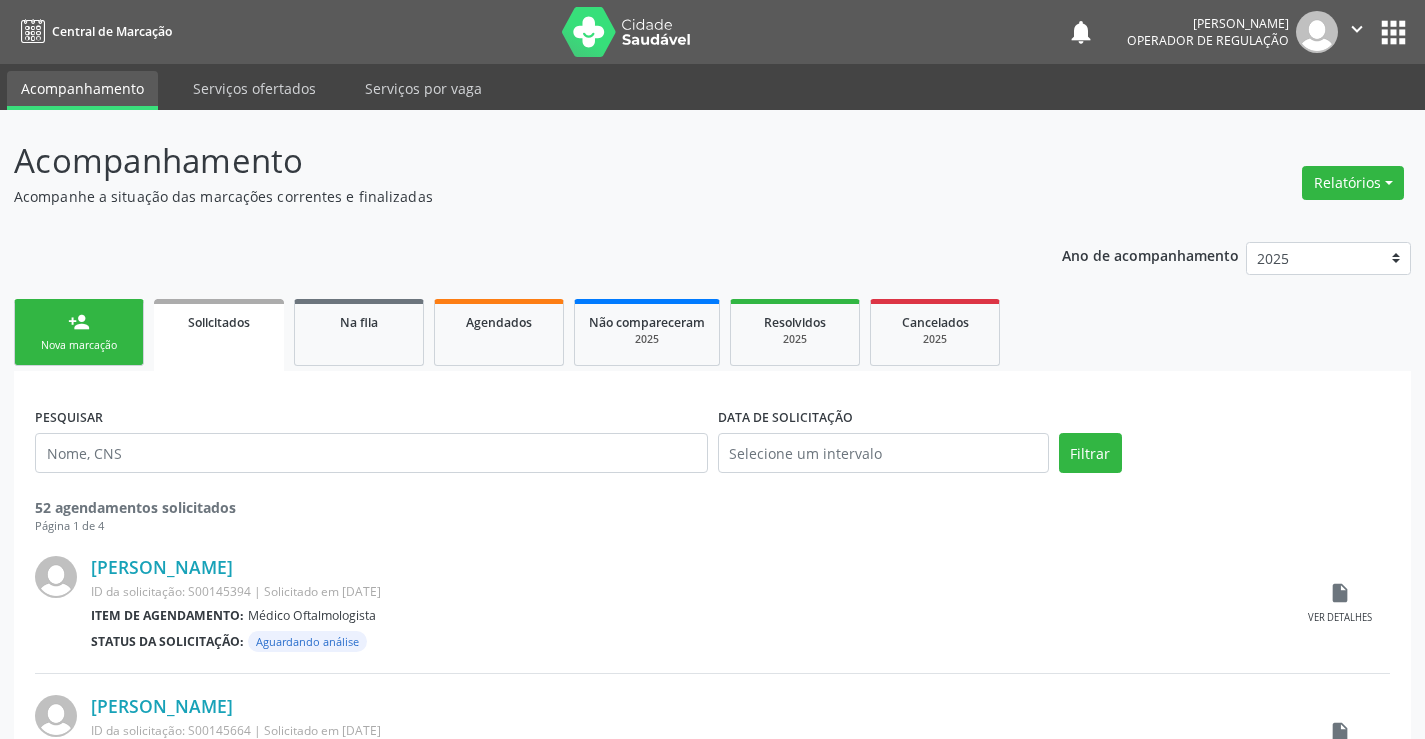 click on "person_add
Nova marcação" at bounding box center [79, 332] 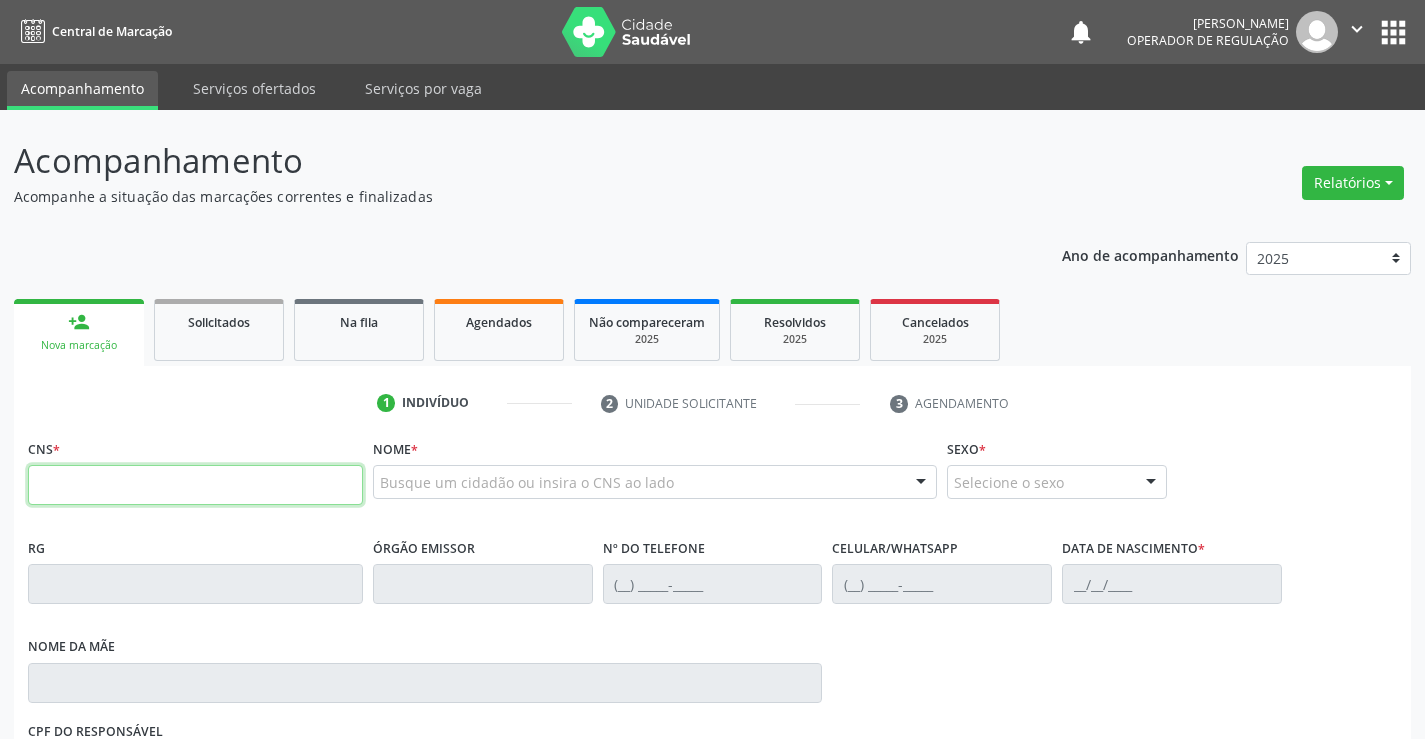 click at bounding box center [195, 485] 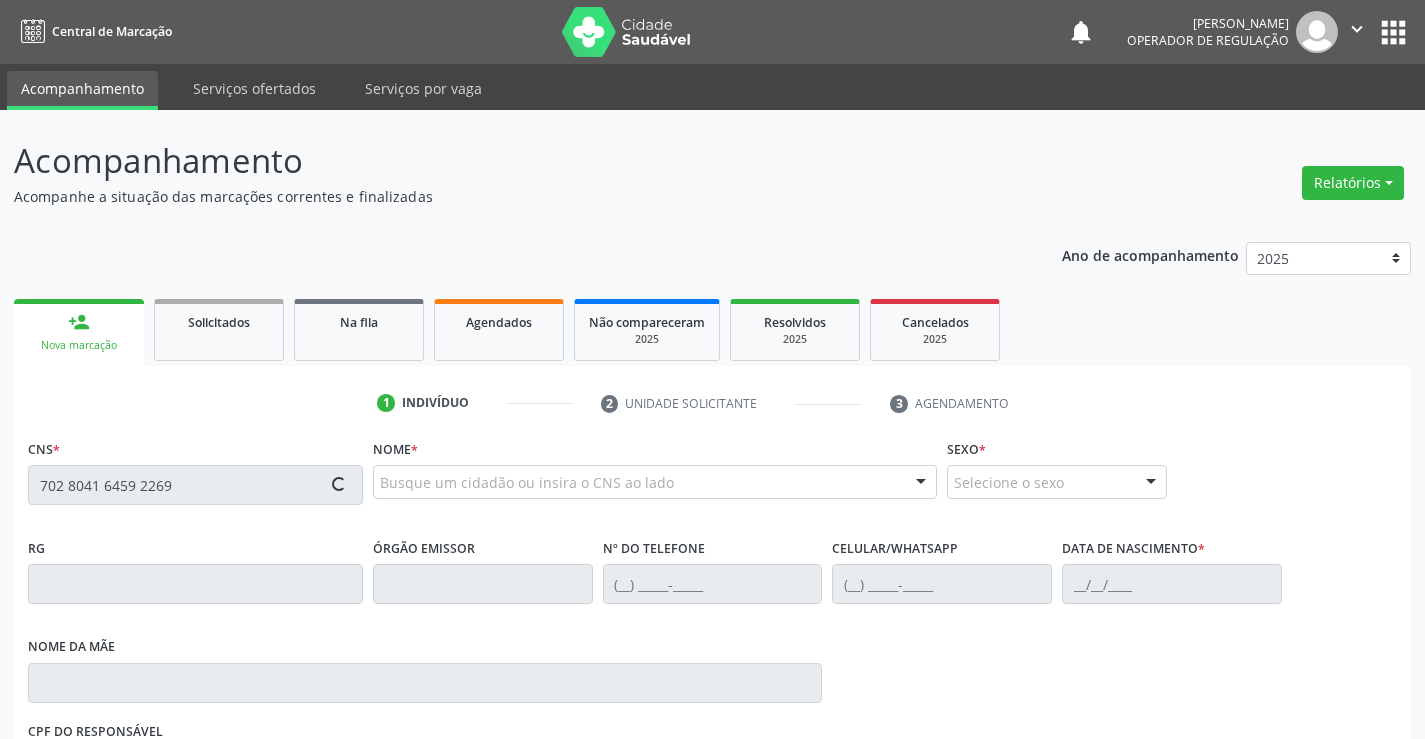 type on "702 8041 6459 2269" 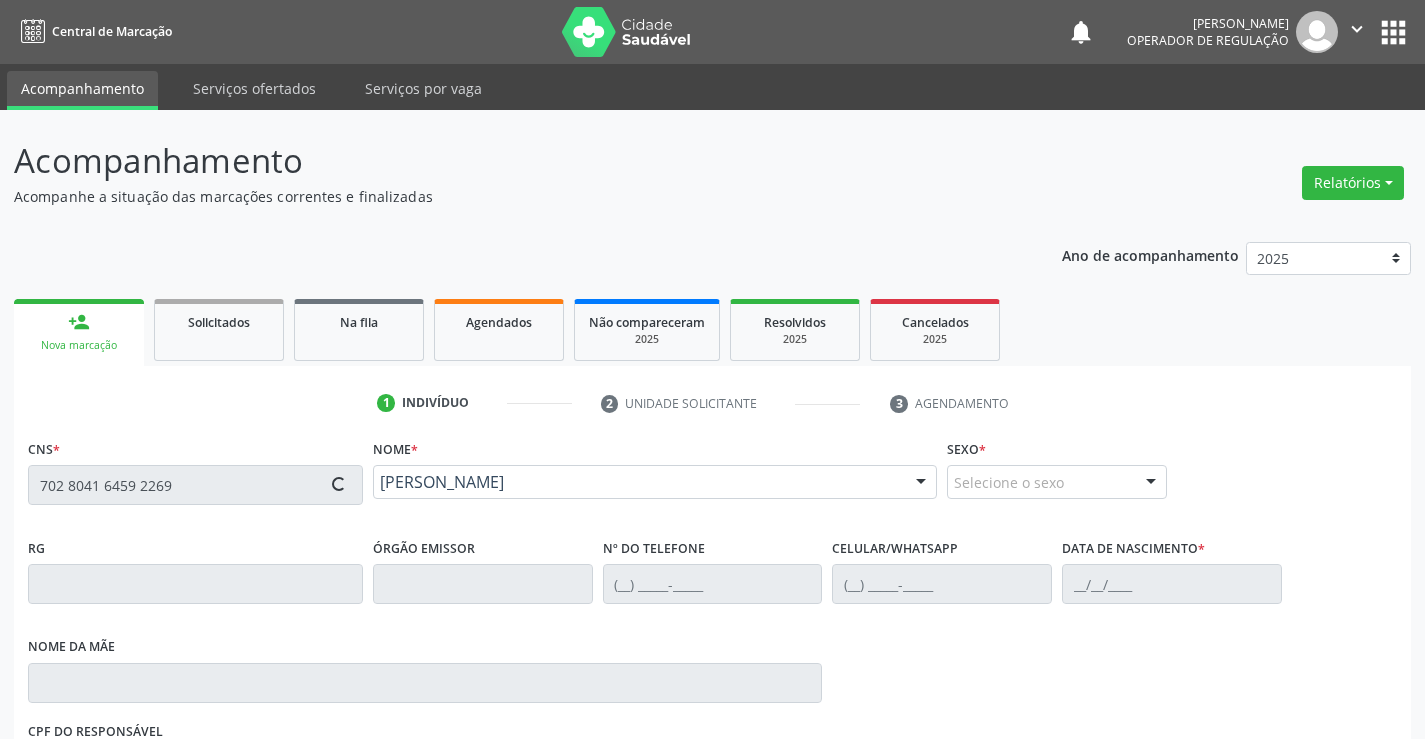 type on "0288730410" 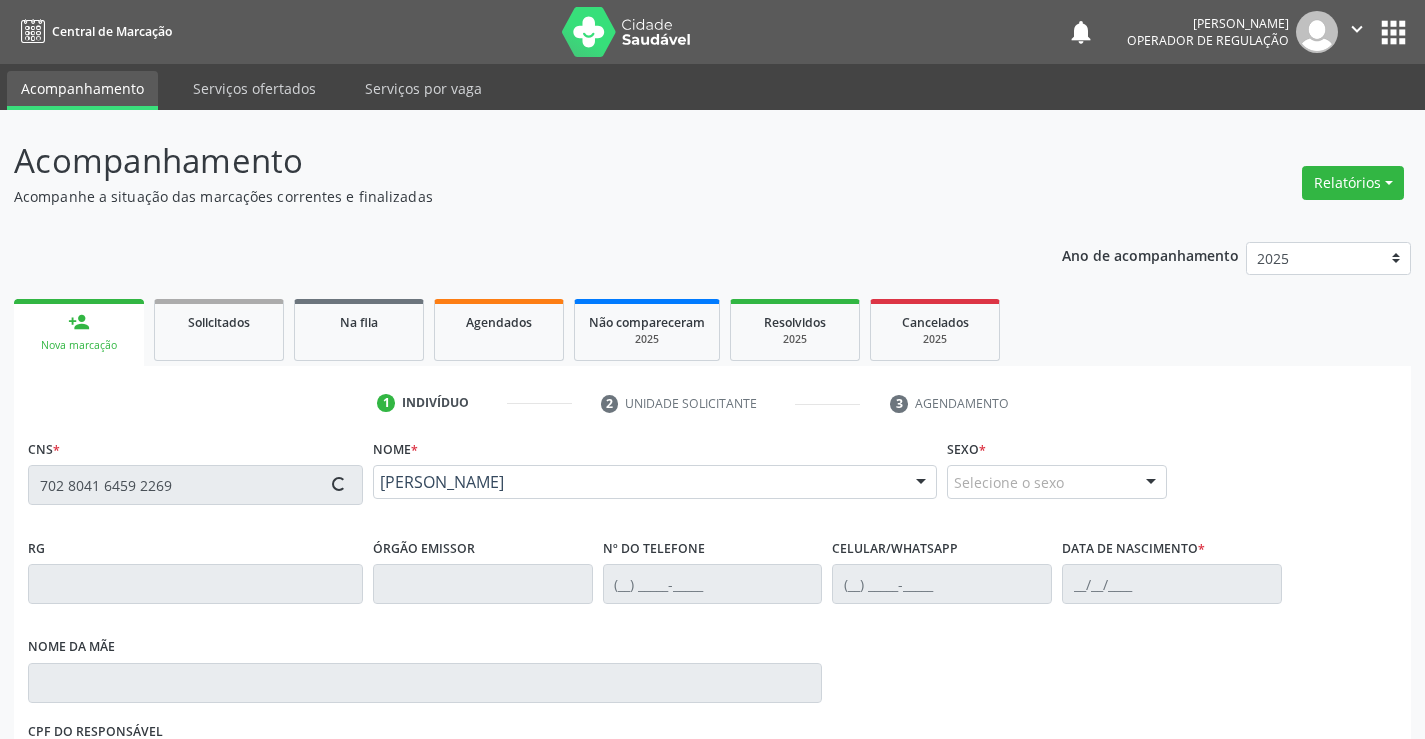 type on "(74) 98823-1001" 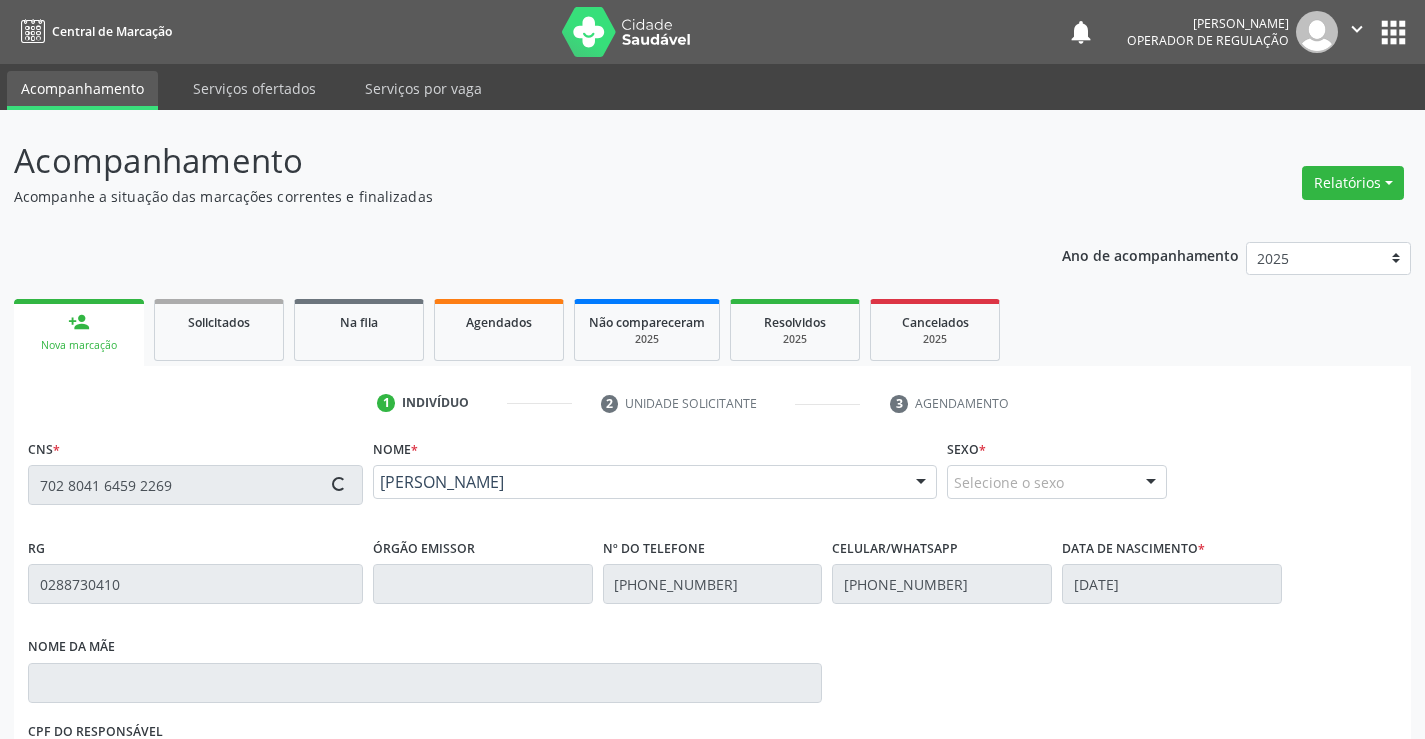 type on "SN" 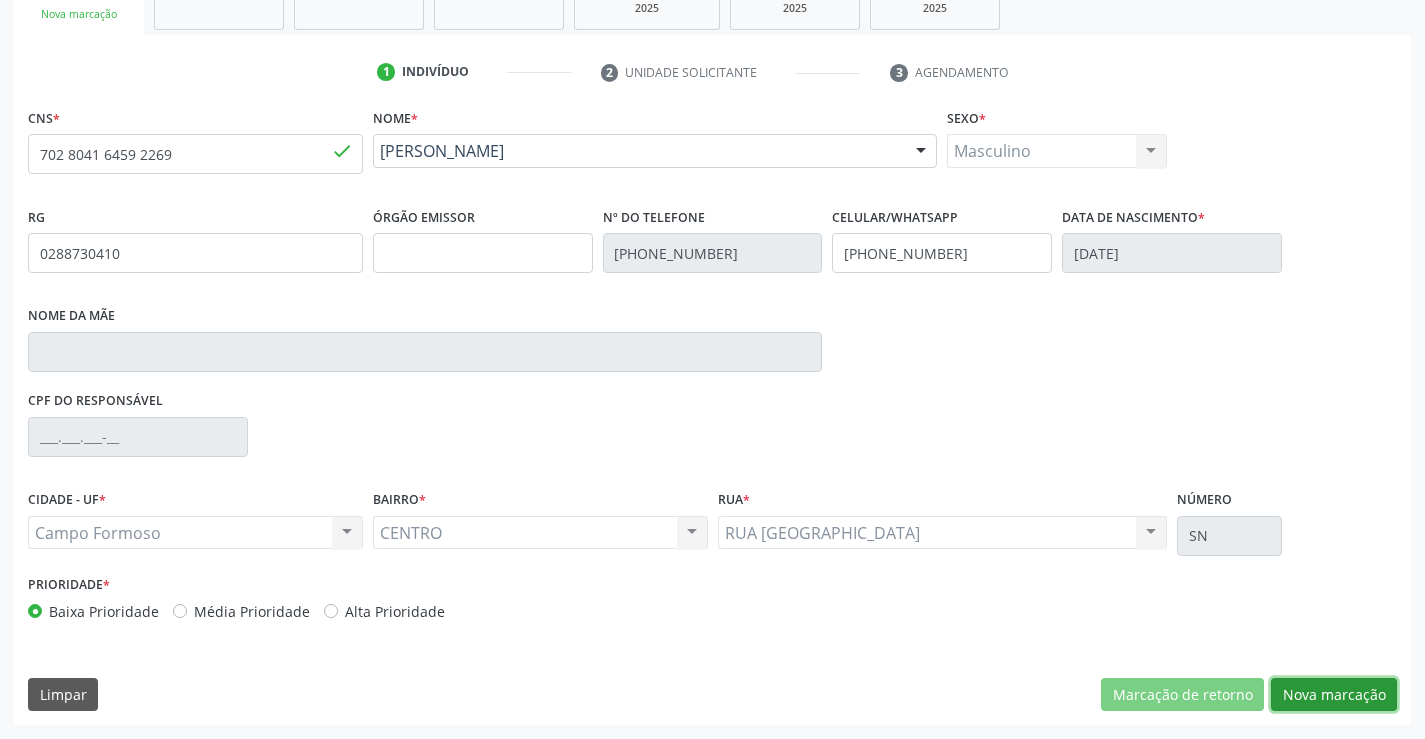 click on "Nova marcação" at bounding box center [1334, 695] 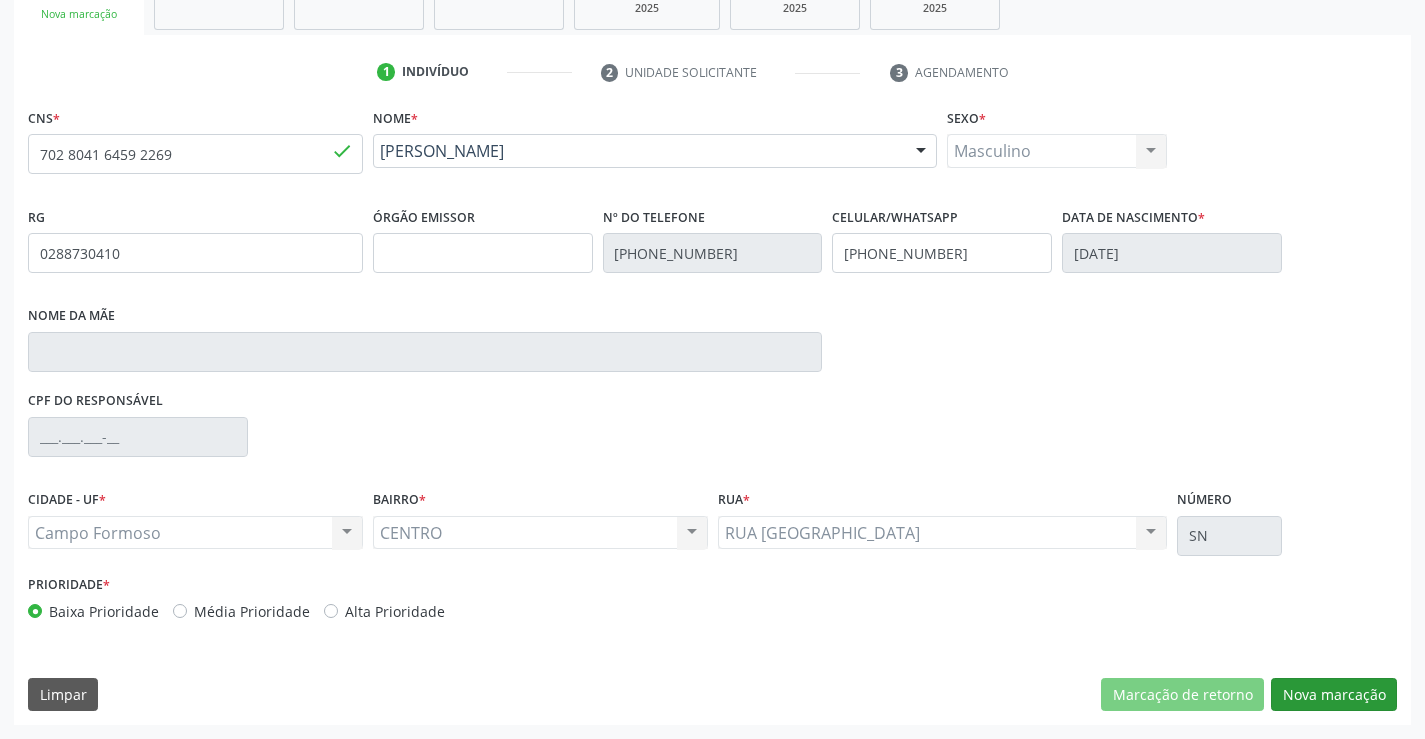scroll, scrollTop: 167, scrollLeft: 0, axis: vertical 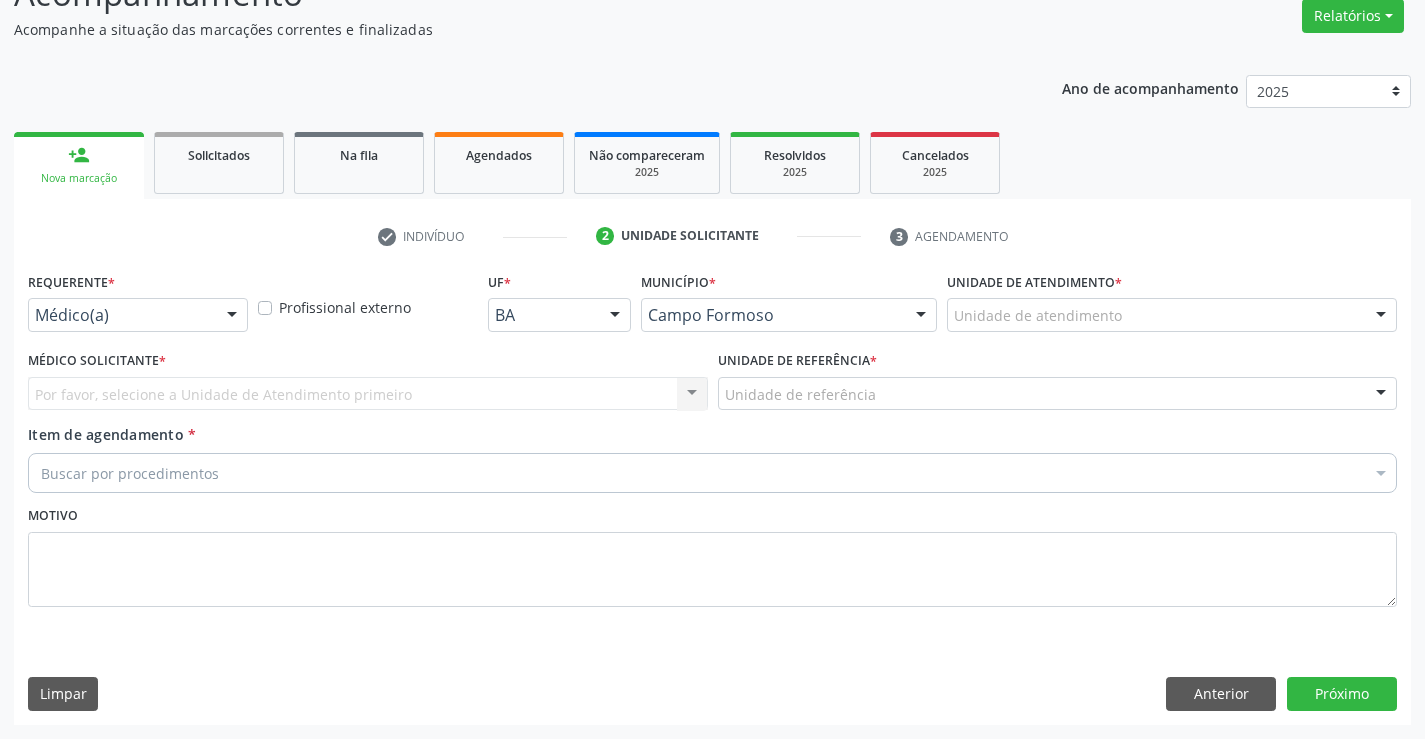 click at bounding box center [232, 316] 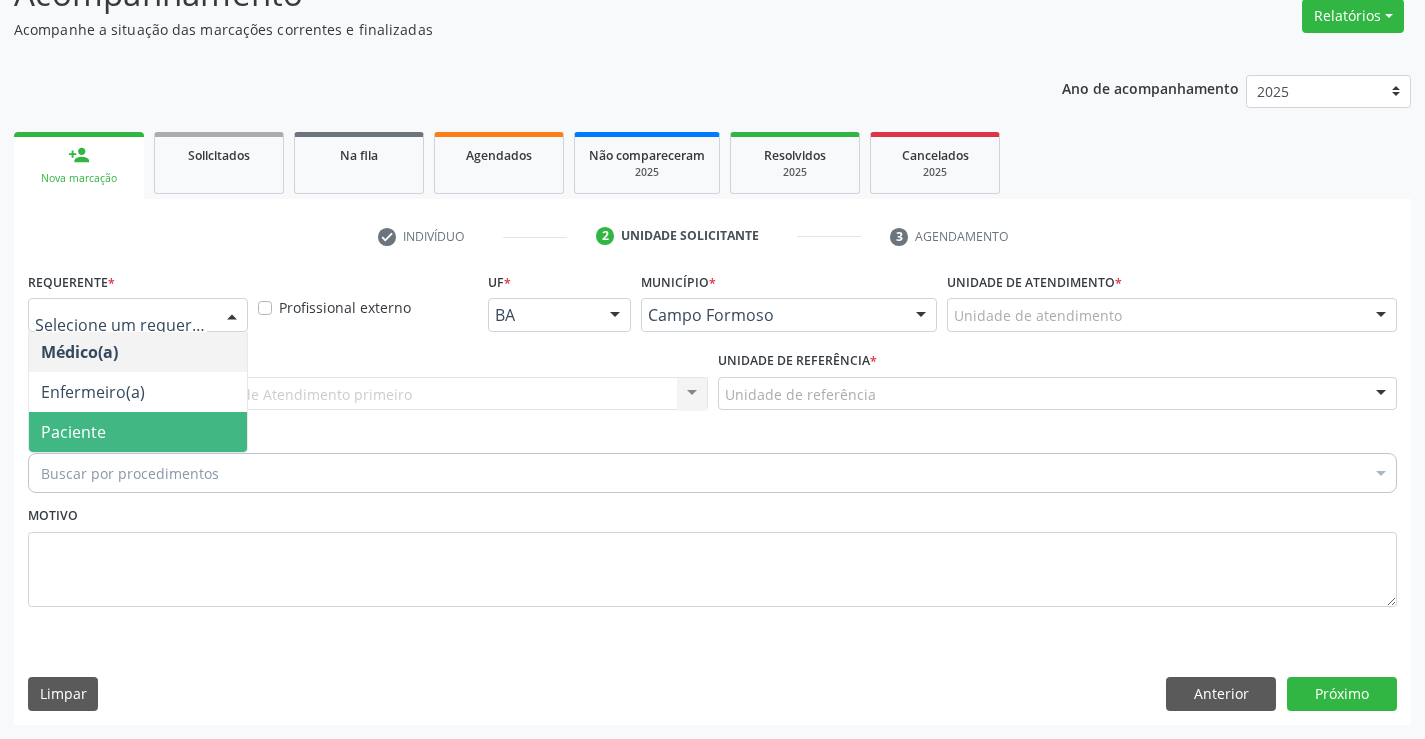 click on "Paciente" at bounding box center (138, 432) 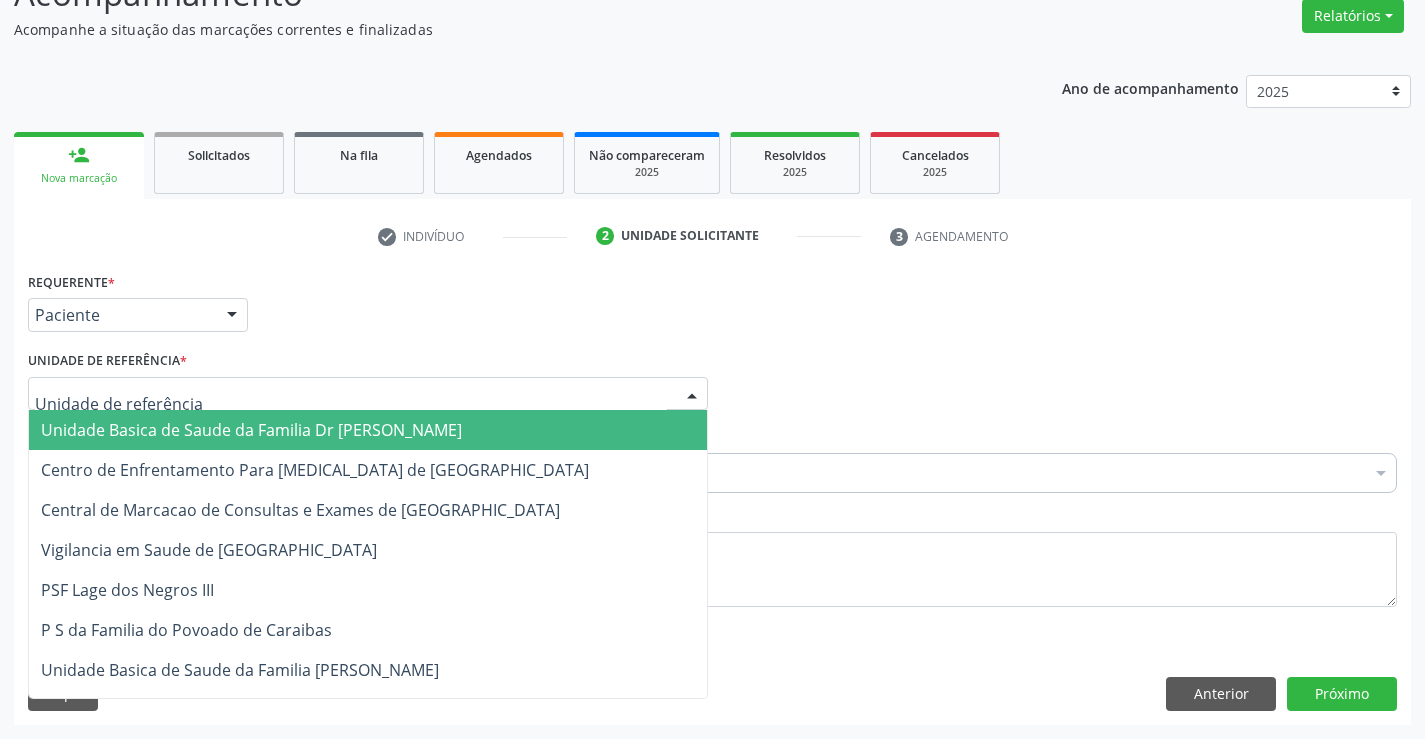 click at bounding box center (368, 394) 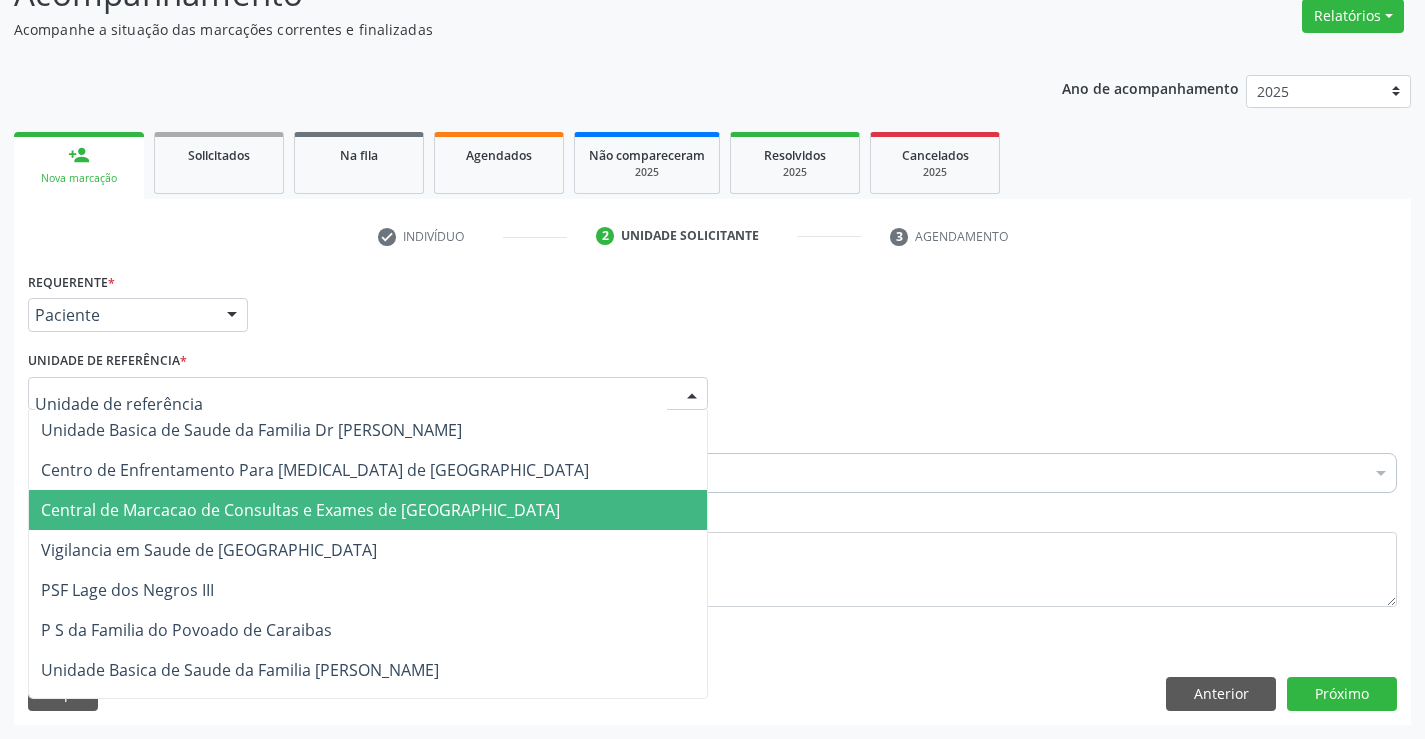 click on "Central de Marcacao de Consultas e Exames de [GEOGRAPHIC_DATA]" at bounding box center [368, 510] 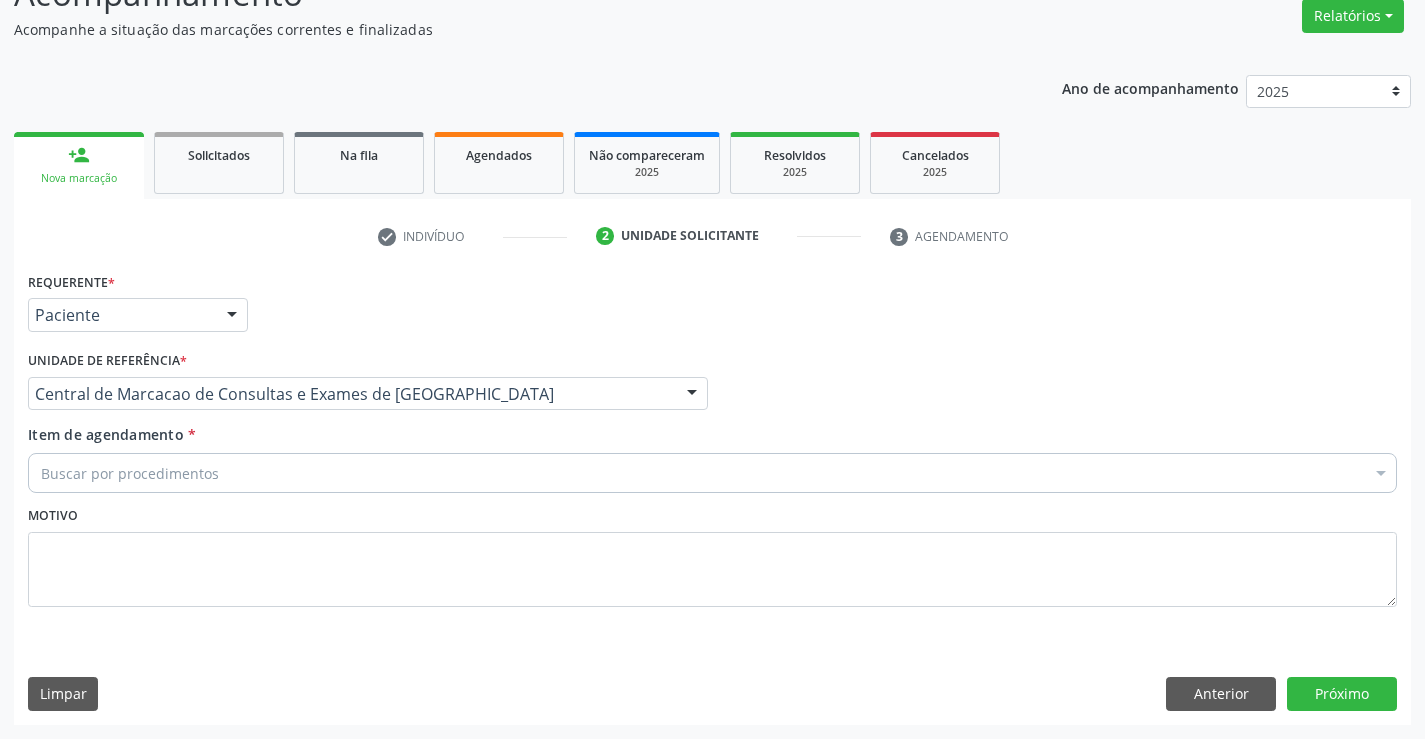 click on "Buscar por procedimentos" at bounding box center (712, 473) 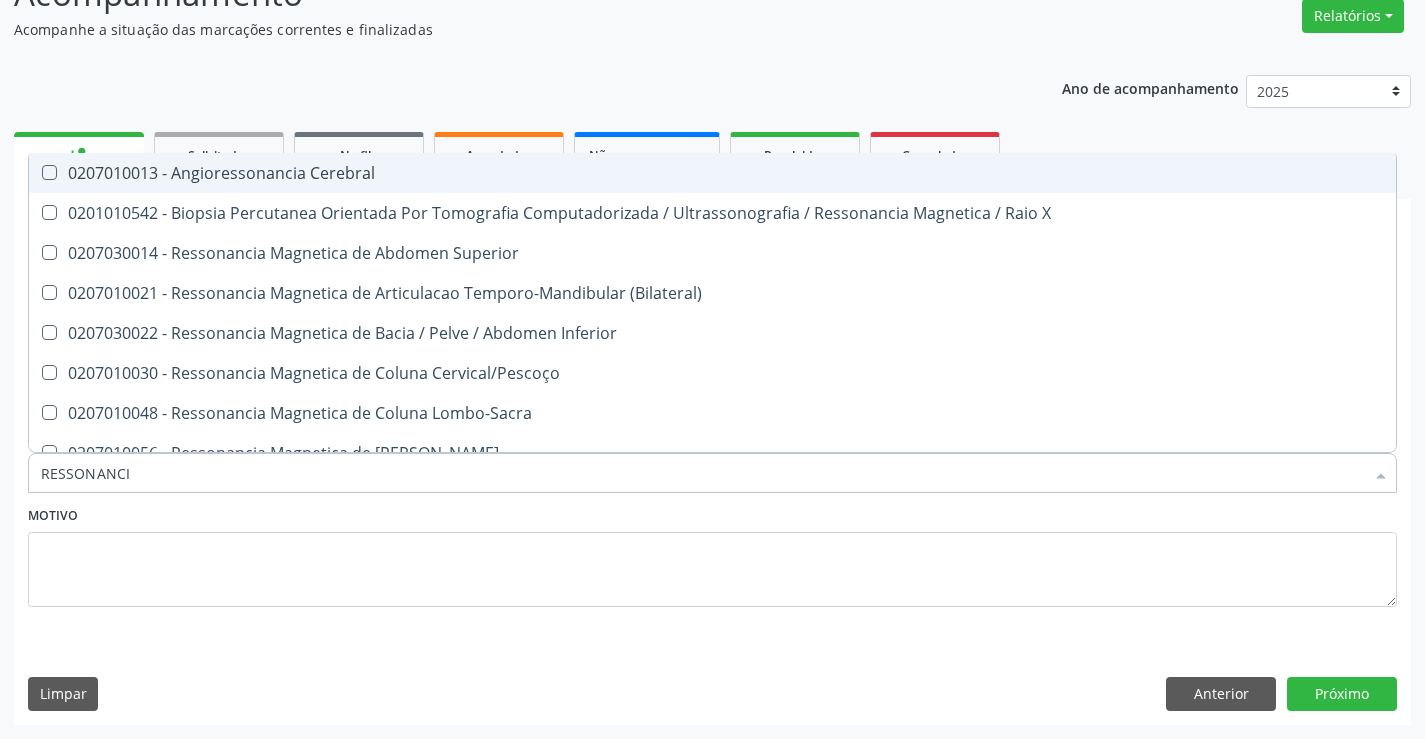 type on "RESSONANCIA" 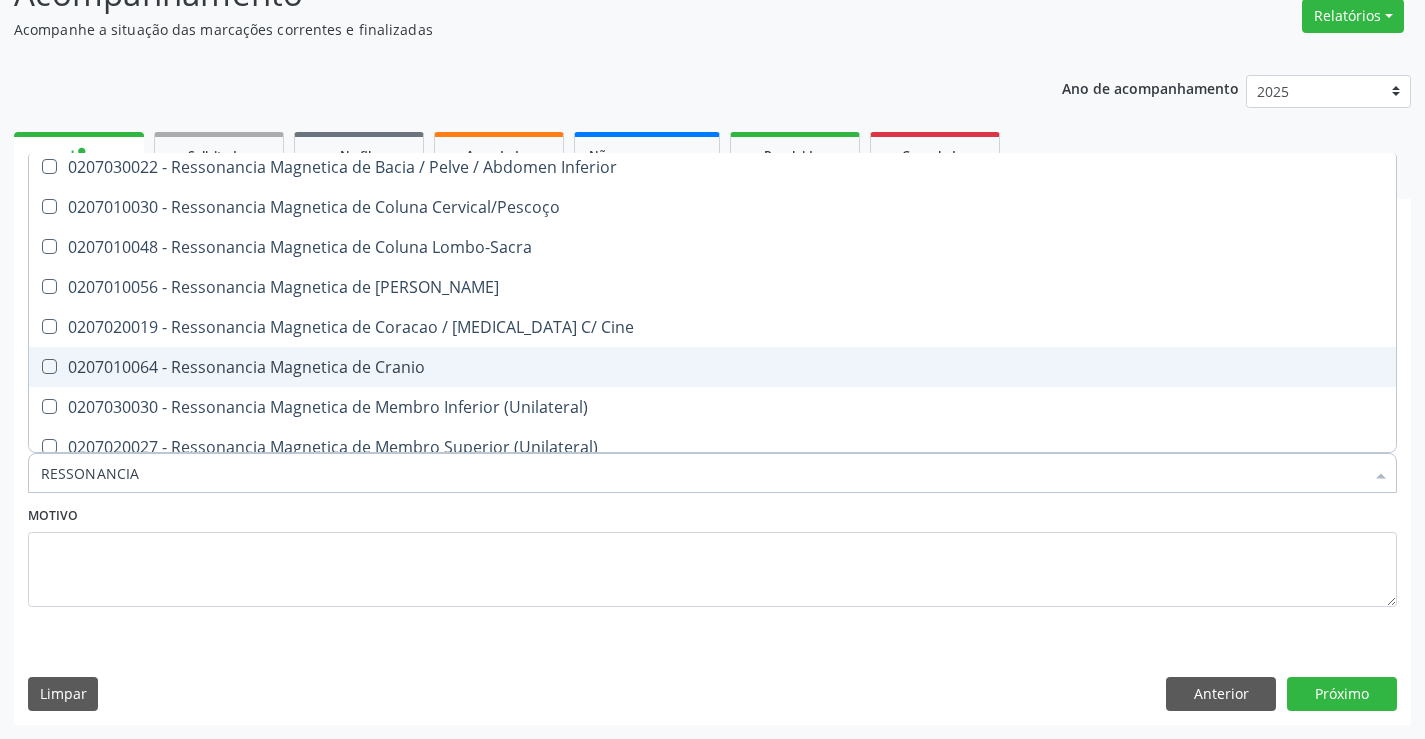 scroll, scrollTop: 200, scrollLeft: 0, axis: vertical 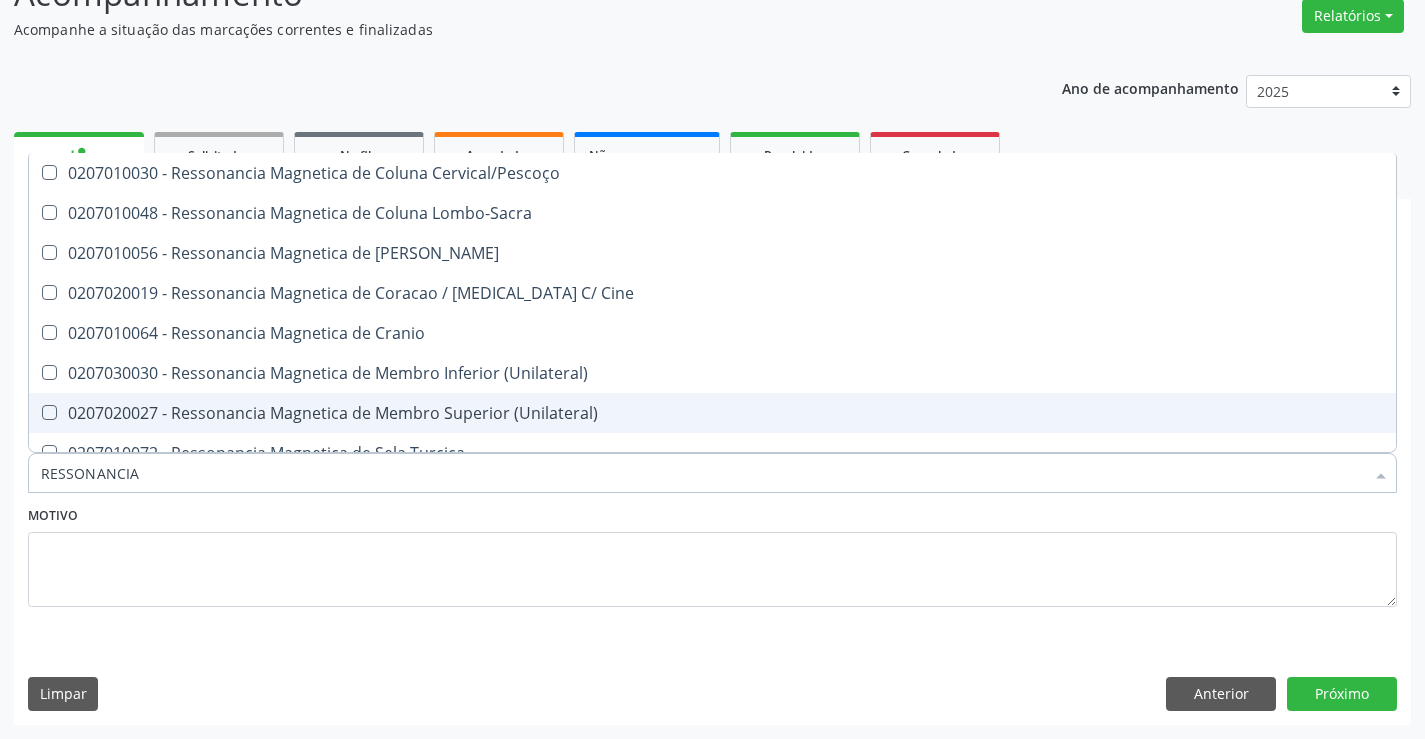 click on "0207020027 - Ressonancia Magnetica de Membro Superior (Unilateral)" at bounding box center (712, 413) 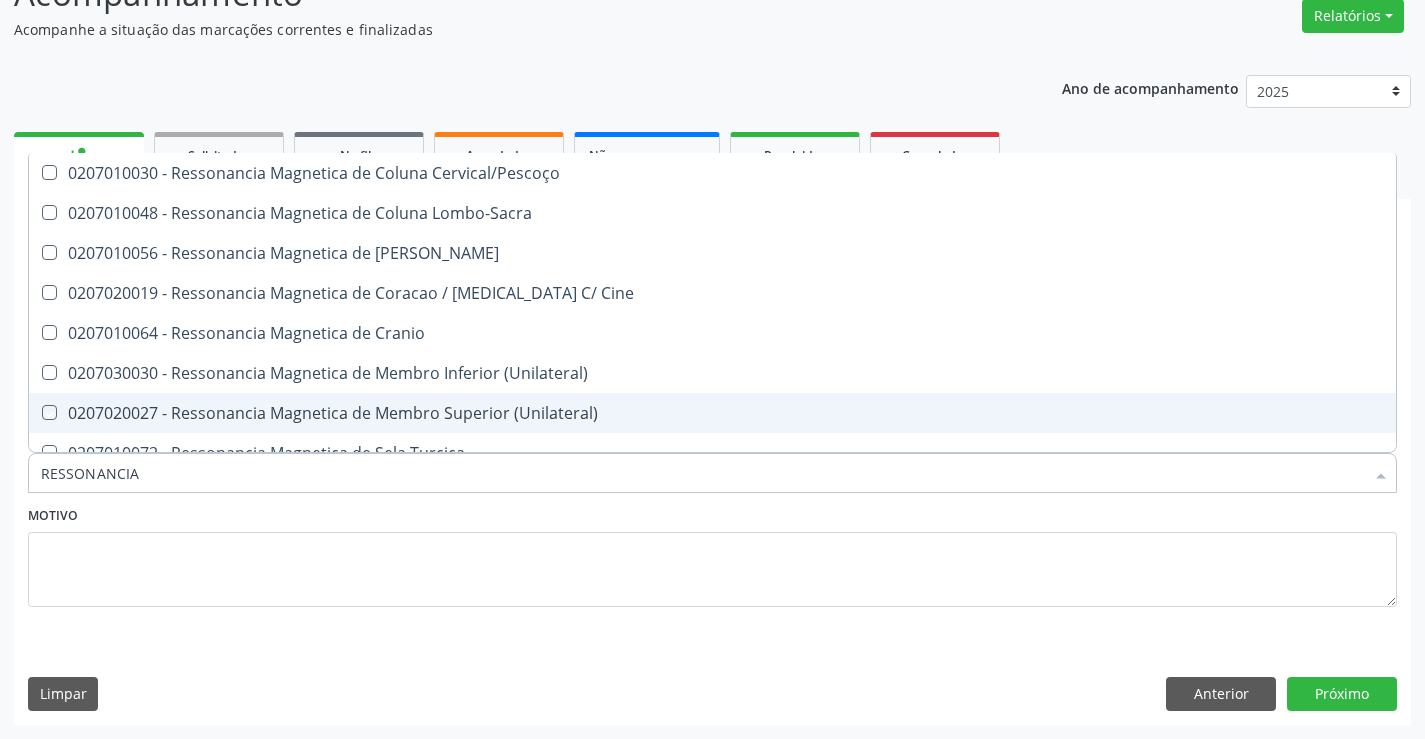 checkbox on "true" 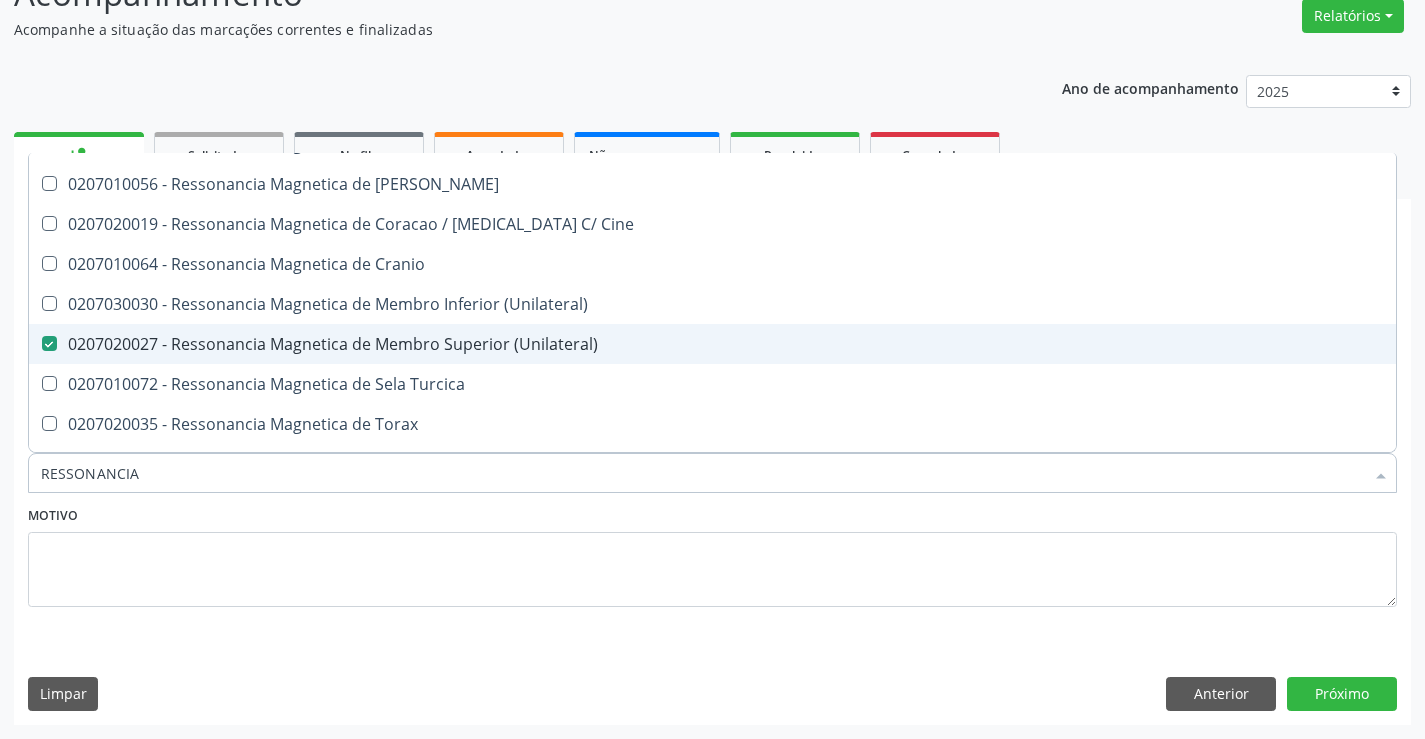 scroll, scrollTop: 301, scrollLeft: 0, axis: vertical 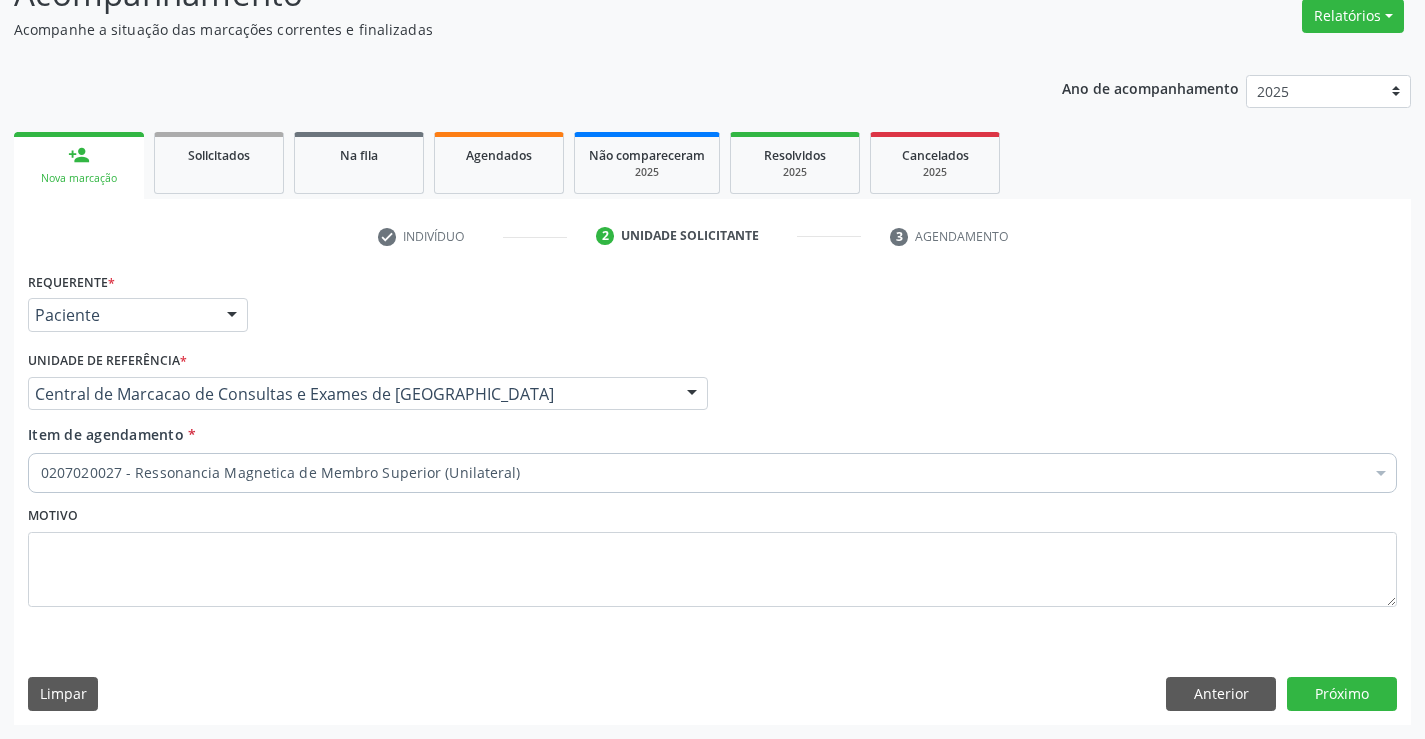 checkbox on "true" 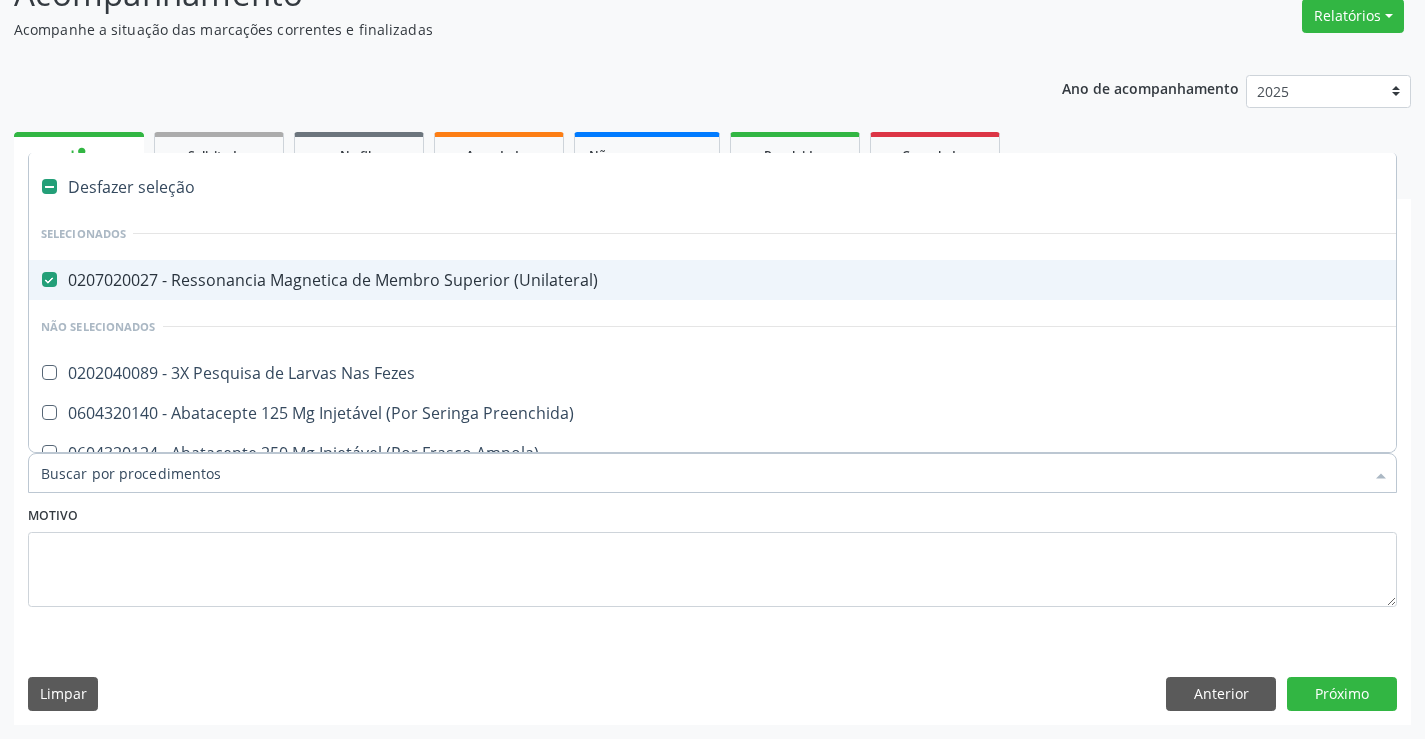 click on "0207020027 - Ressonancia Magnetica de Membro Superior (Unilateral)" at bounding box center [819, 280] 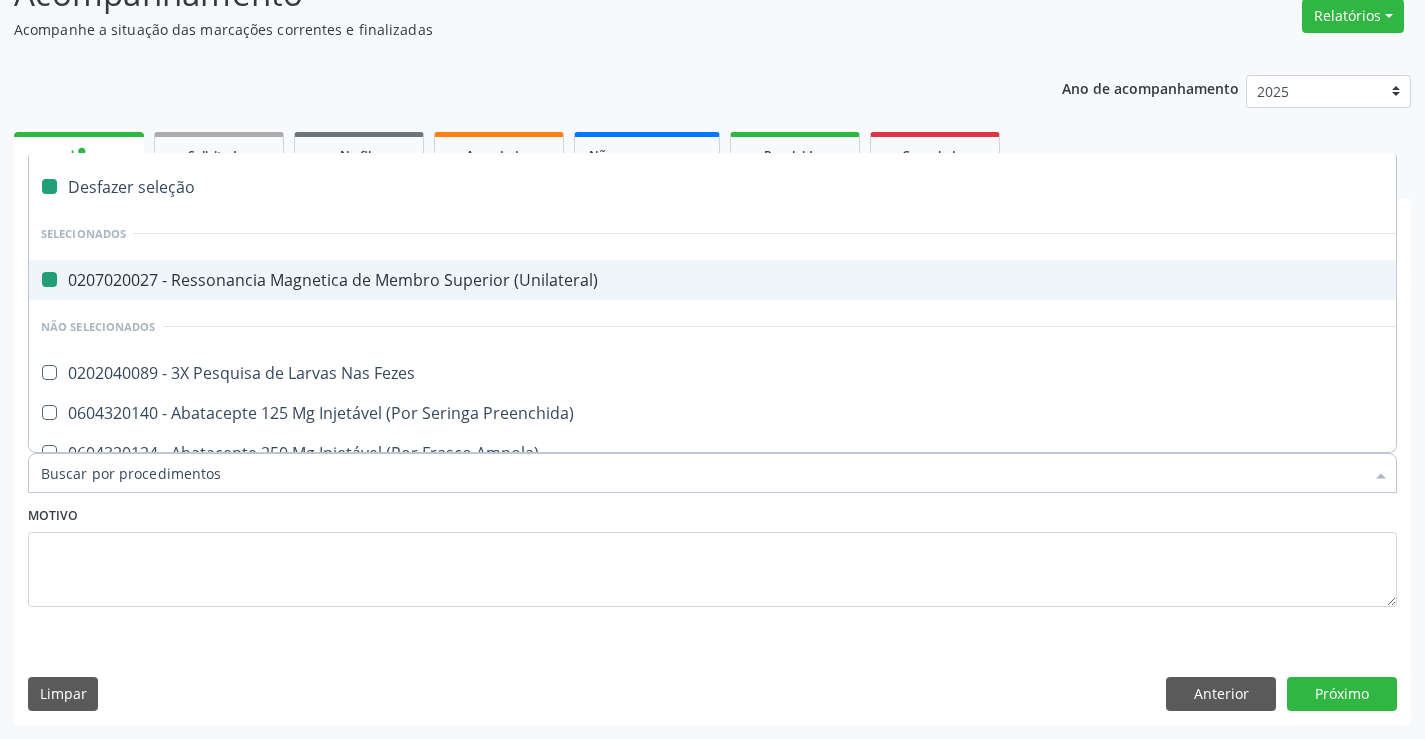 checkbox on "false" 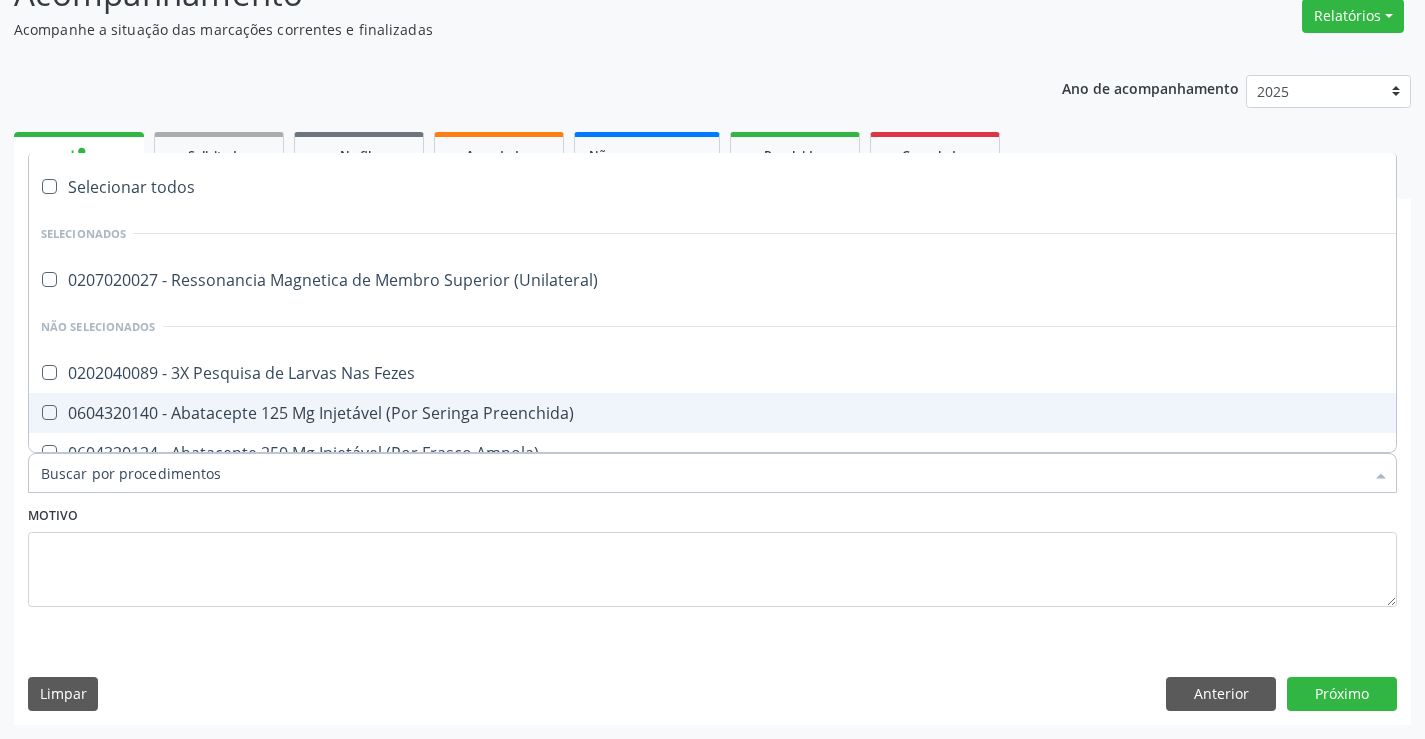 click on "Item de agendamento
*" at bounding box center [702, 473] 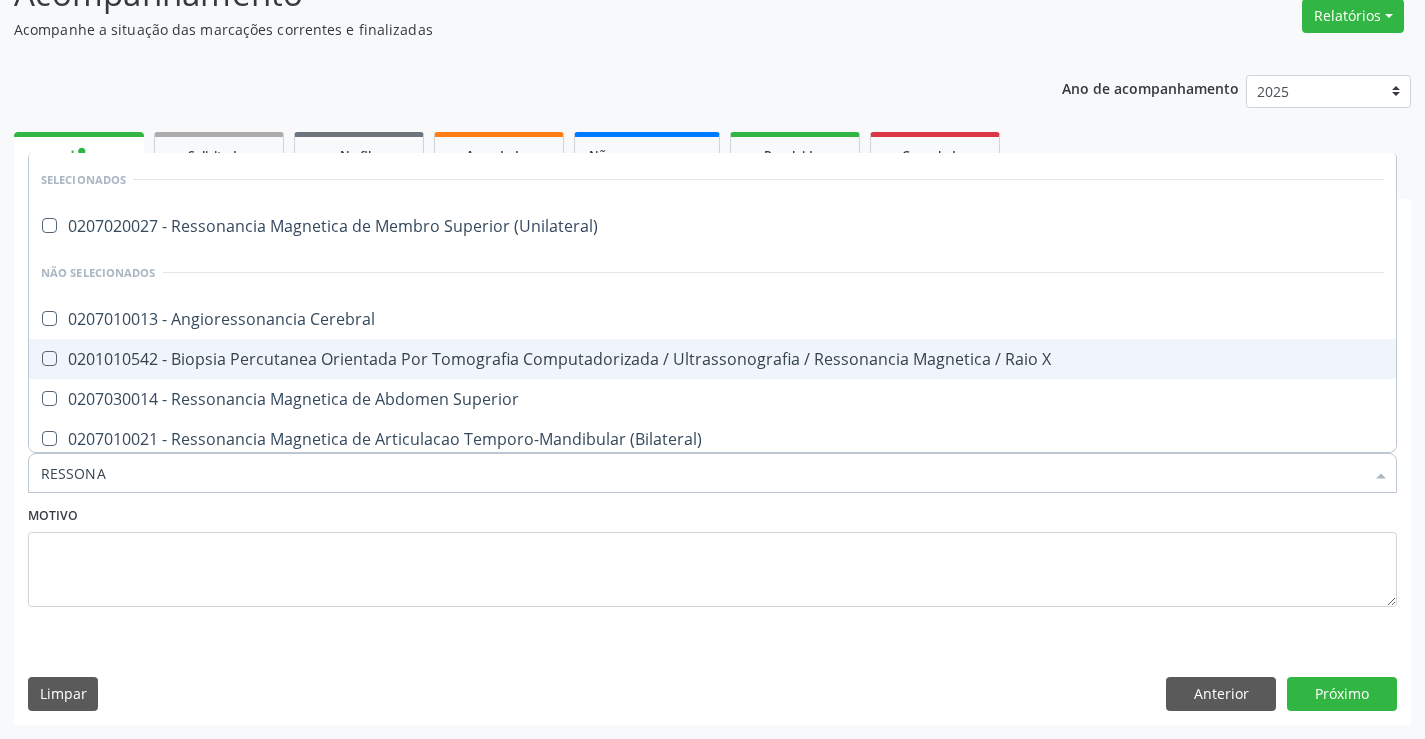 type on "RESSONAN" 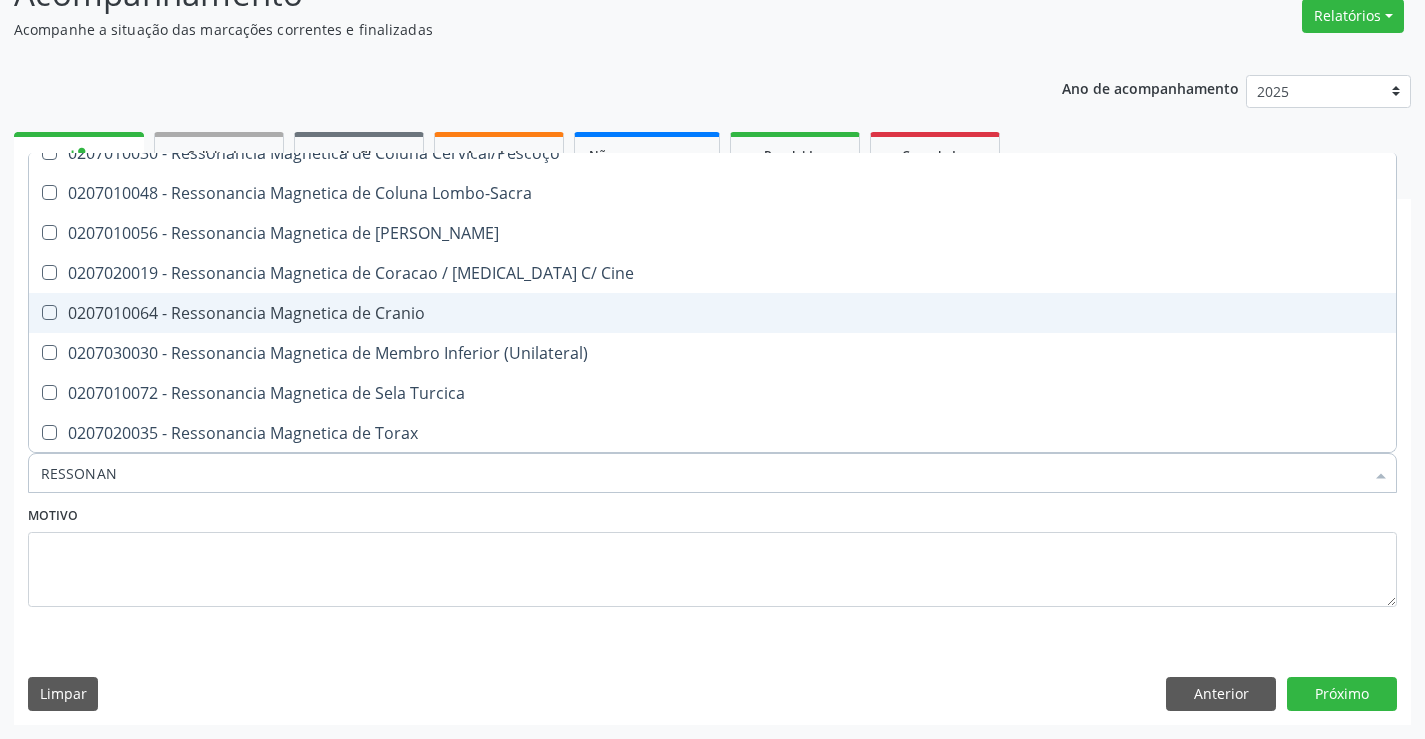scroll, scrollTop: 407, scrollLeft: 0, axis: vertical 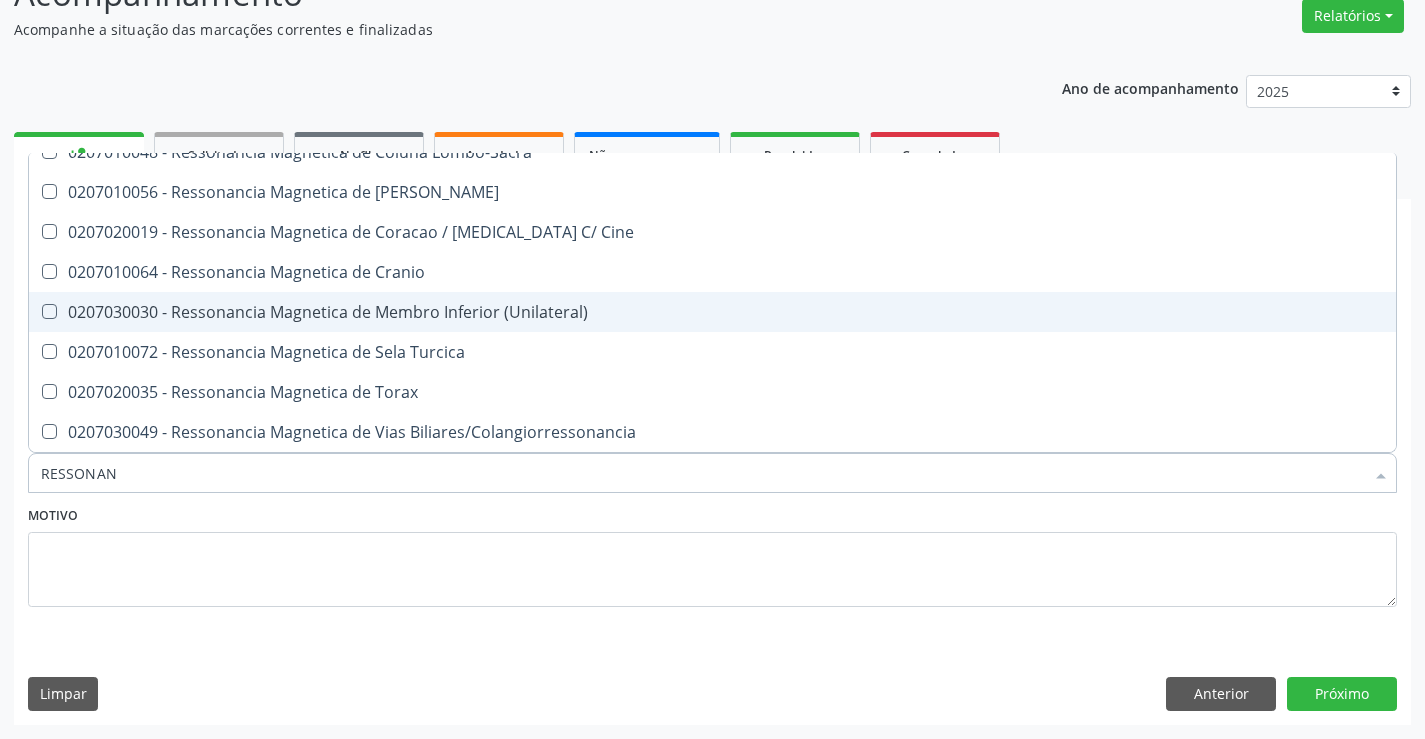 click on "0207030030 - Ressonancia Magnetica de Membro Inferior (Unilateral)" at bounding box center (712, 312) 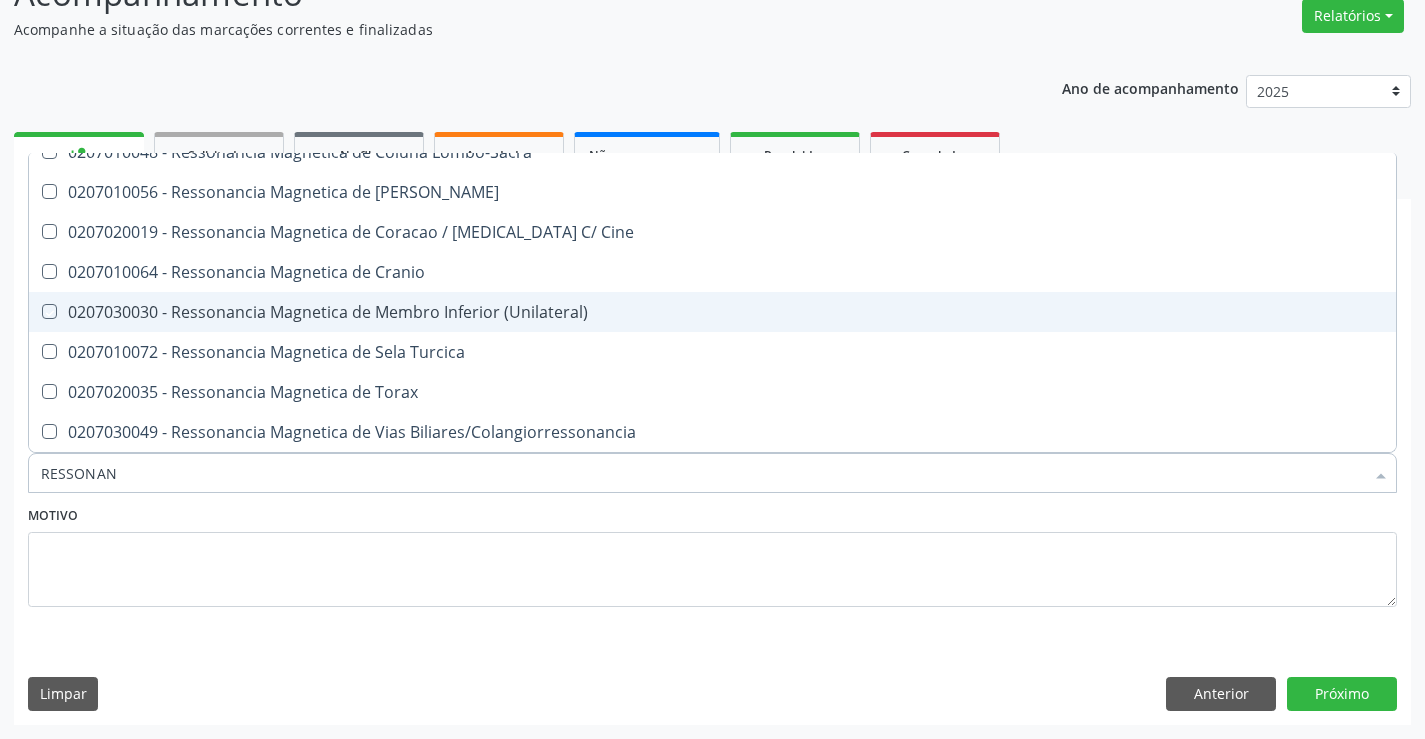checkbox on "true" 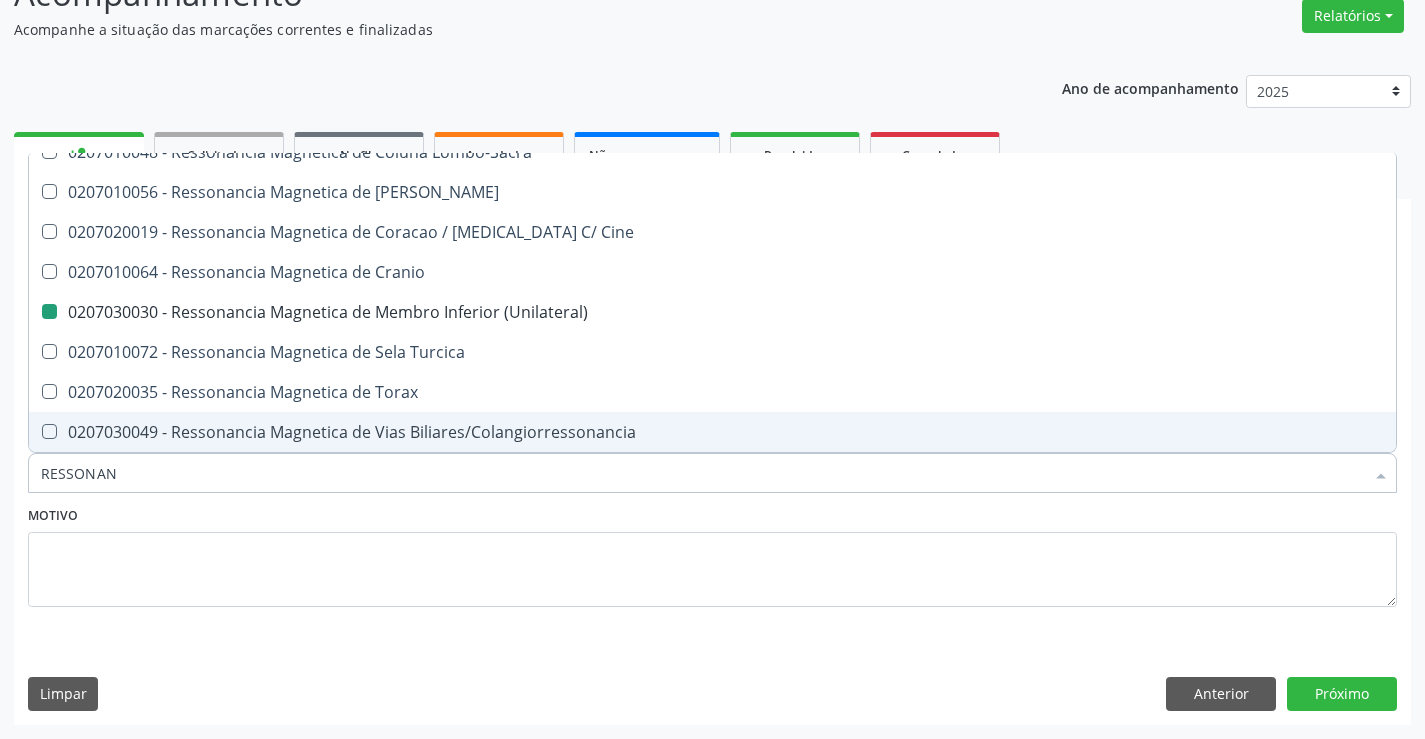 click on "Requerente
*
Paciente         Médico(a)   Enfermeiro(a)   Paciente
Nenhum resultado encontrado para: "   "
Não há nenhuma opção para ser exibida.
UF
BA         BA
Nenhum resultado encontrado para: "   "
Não há nenhuma opção para ser exibida.
Município
Campo Formoso         Campo Formoso
Nenhum resultado encontrado para: "   "
Não há nenhuma opção para ser exibida.
Médico Solicitante
Por favor, selecione a Unidade de Atendimento primeiro
Nenhum resultado encontrado para: "   "
Não há nenhuma opção para ser exibida.
Unidade de referência
*
Central de Marcacao de Consultas e Exames de Campo Formoso         Unidade Basica de Saude da Familia Dr Paulo Sudre   Centro de Enfrentamento Para Covid 19 de Campo Formoso" at bounding box center [712, 495] 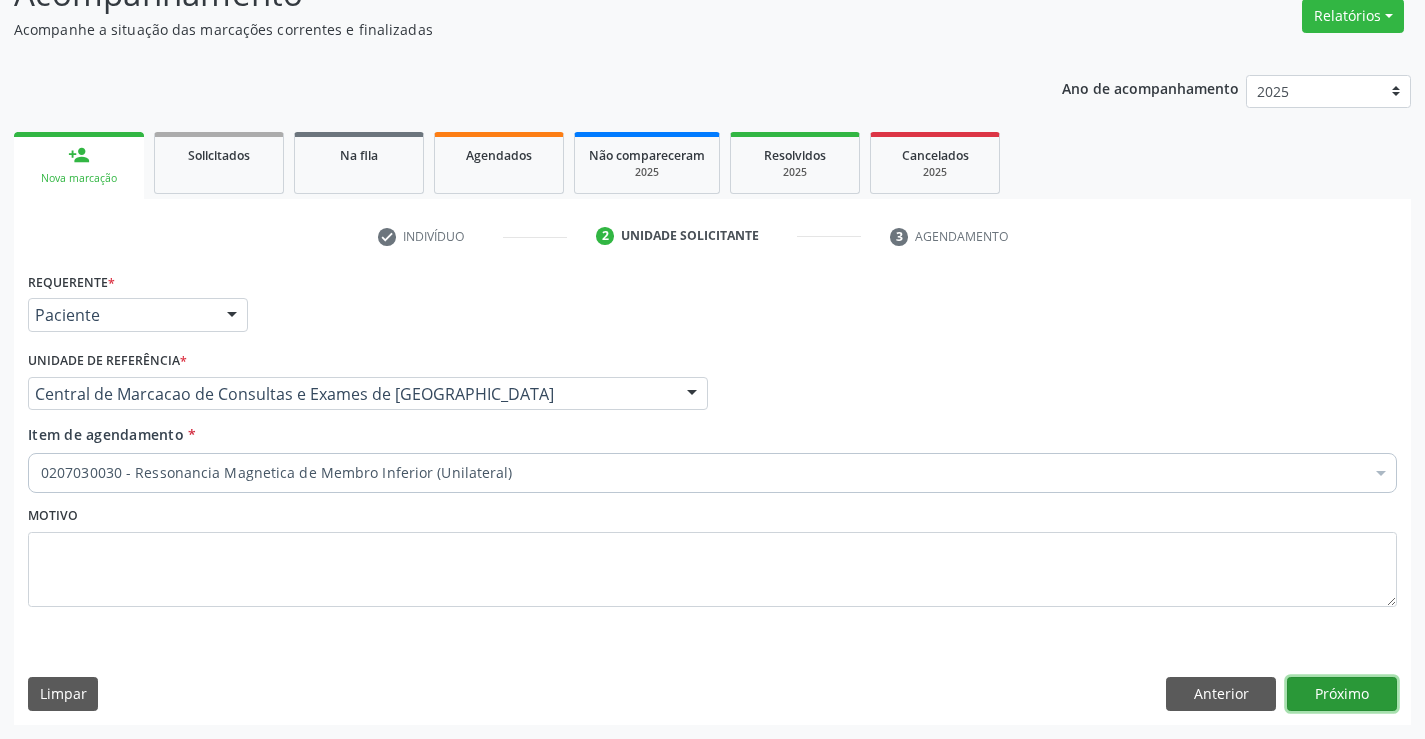 click on "Próximo" at bounding box center (1342, 694) 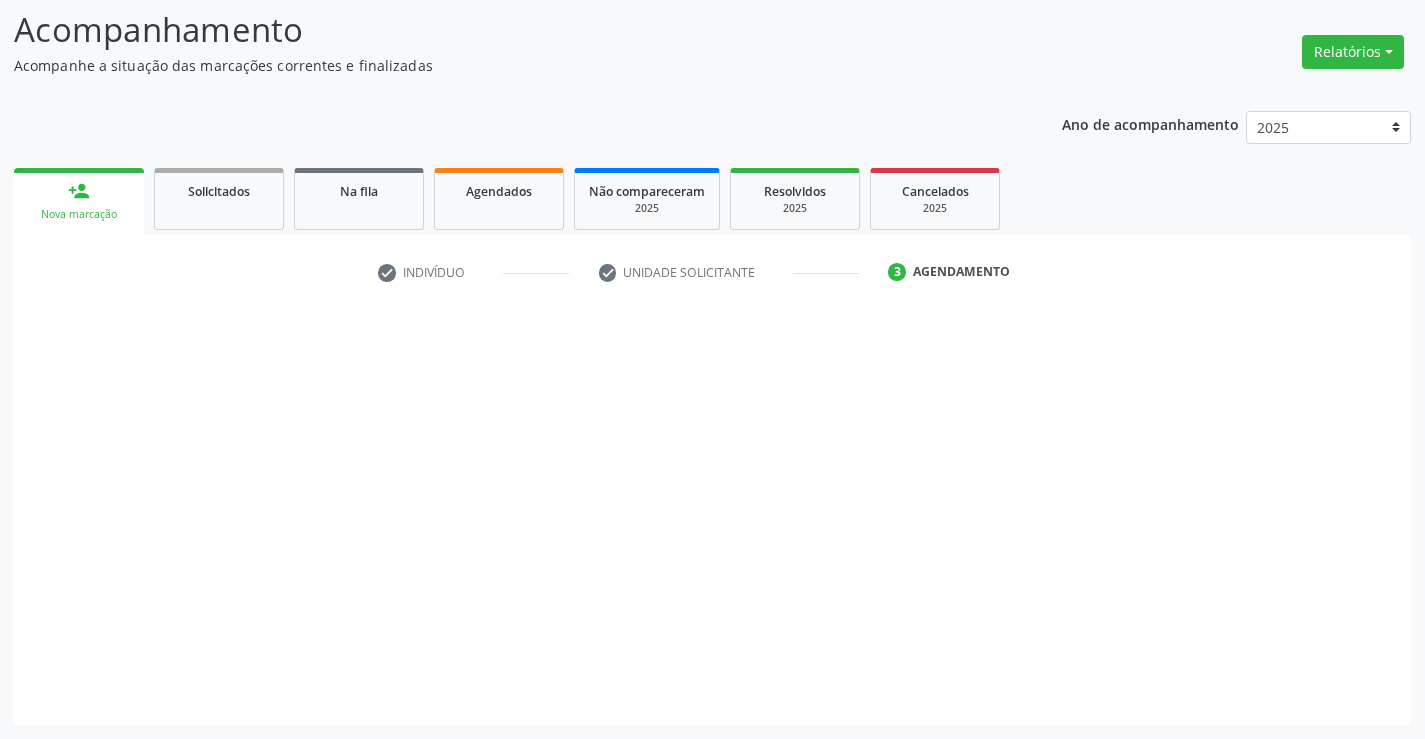 scroll, scrollTop: 131, scrollLeft: 0, axis: vertical 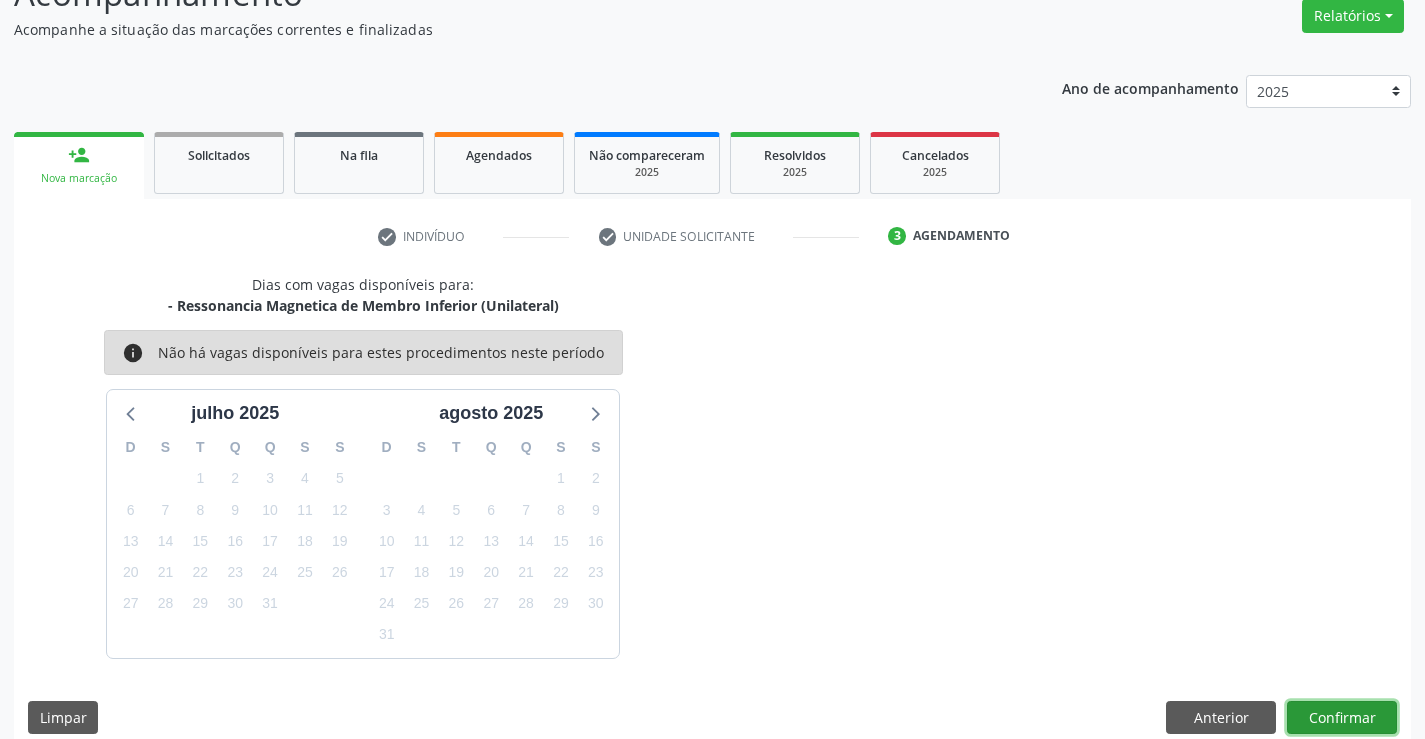 click on "Confirmar" at bounding box center [1342, 718] 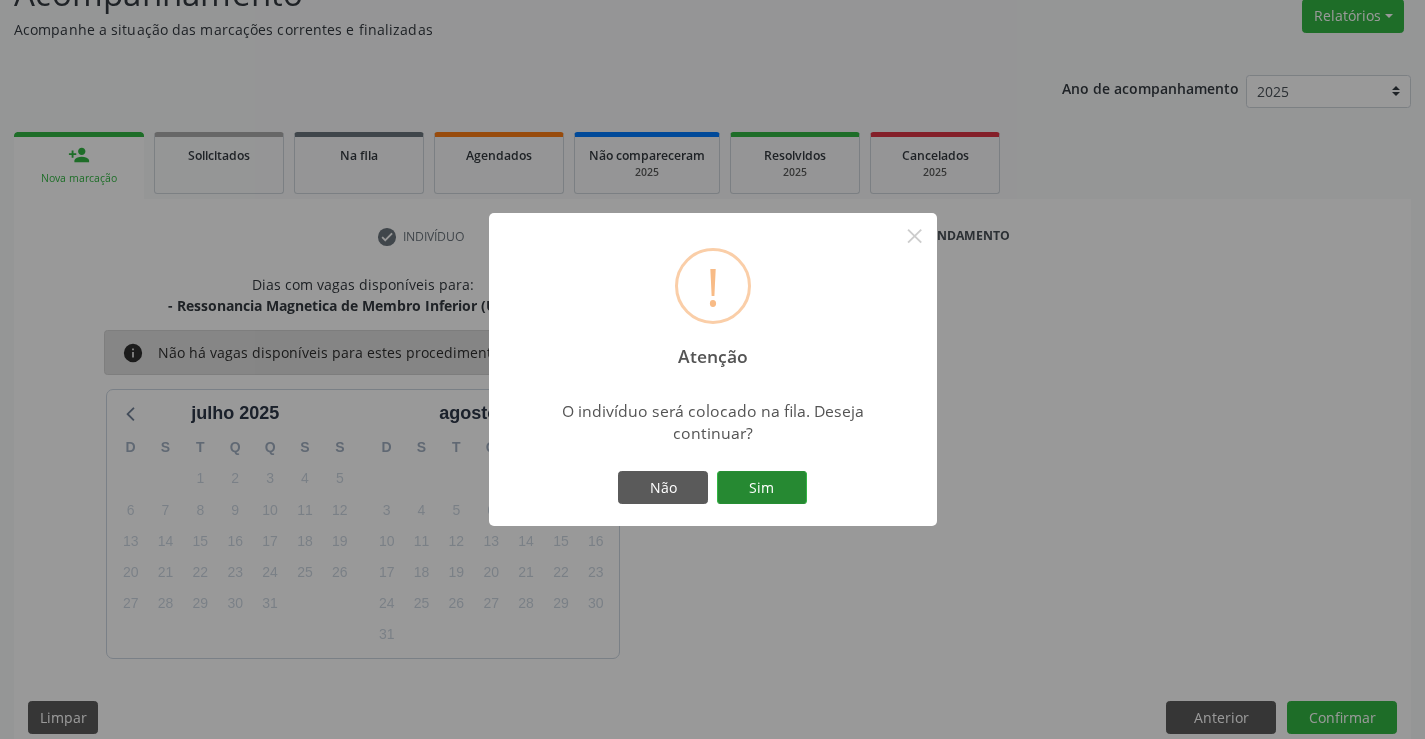 click on "Sim" at bounding box center (762, 488) 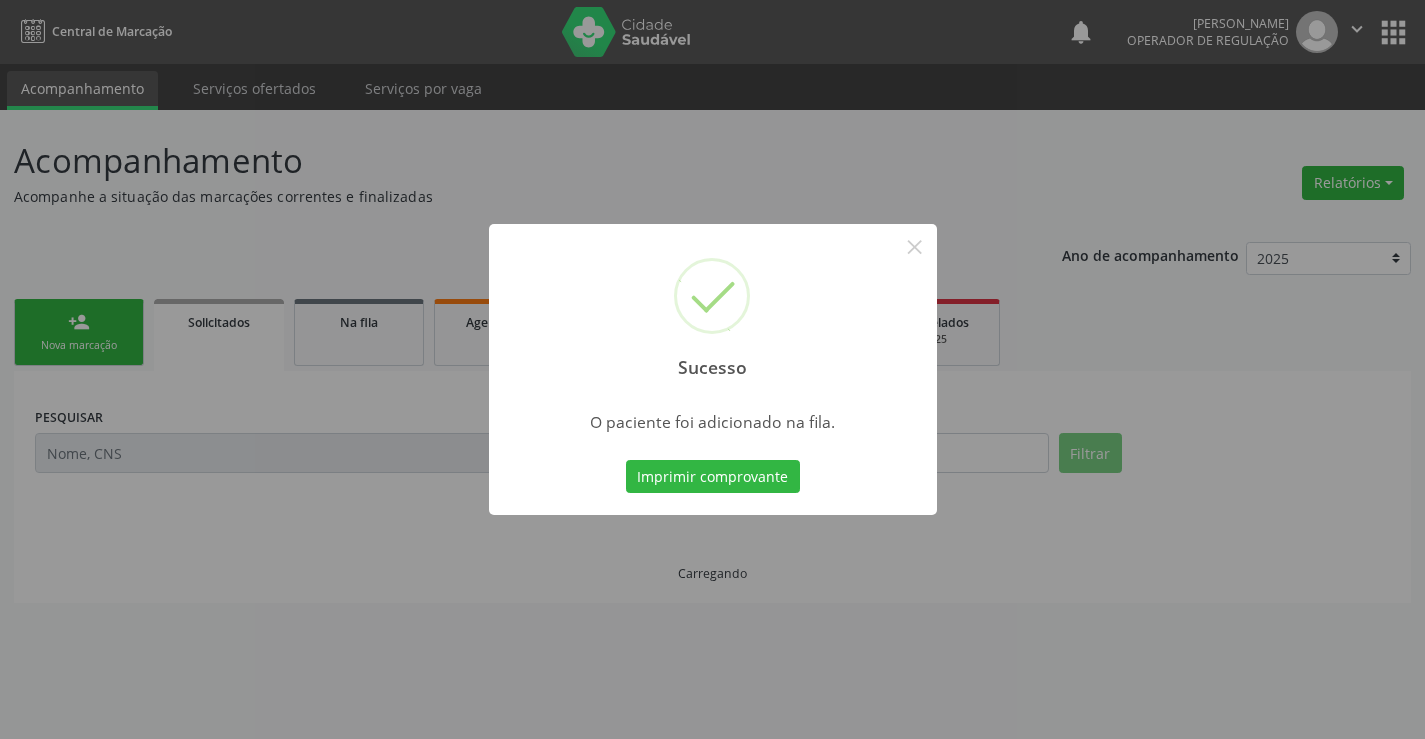 scroll, scrollTop: 0, scrollLeft: 0, axis: both 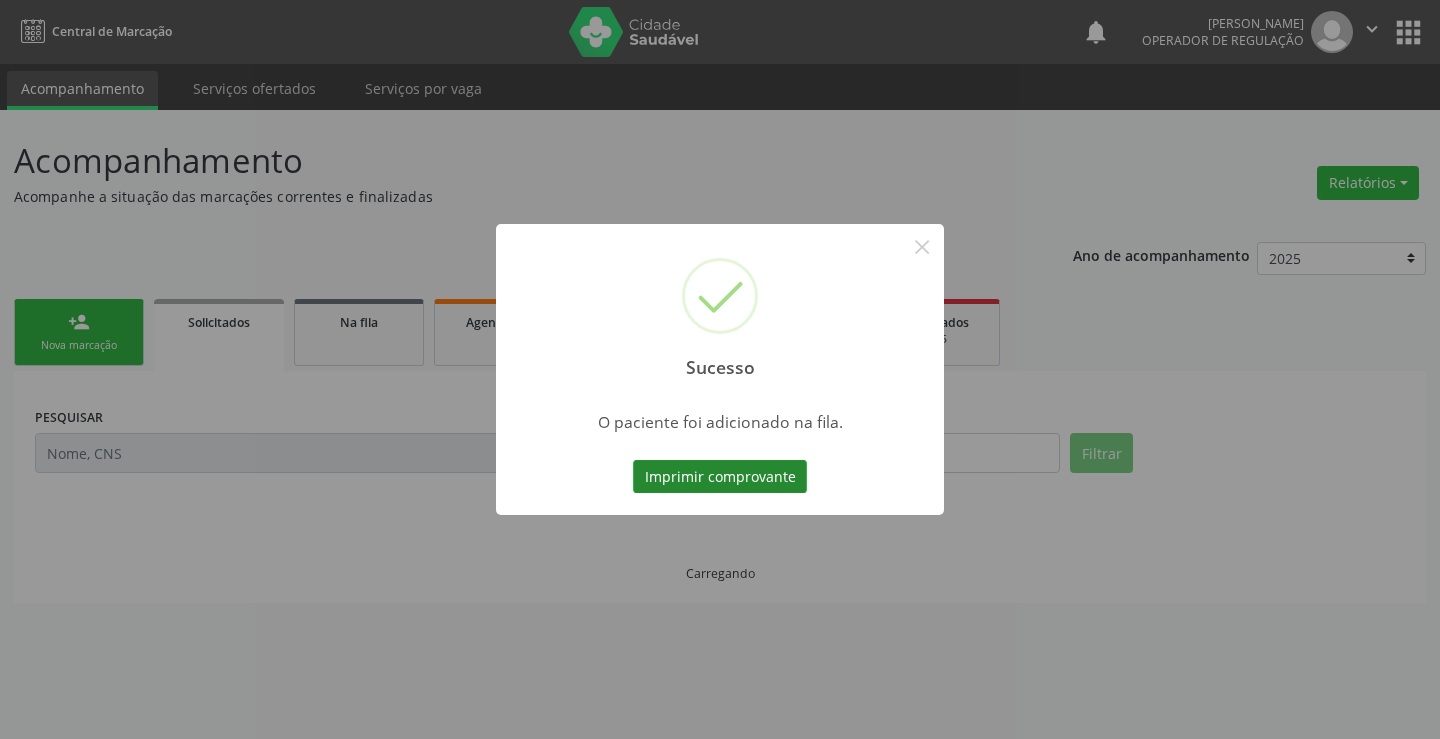 click on "Imprimir comprovante" at bounding box center [720, 477] 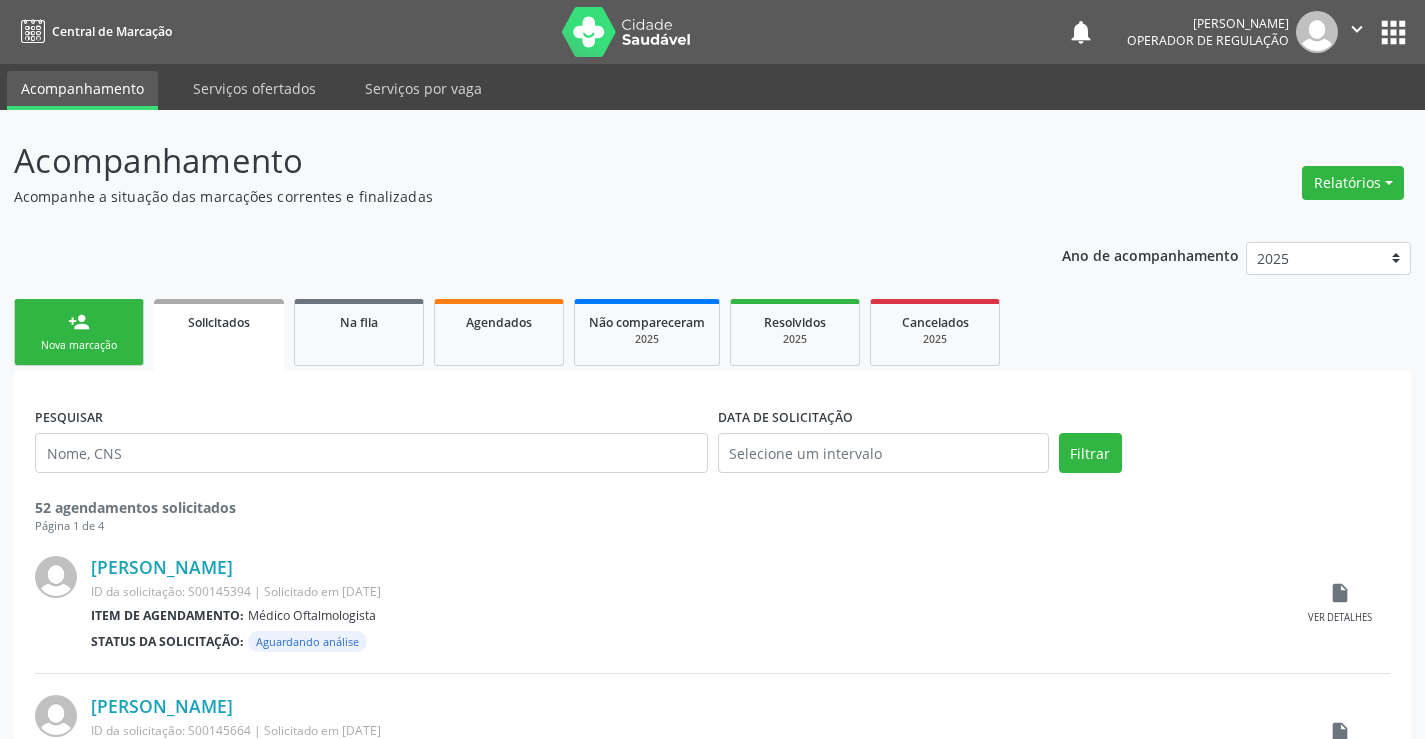 click on "person_add
Nova marcação" at bounding box center [79, 332] 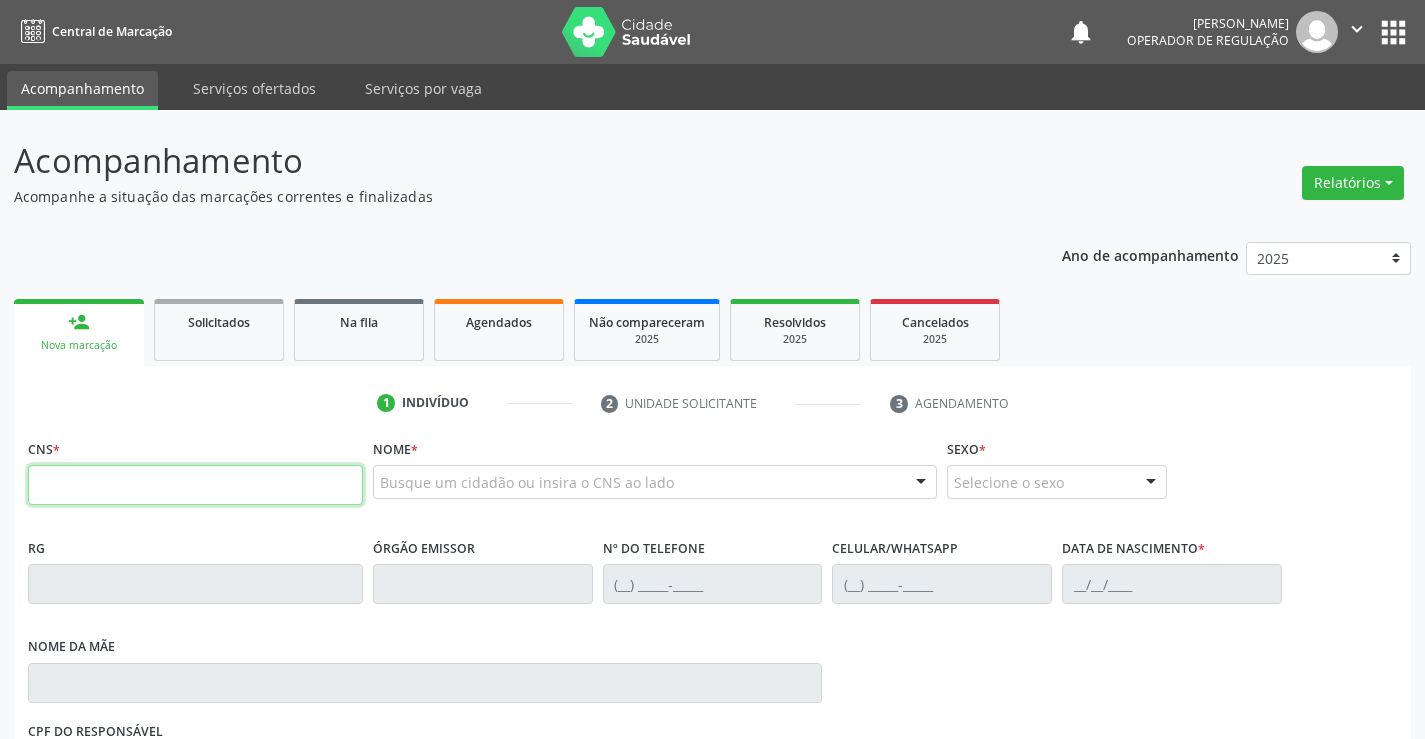 click at bounding box center (195, 485) 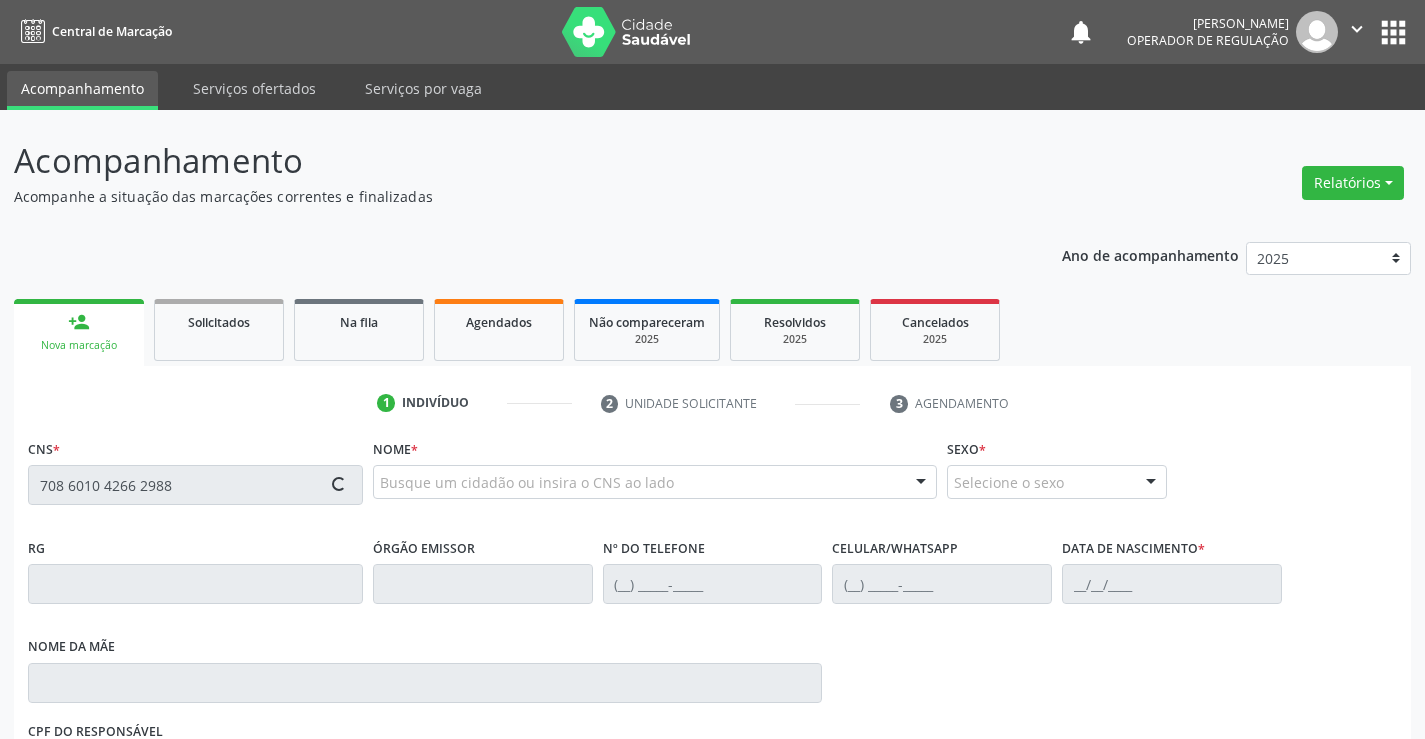 type on "708 6010 4266 2988" 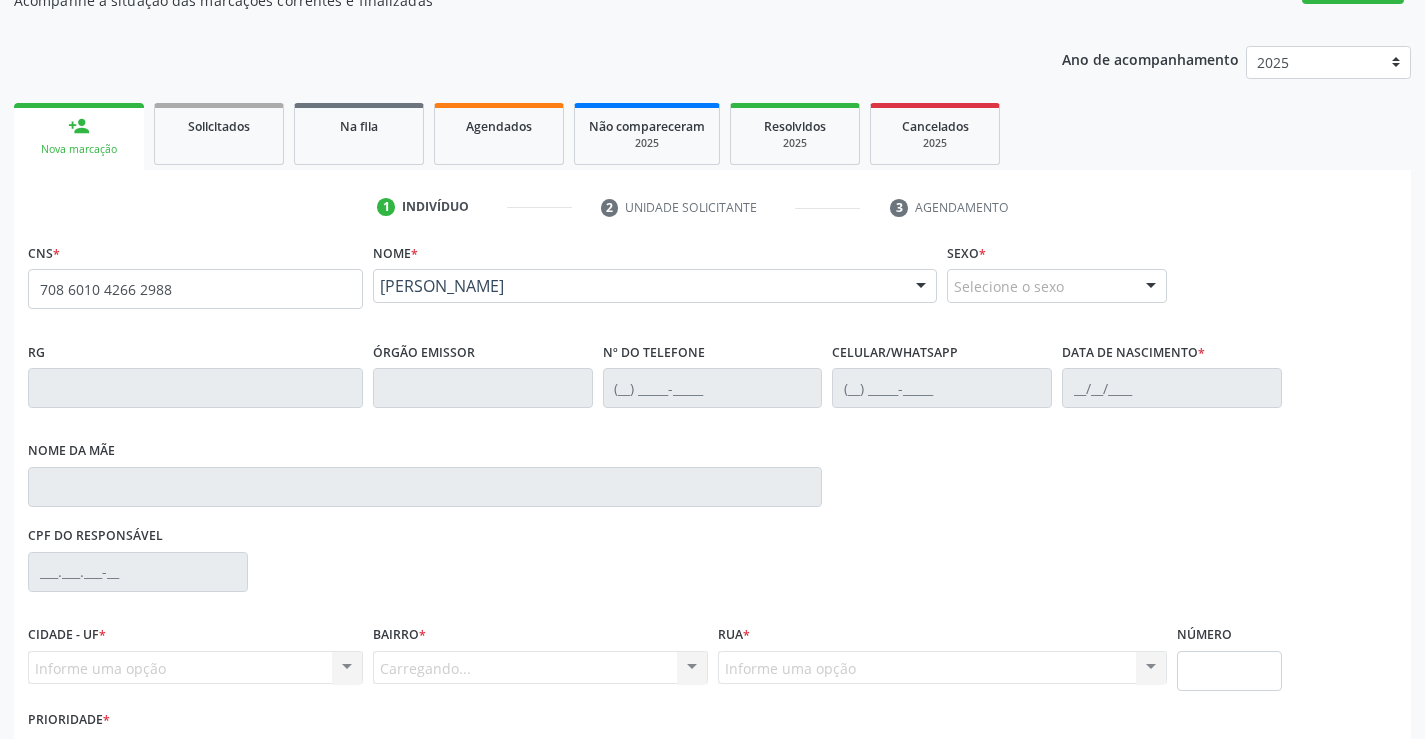 scroll, scrollTop: 300, scrollLeft: 0, axis: vertical 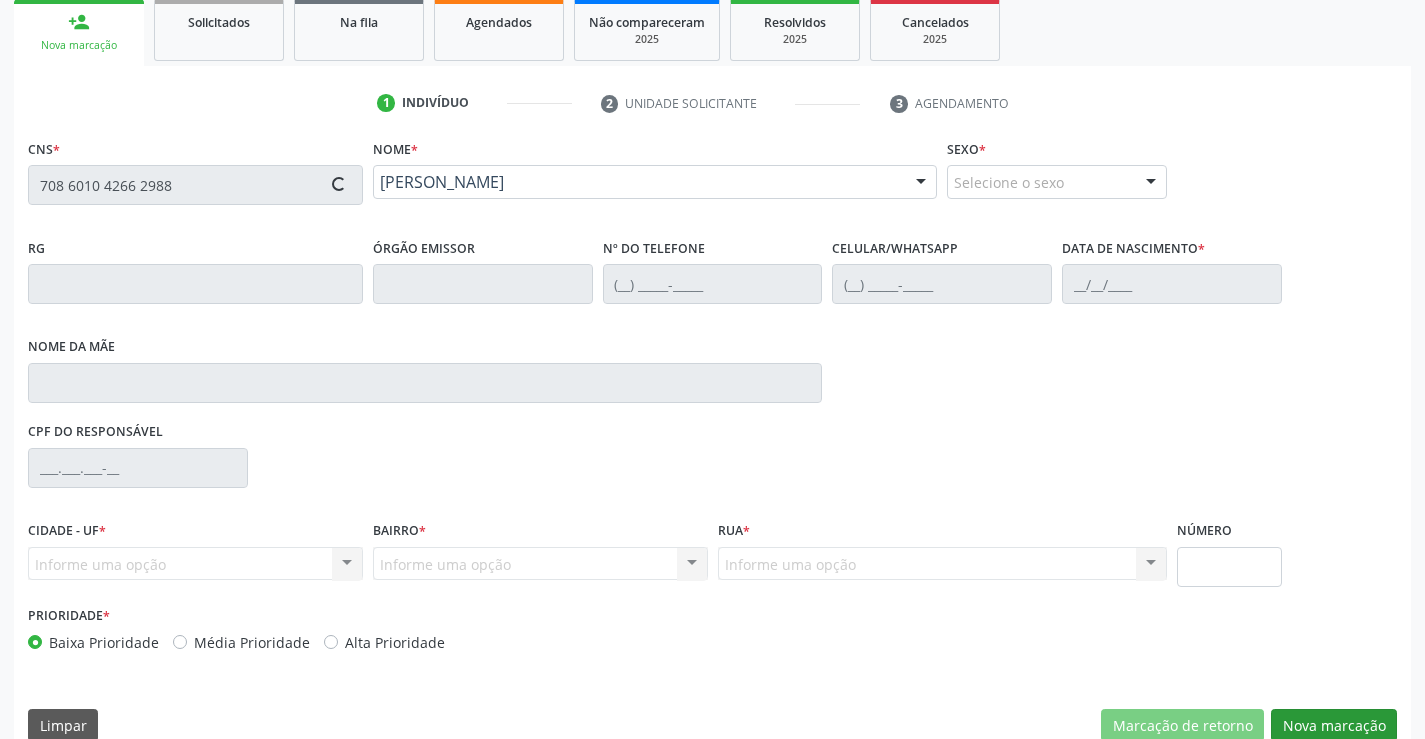 type on "[PHONE_NUMBER]" 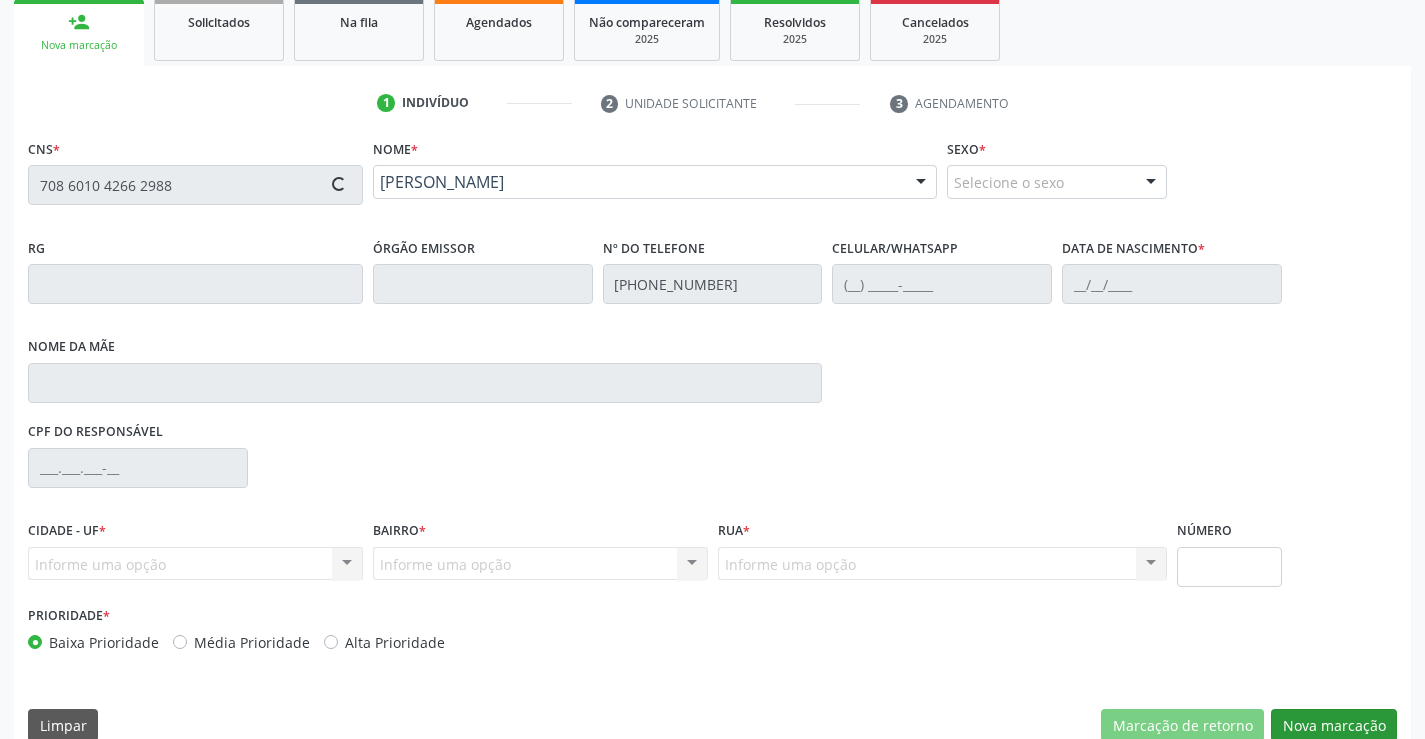 type on "[PHONE_NUMBER]" 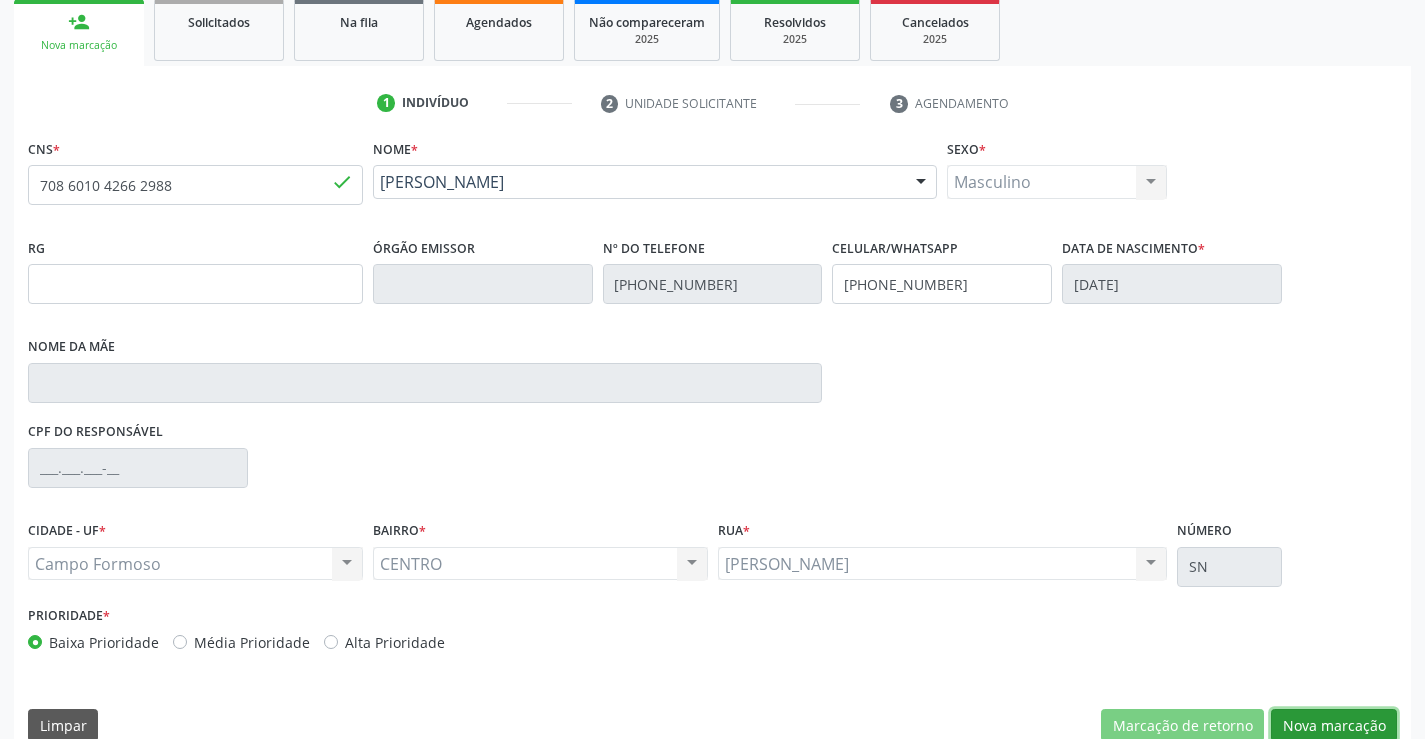 click on "Nova marcação" at bounding box center [1334, 726] 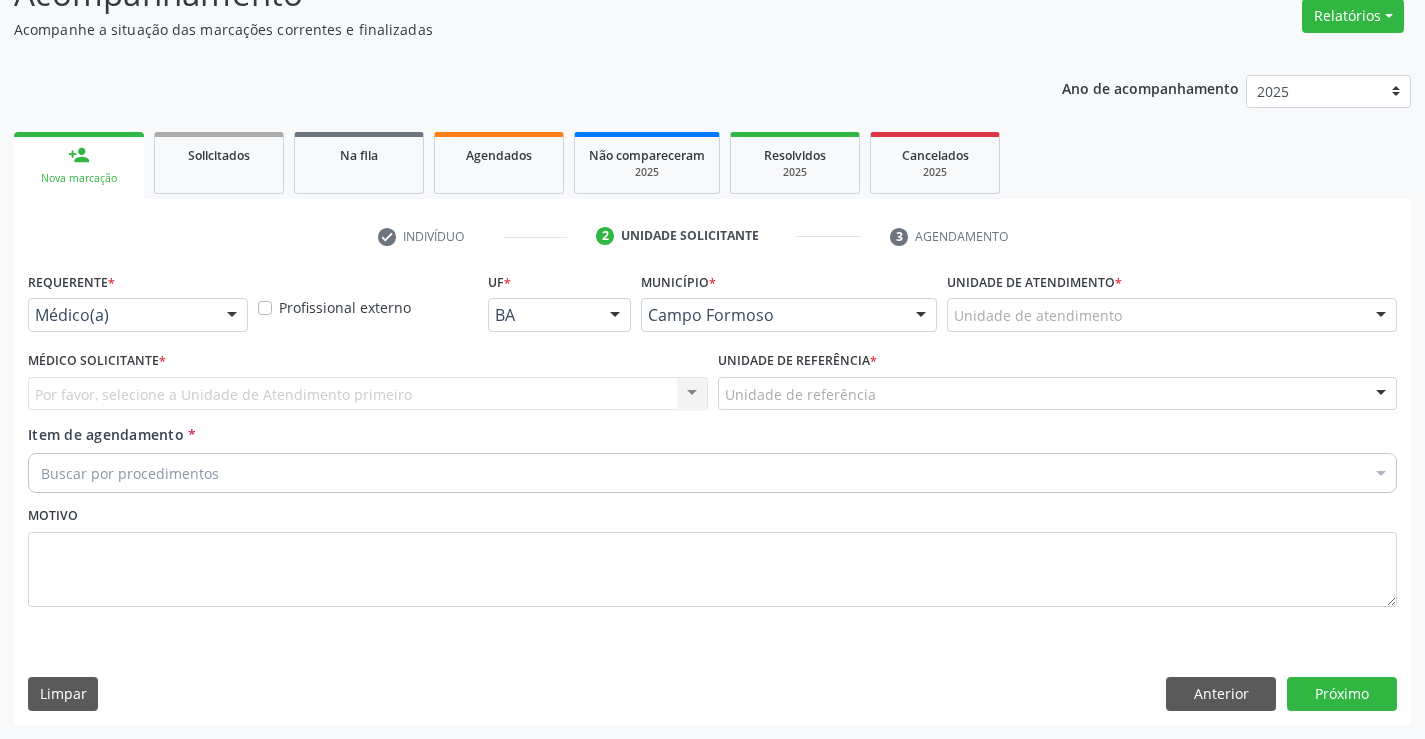 scroll, scrollTop: 167, scrollLeft: 0, axis: vertical 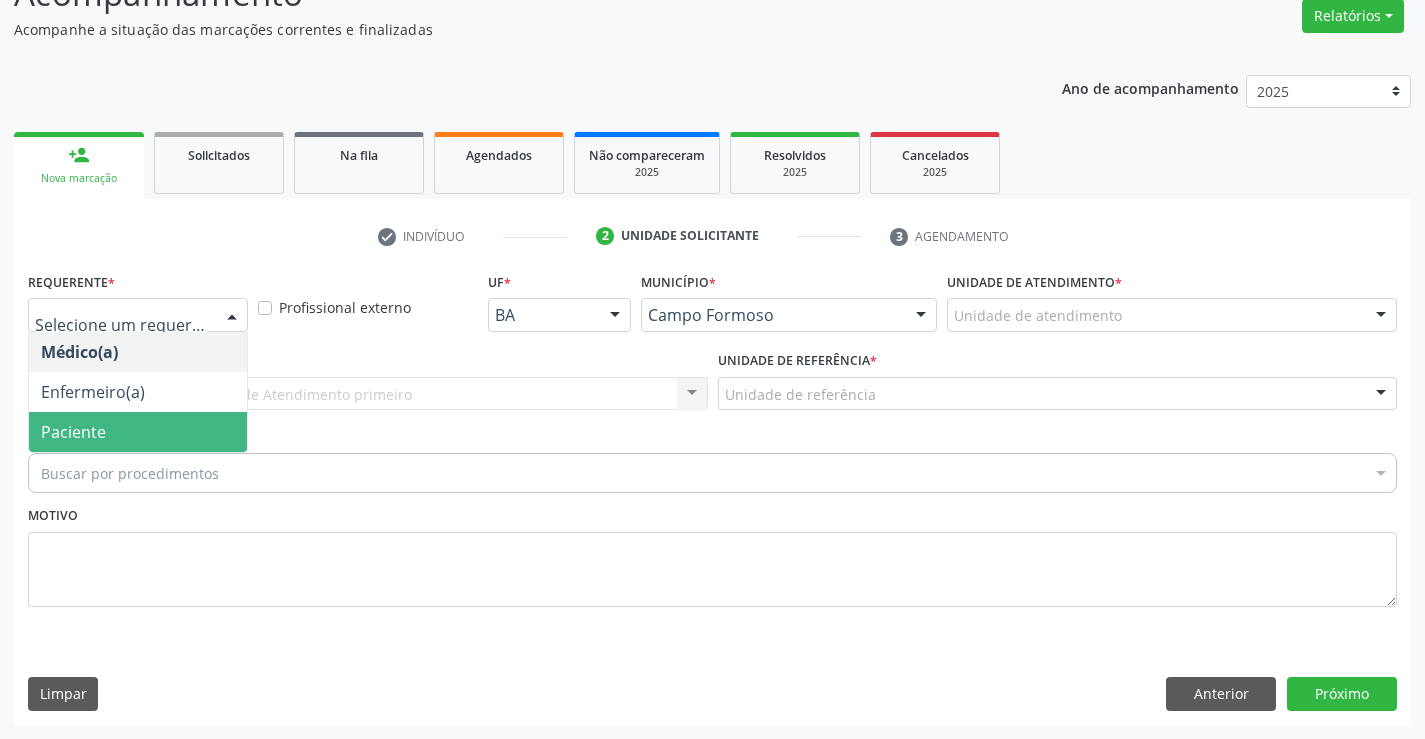 click on "Paciente" at bounding box center (138, 432) 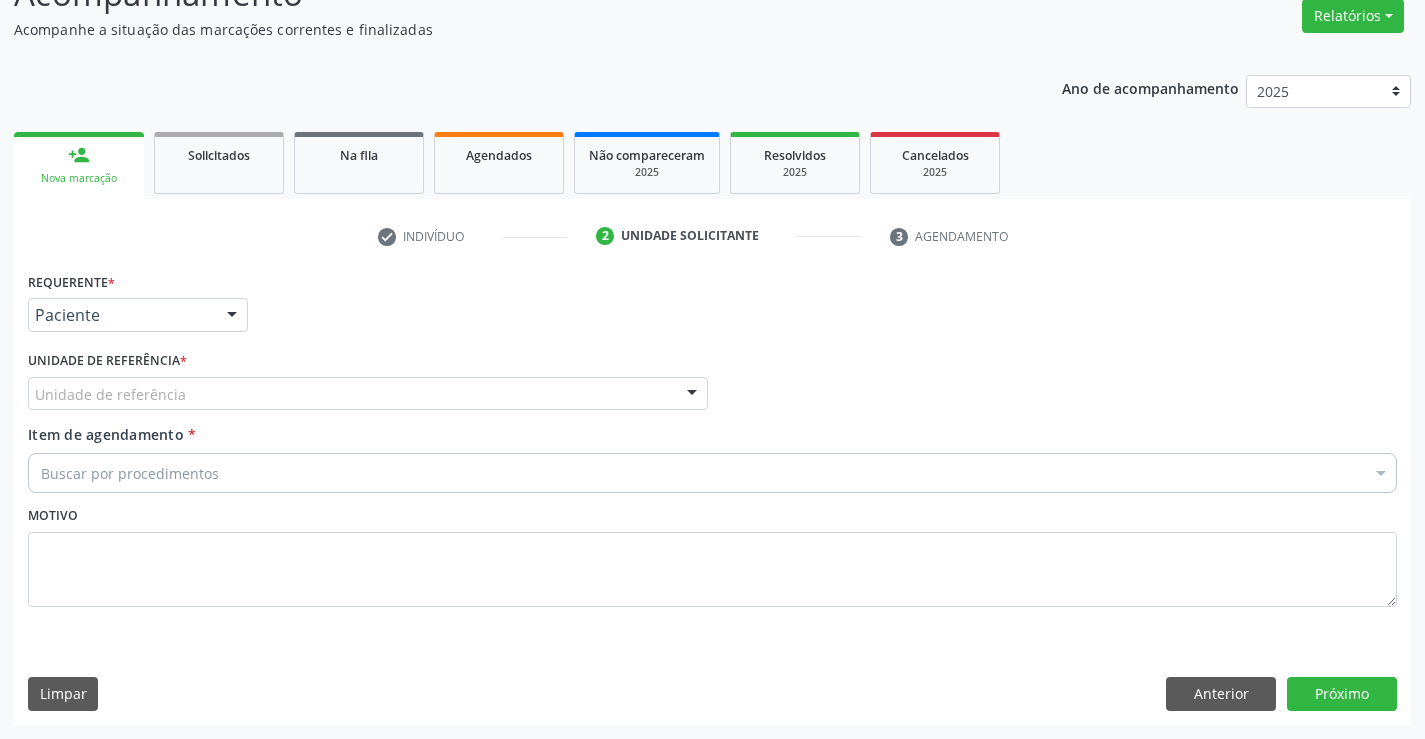 click on "Unidade de referência" at bounding box center [368, 394] 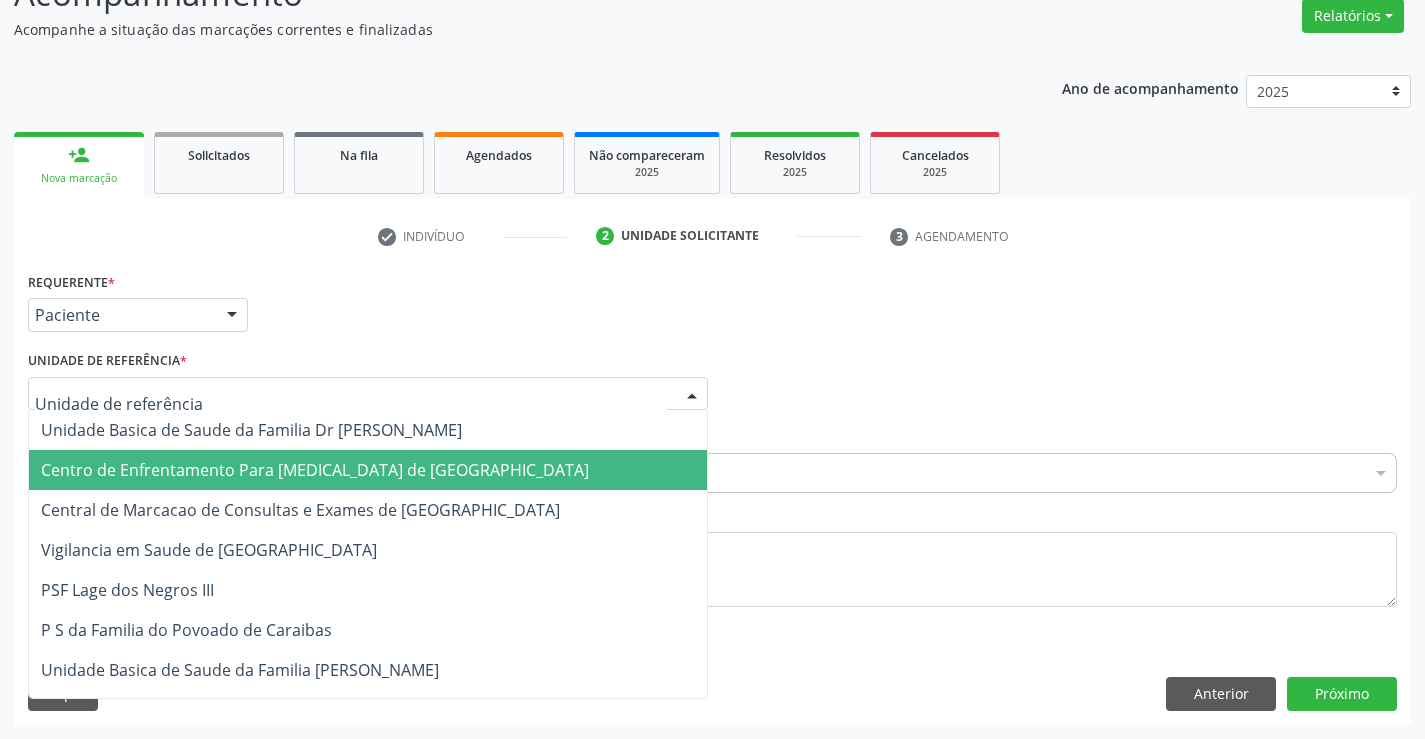 click on "Centro de Enfrentamento Para [MEDICAL_DATA] de [GEOGRAPHIC_DATA]" at bounding box center (368, 470) 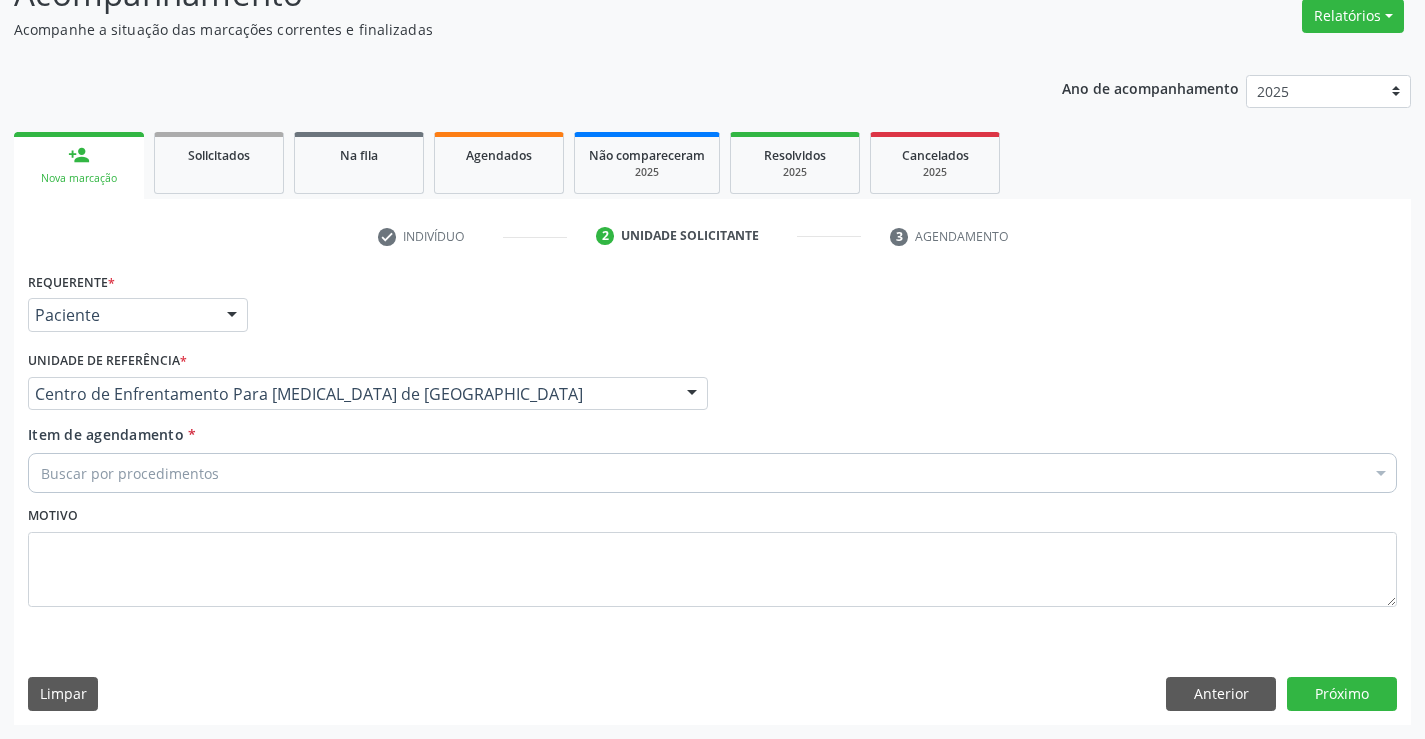 click on "Centro de Enfrentamento Para [MEDICAL_DATA] de [GEOGRAPHIC_DATA]" at bounding box center [368, 394] 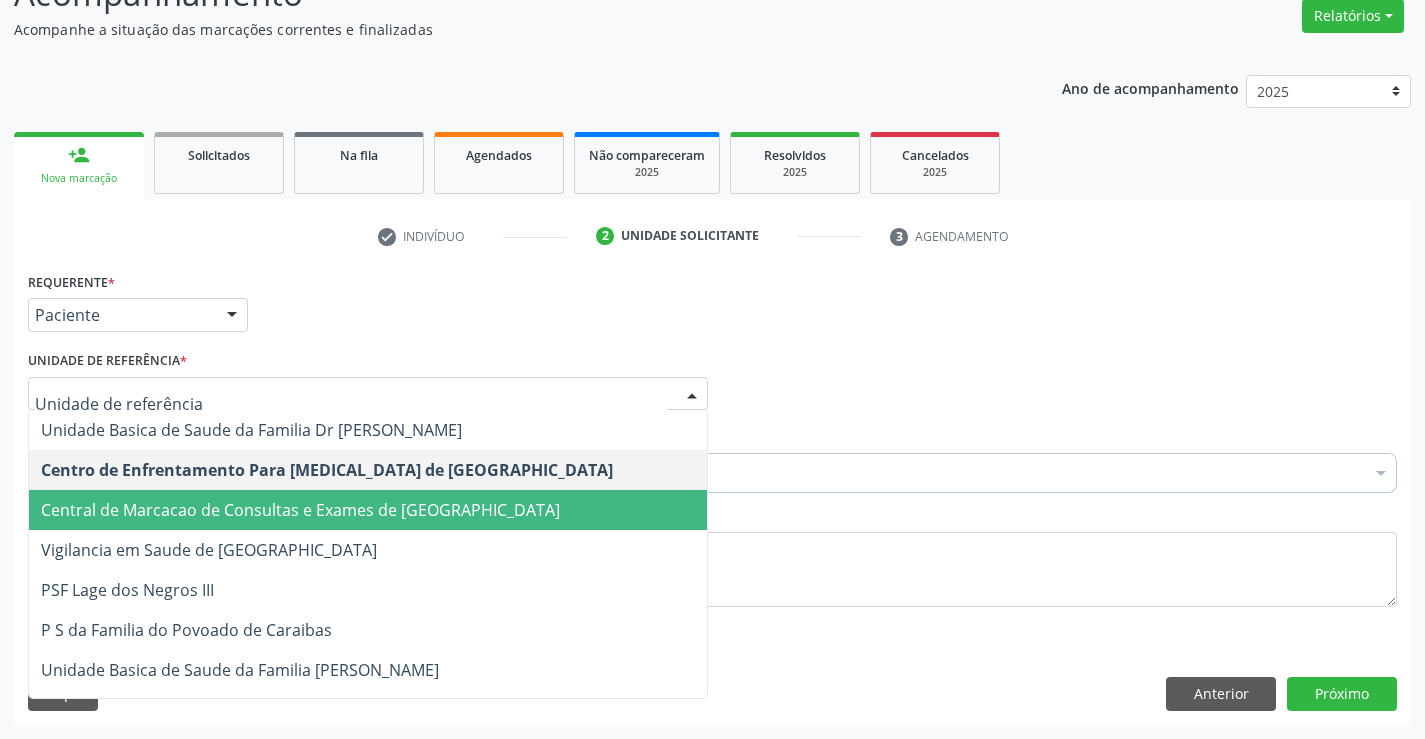 click on "Central de Marcacao de Consultas e Exames de [GEOGRAPHIC_DATA]" at bounding box center [300, 510] 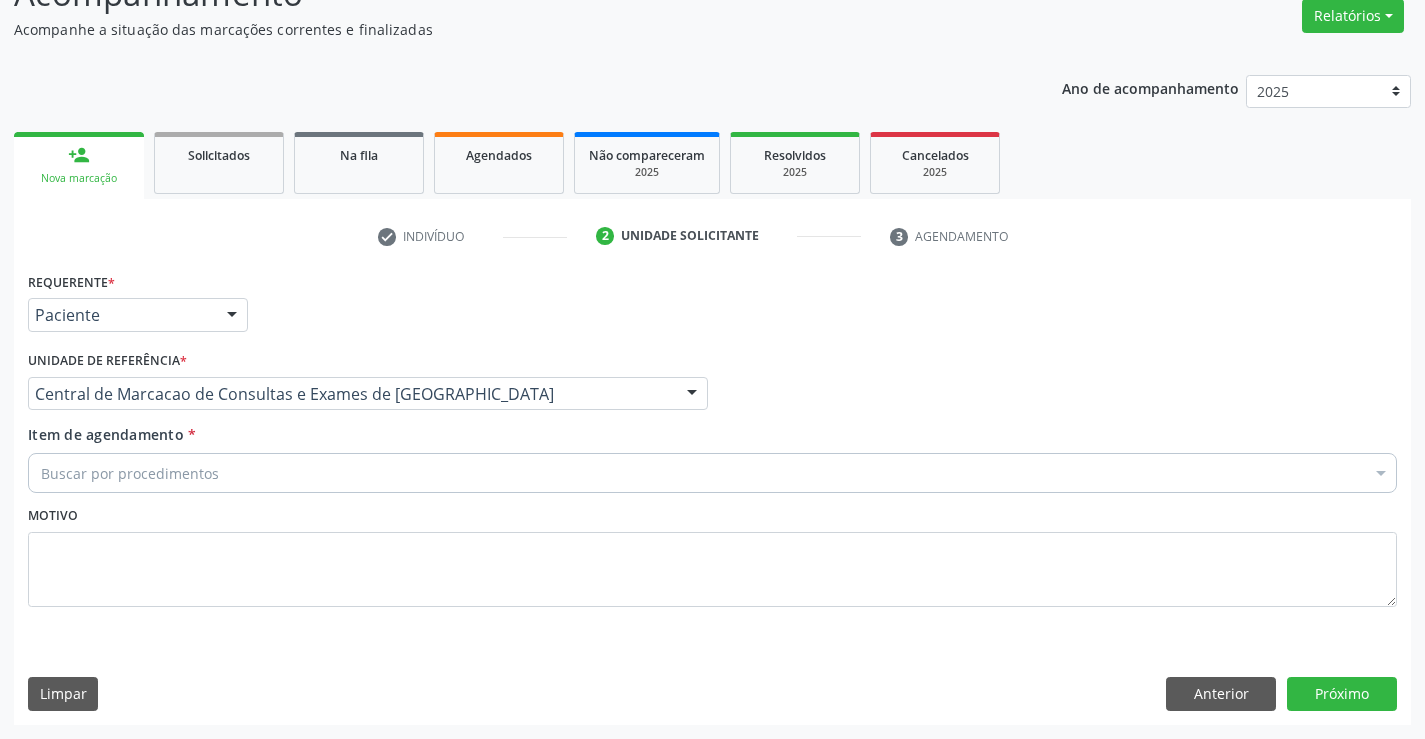 click on "Buscar por procedimentos" at bounding box center [712, 473] 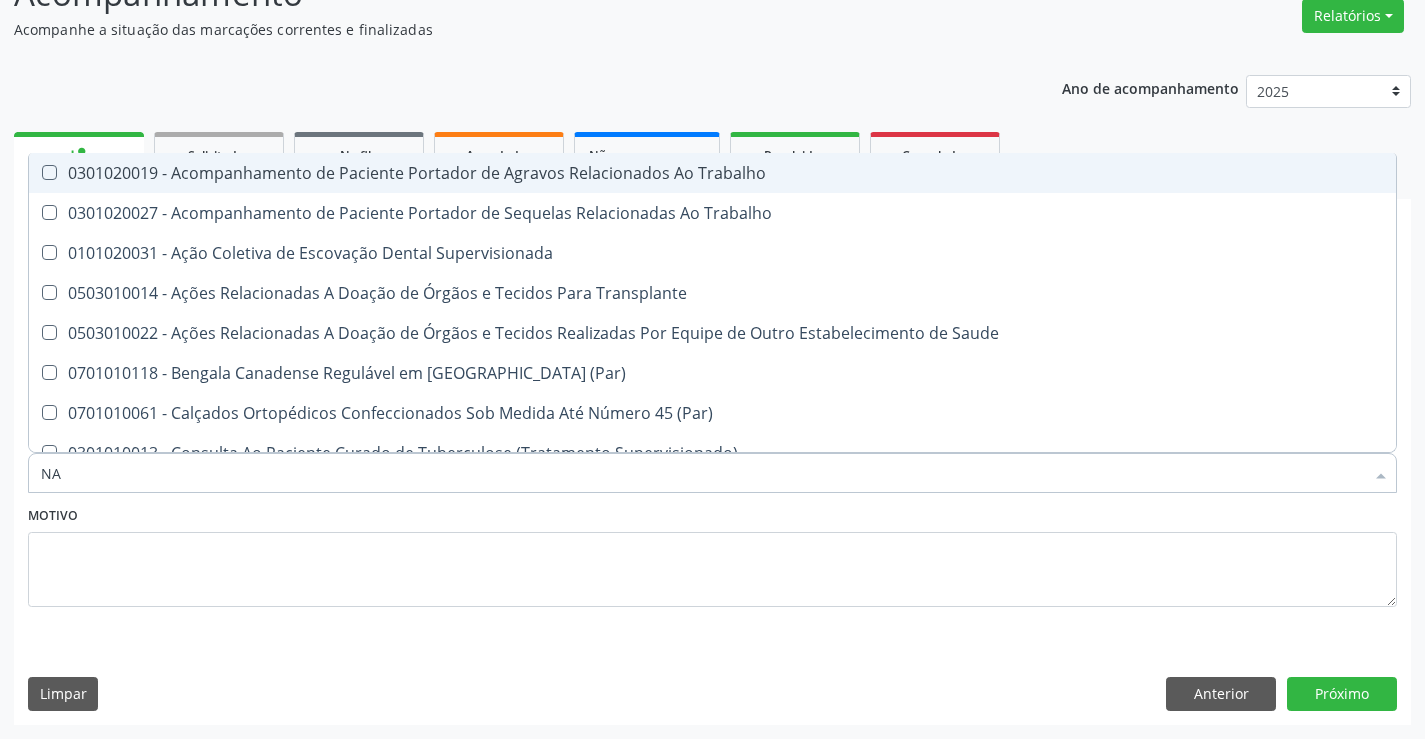 type on "N" 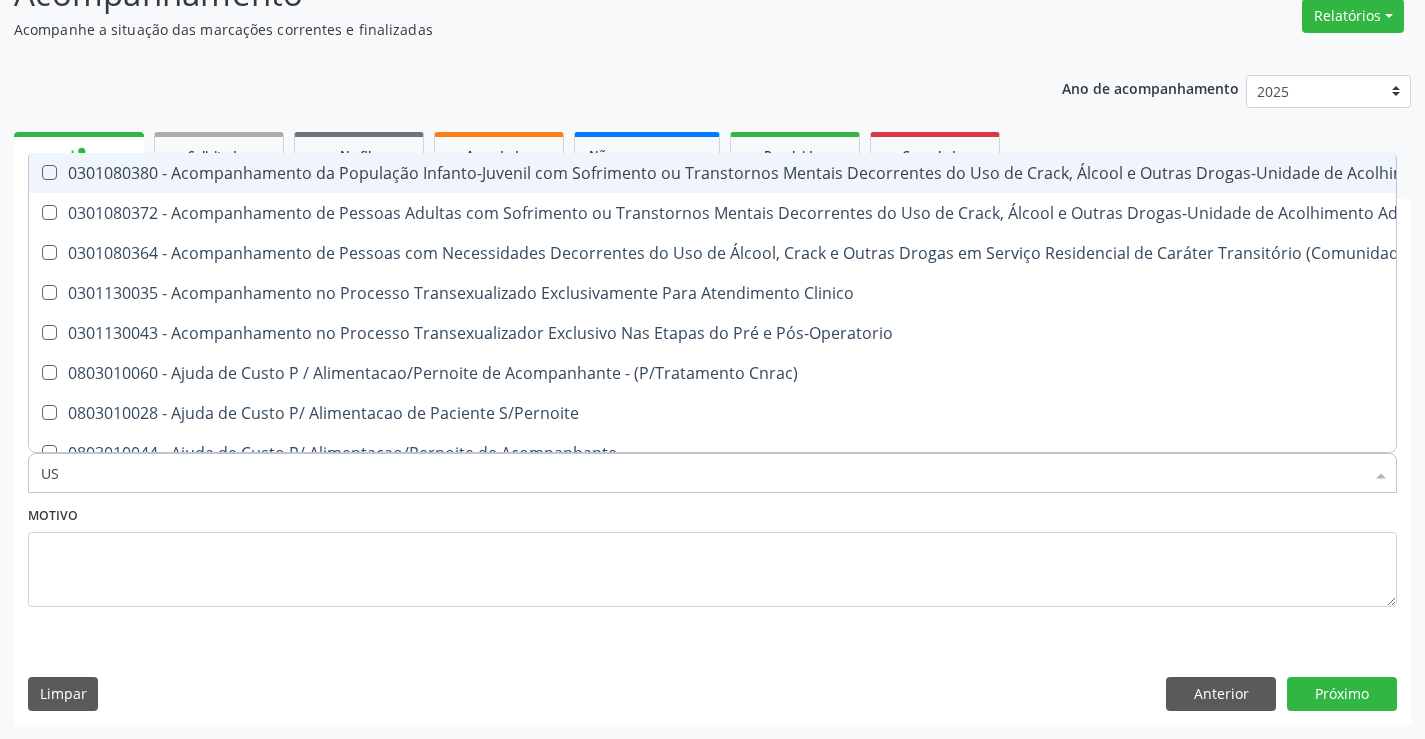 type on "USG" 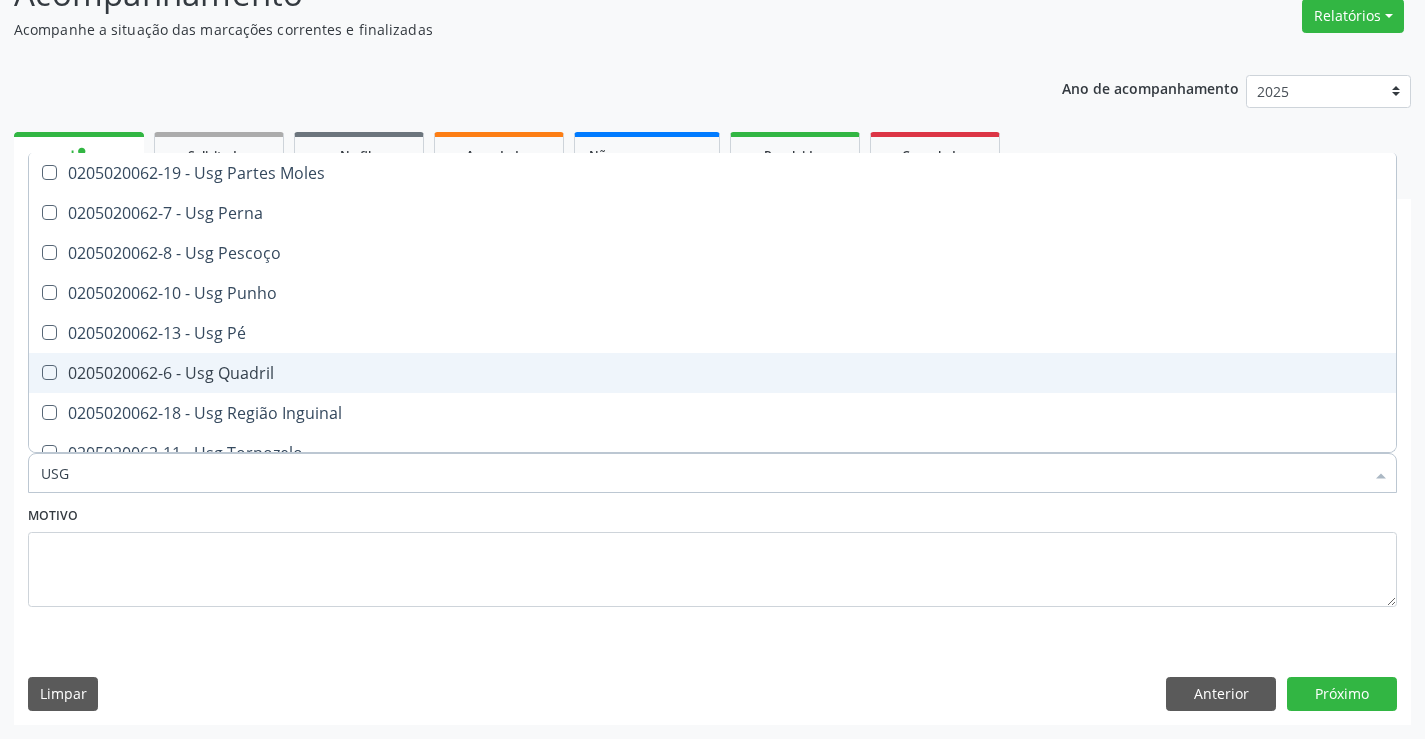 scroll, scrollTop: 461, scrollLeft: 0, axis: vertical 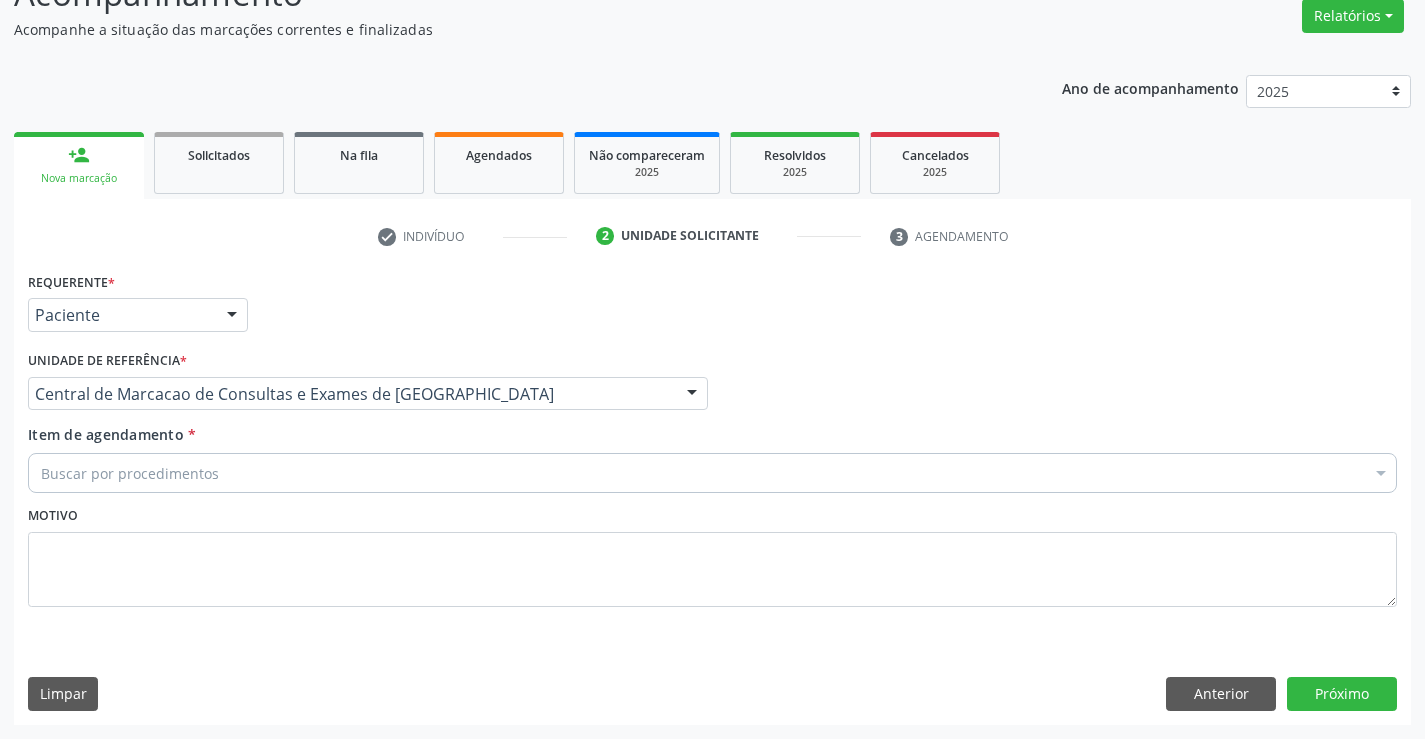 click on "Item de agendamento
*
Buscar por procedimentos
Selecionar todos
0202040089 - 3X Pesquisa de Larvas Nas Fezes
0604320140 - Abatacepte 125 Mg Injetável (Por Seringa Preenchida)
0604320124 - Abatacepte 250 Mg Injetável (Por Frasco Ampola).
0603050018 - Abciximabe
0406010013 - Abertura de Comunicacao Inter-Atrial
0406010021 - Abertura de Estenose Aortica Valvar
0406011265 - Abertura de Estenose Aortica Valvar (Criança e Adolescente)
0406010030 - Abertura de Estenose Pulmonar Valvar
0406011273 - Abertura de Estenose Pulmonar Valvar (Criança e Adolescente)
0301080011 - Abordagem Cognitiva Comportamental do Fumante (Por Atendimento / Paciente)
0307020010 - Acesso A Polpa Dentaria e Medicacao (Por Dente)
0604660030 - Acetazolamida 250 Mg (Por Comprimido)" at bounding box center [712, 455] 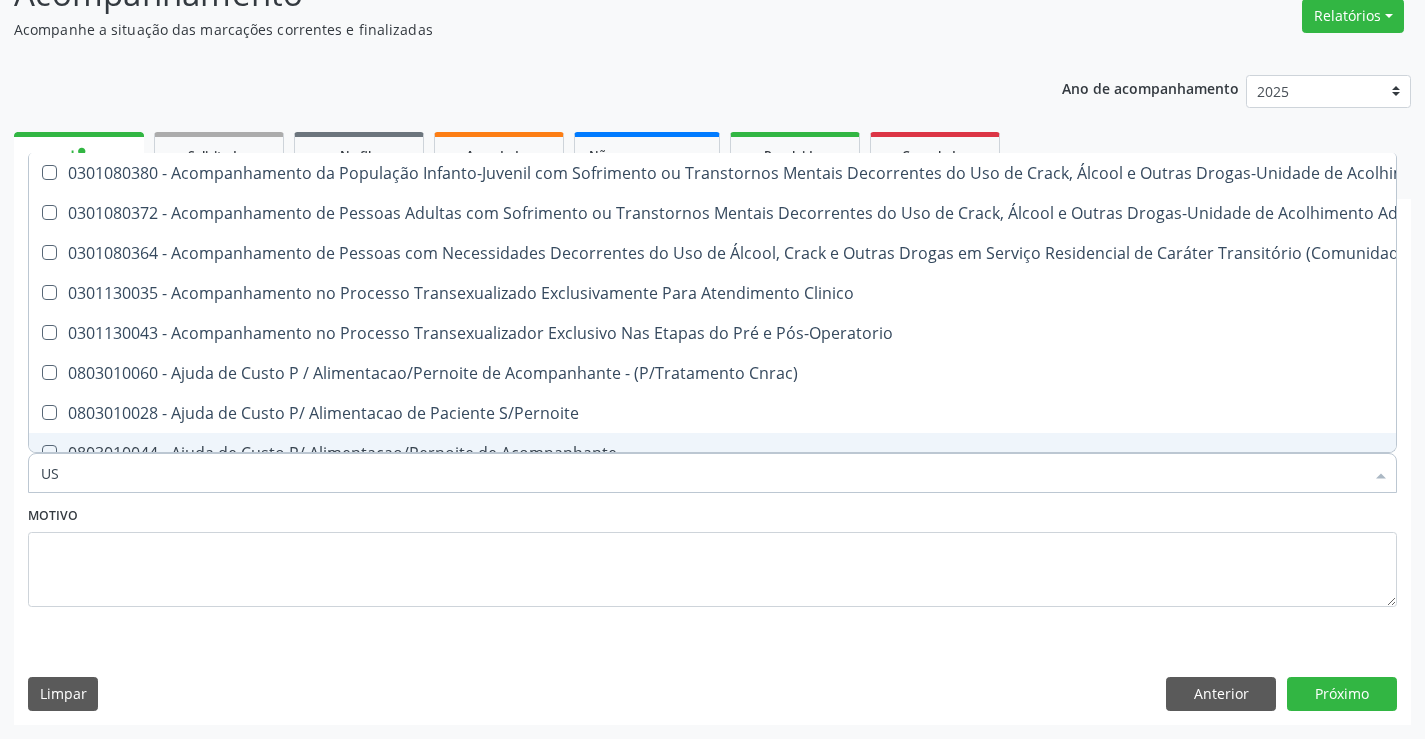 type on "USG" 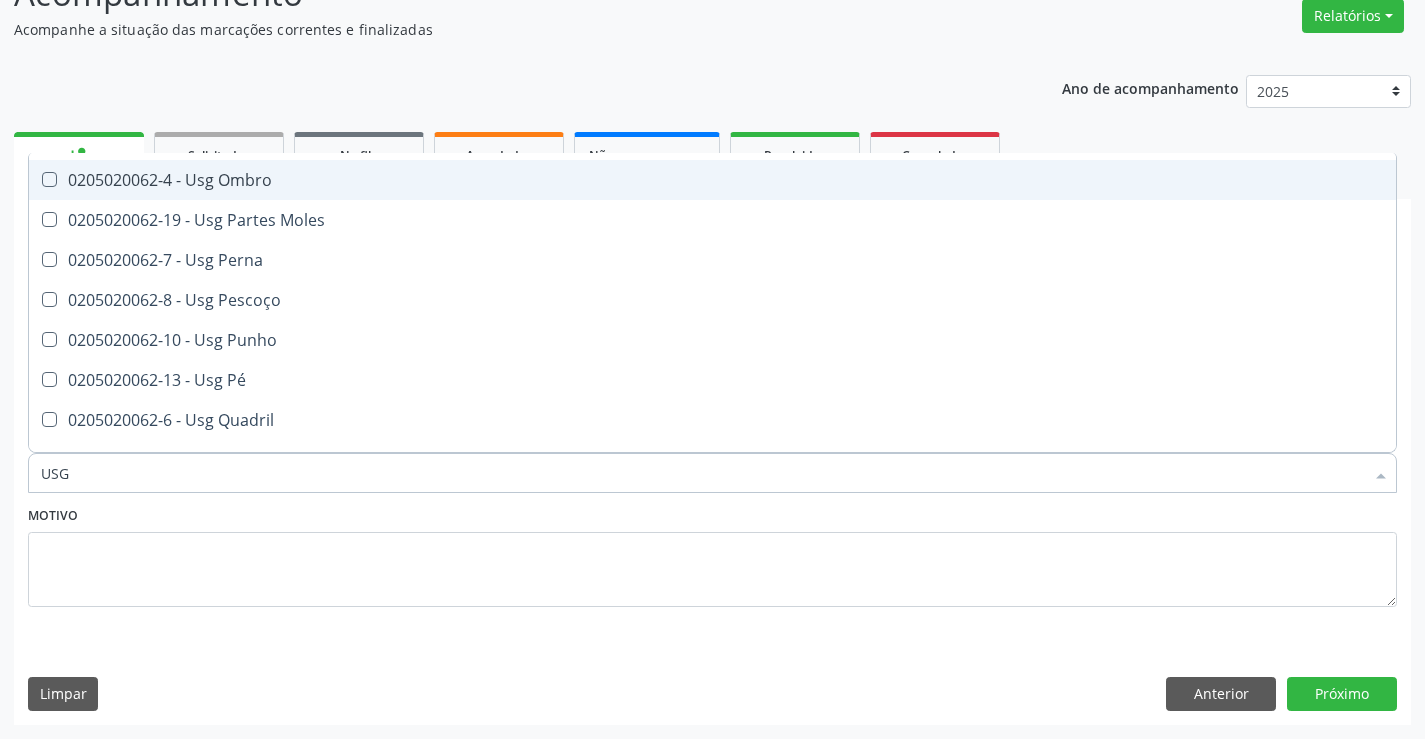scroll, scrollTop: 400, scrollLeft: 0, axis: vertical 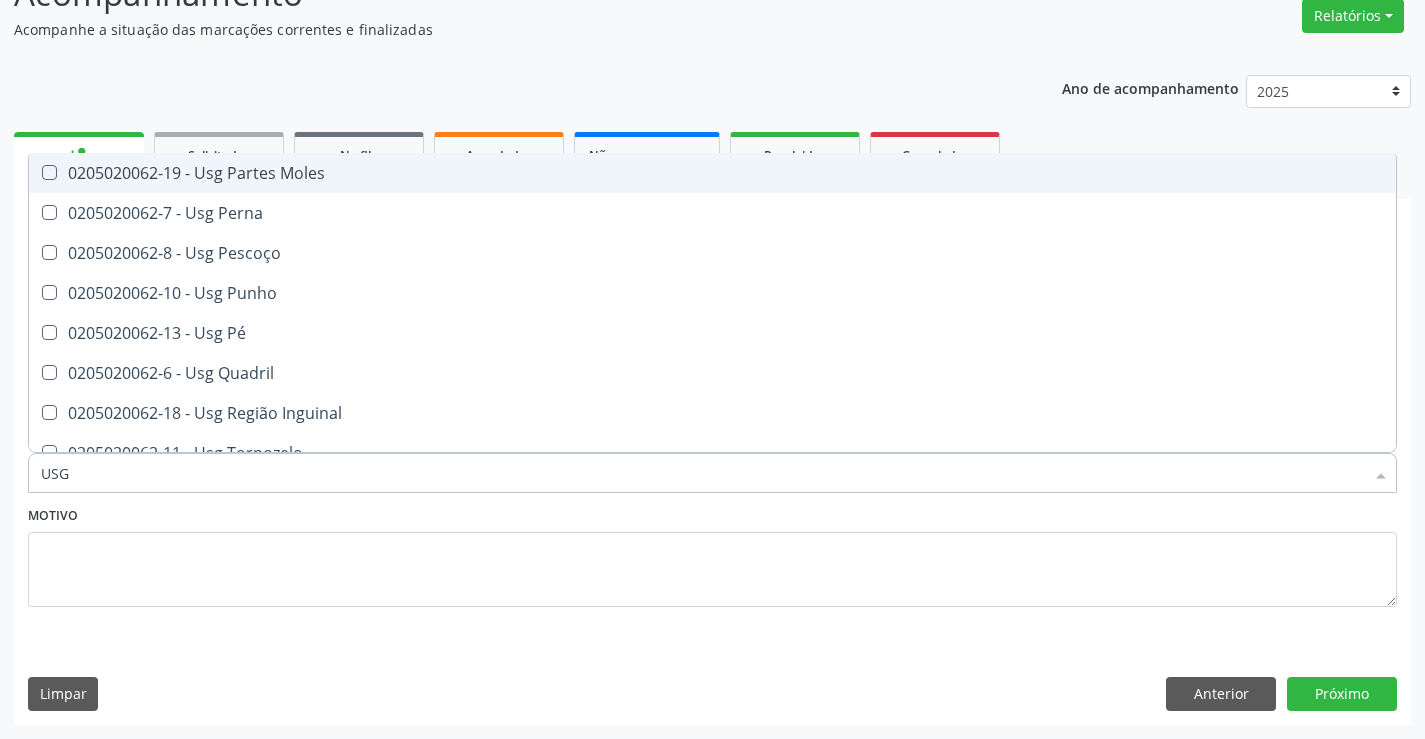 click on "0205020062-19 - Usg Partes Moles" at bounding box center (712, 173) 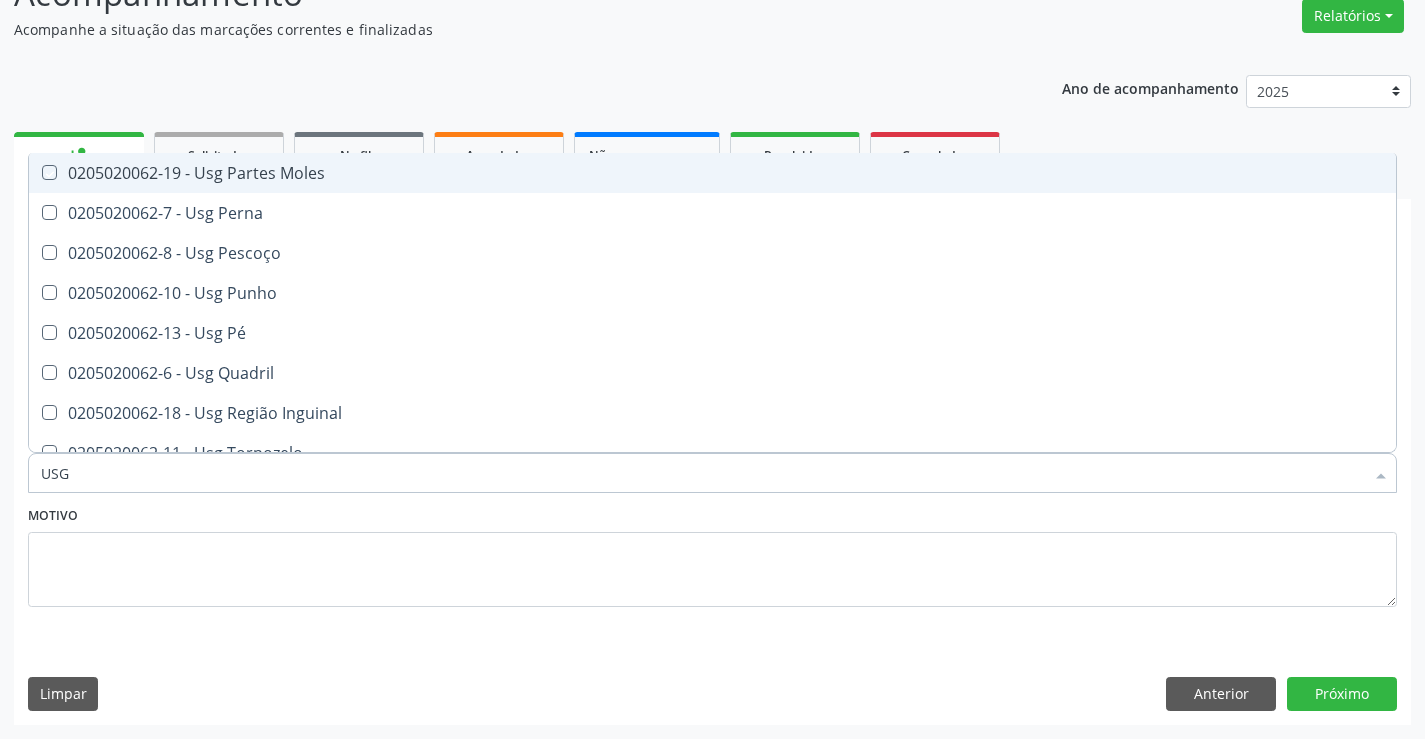 checkbox on "true" 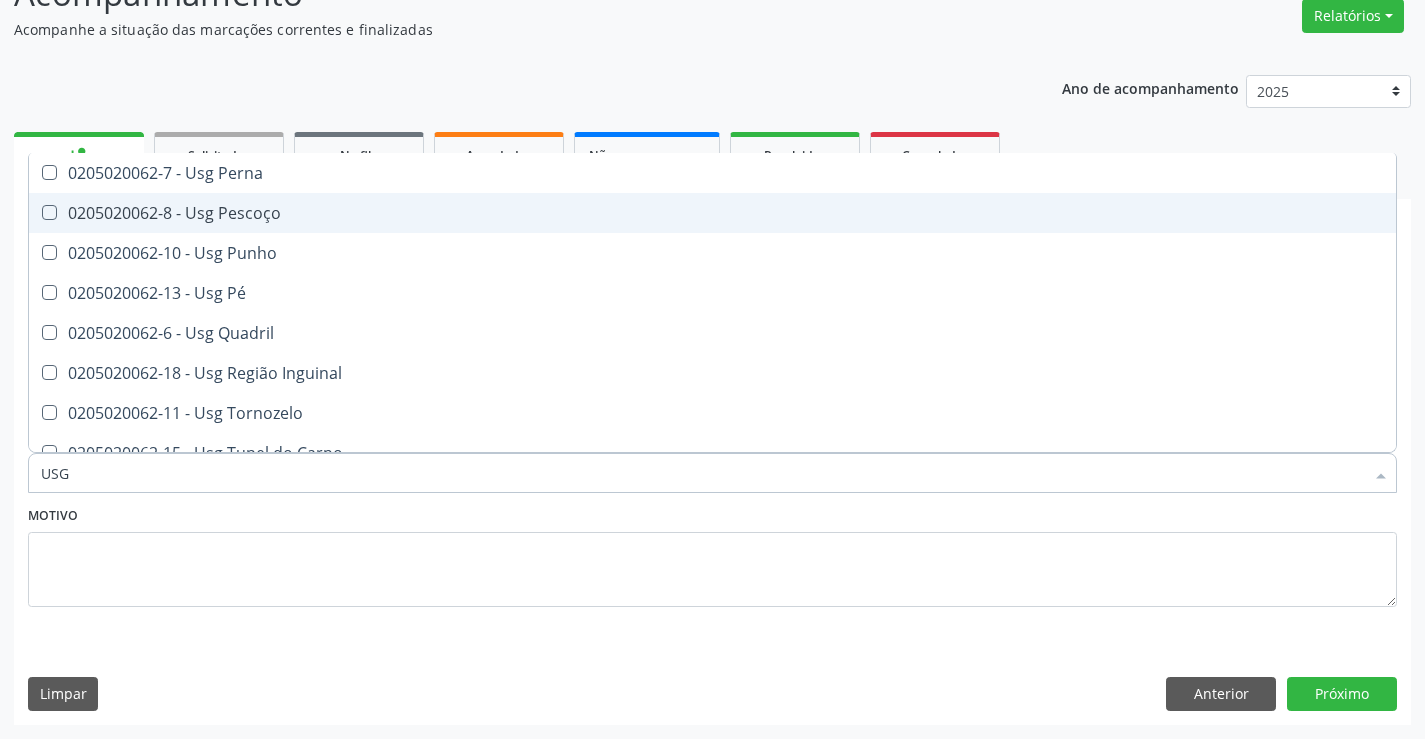 scroll, scrollTop: 461, scrollLeft: 0, axis: vertical 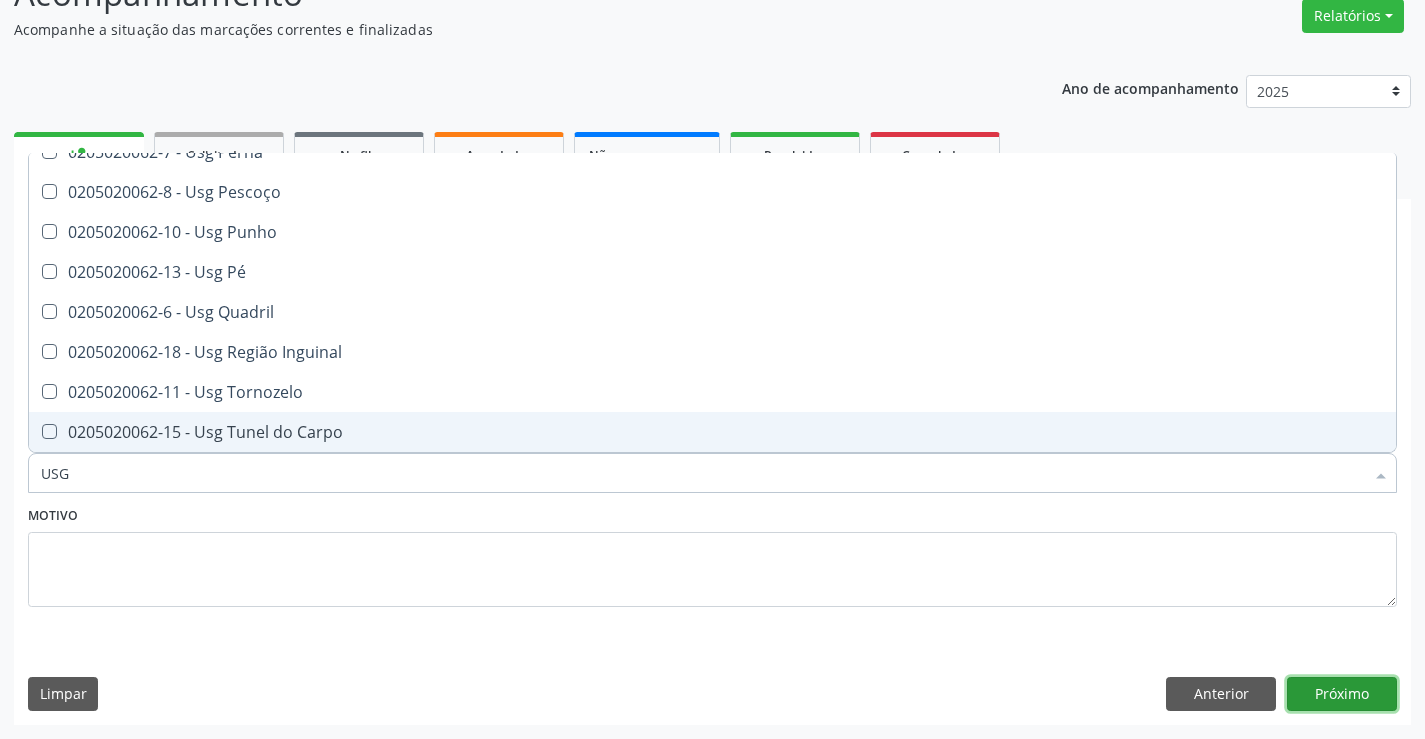 click on "Próximo" at bounding box center [1342, 694] 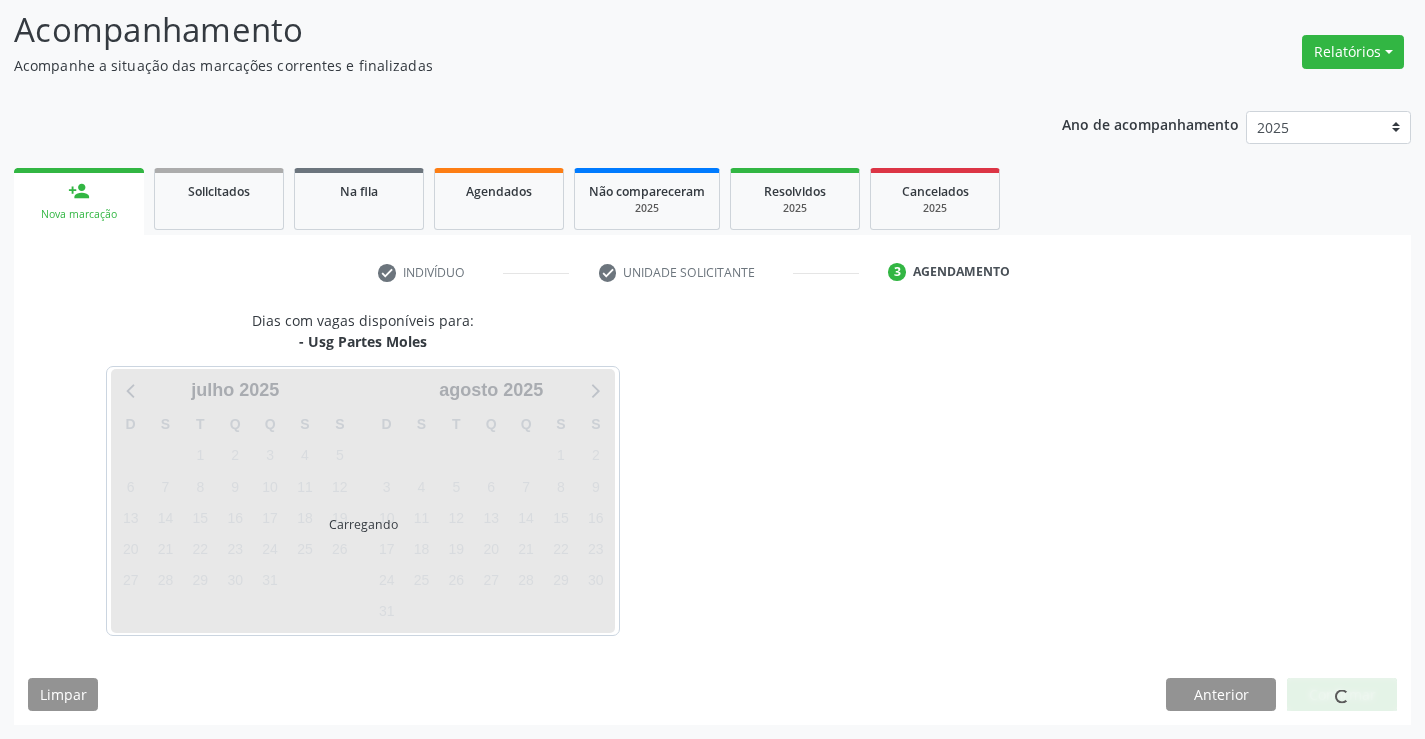 scroll, scrollTop: 131, scrollLeft: 0, axis: vertical 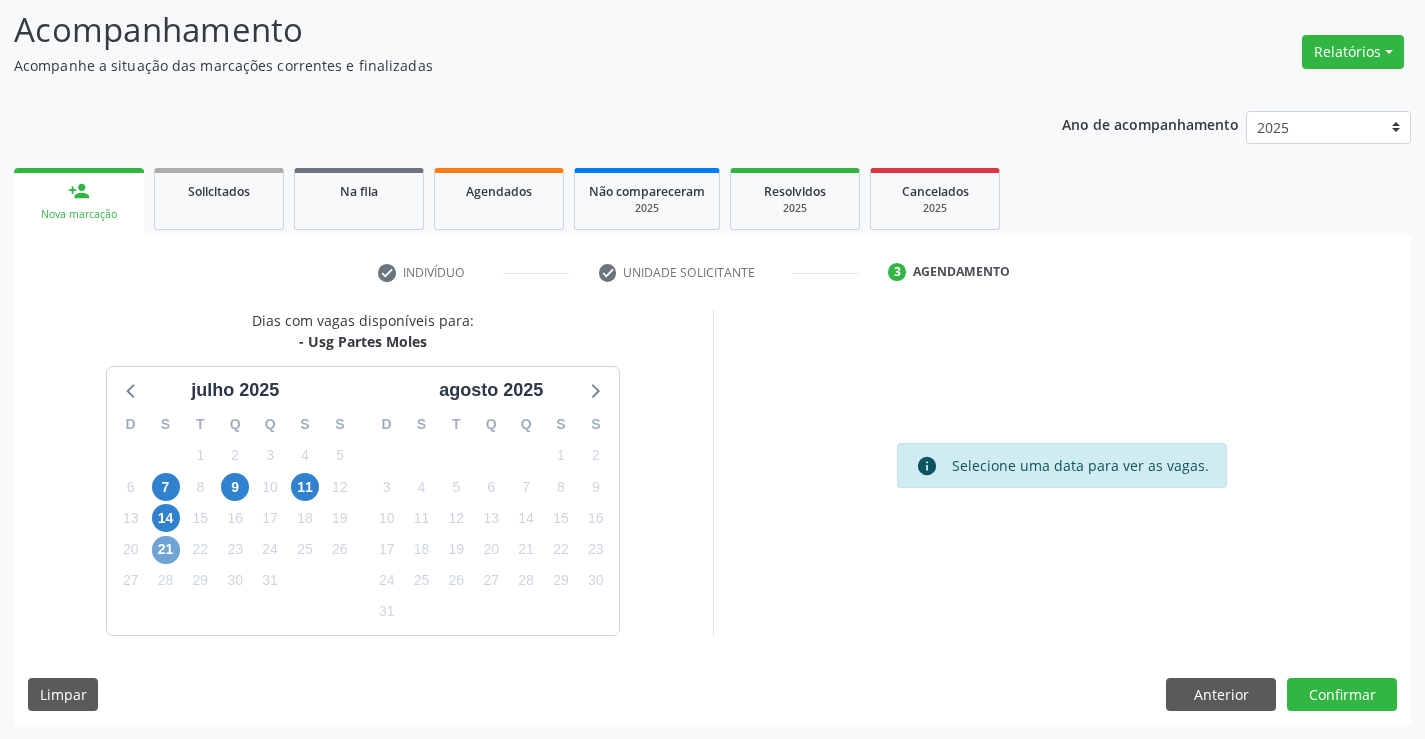 click on "21" at bounding box center [166, 550] 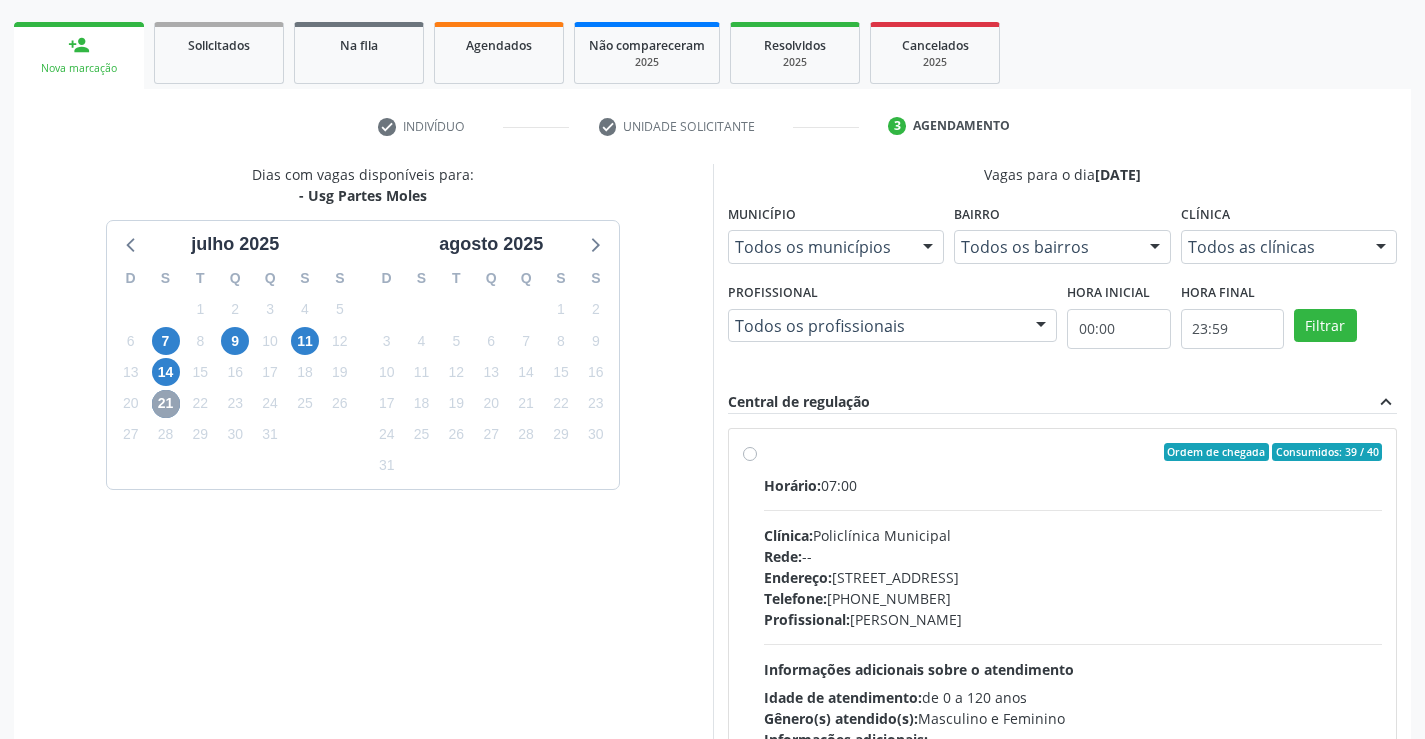 scroll, scrollTop: 420, scrollLeft: 0, axis: vertical 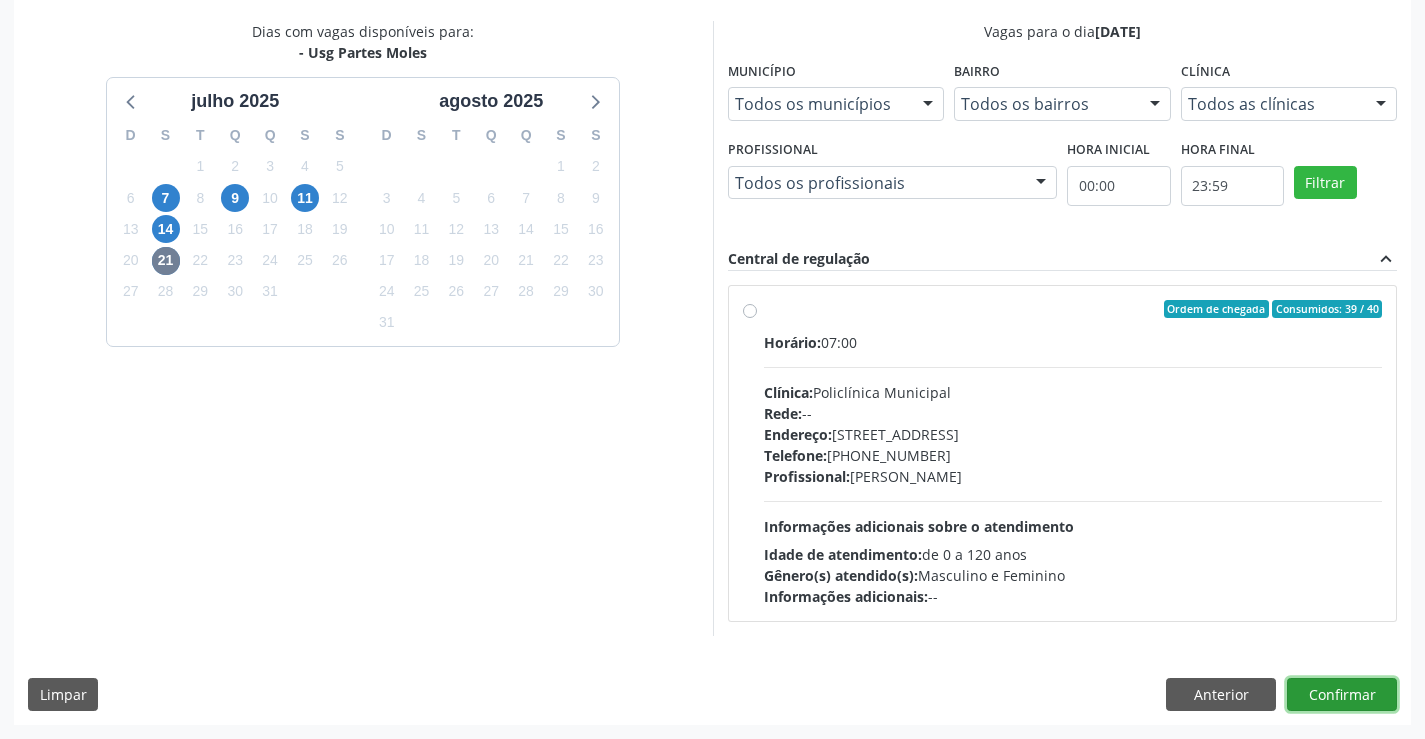 click on "Confirmar" at bounding box center [1342, 695] 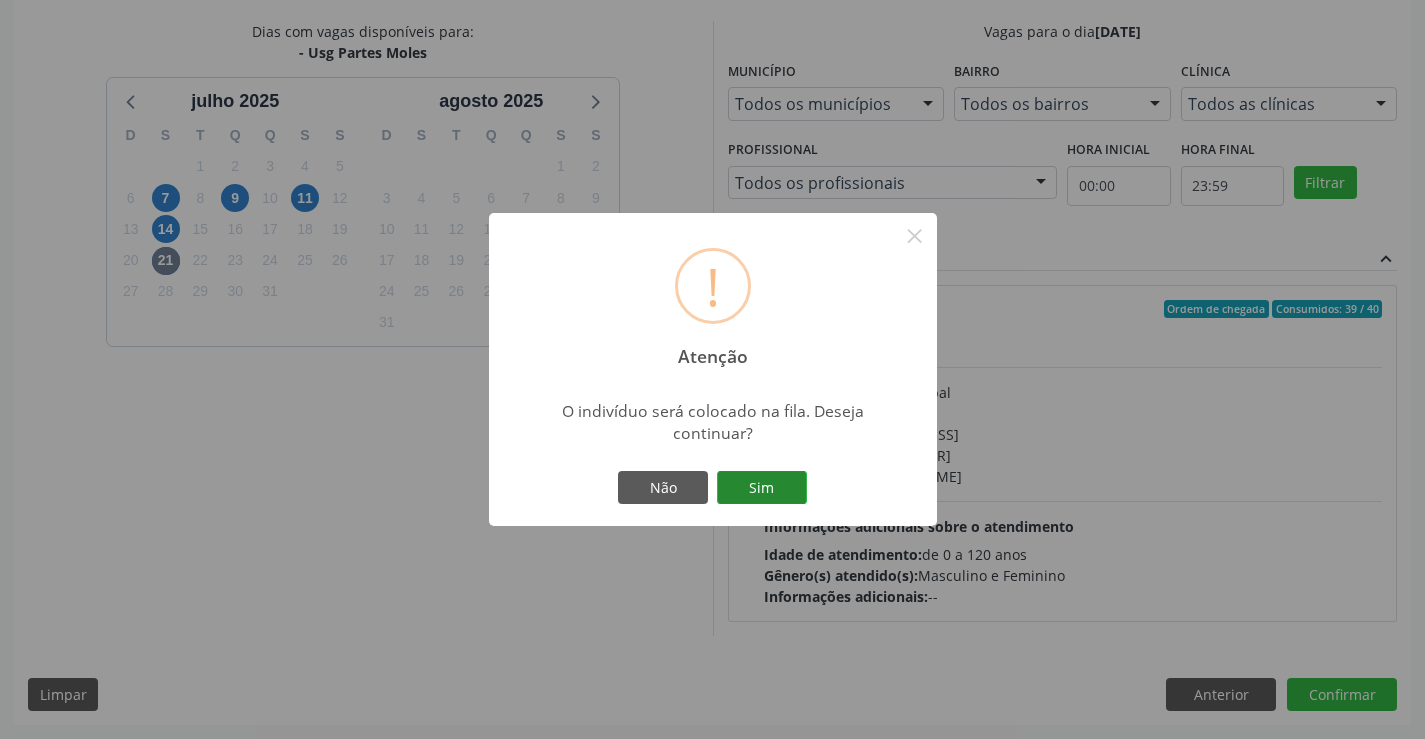 click on "Sim" at bounding box center (762, 488) 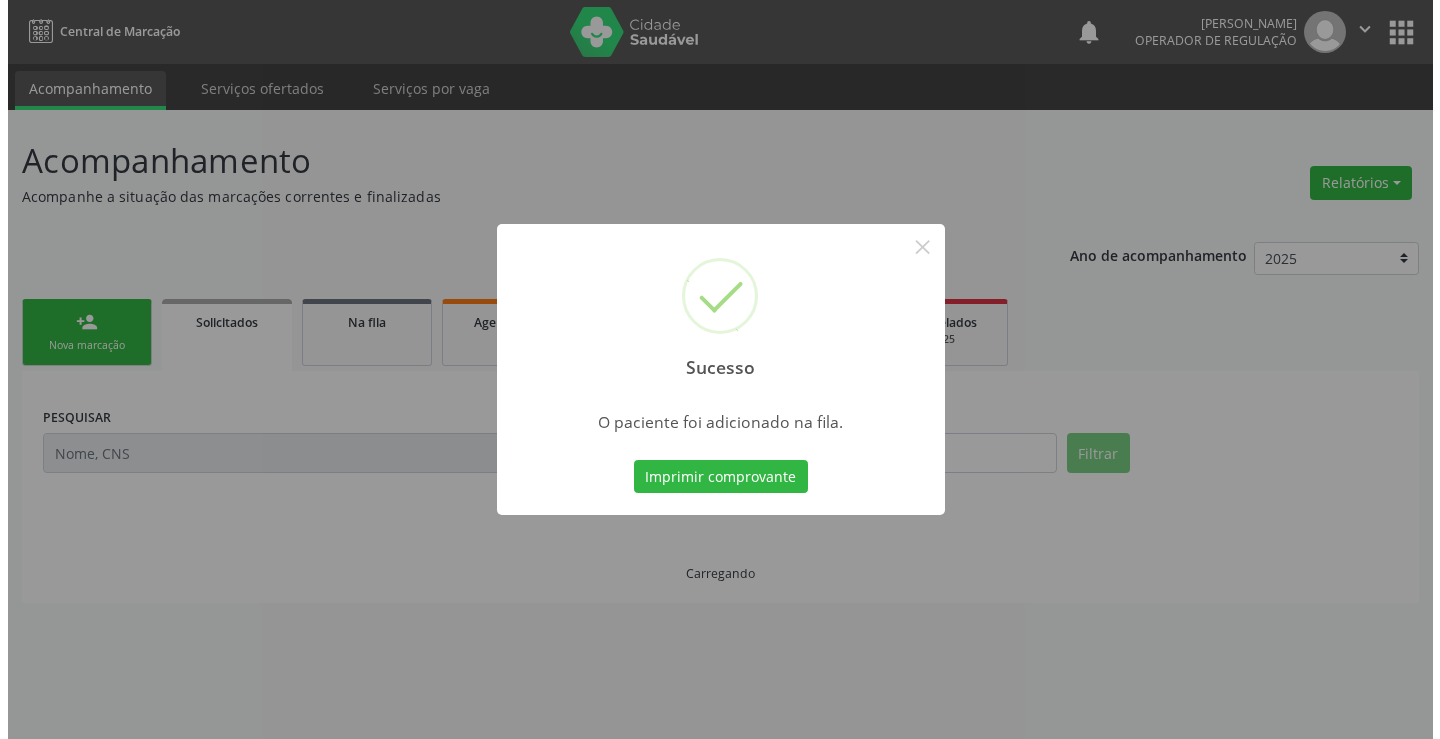 scroll, scrollTop: 0, scrollLeft: 0, axis: both 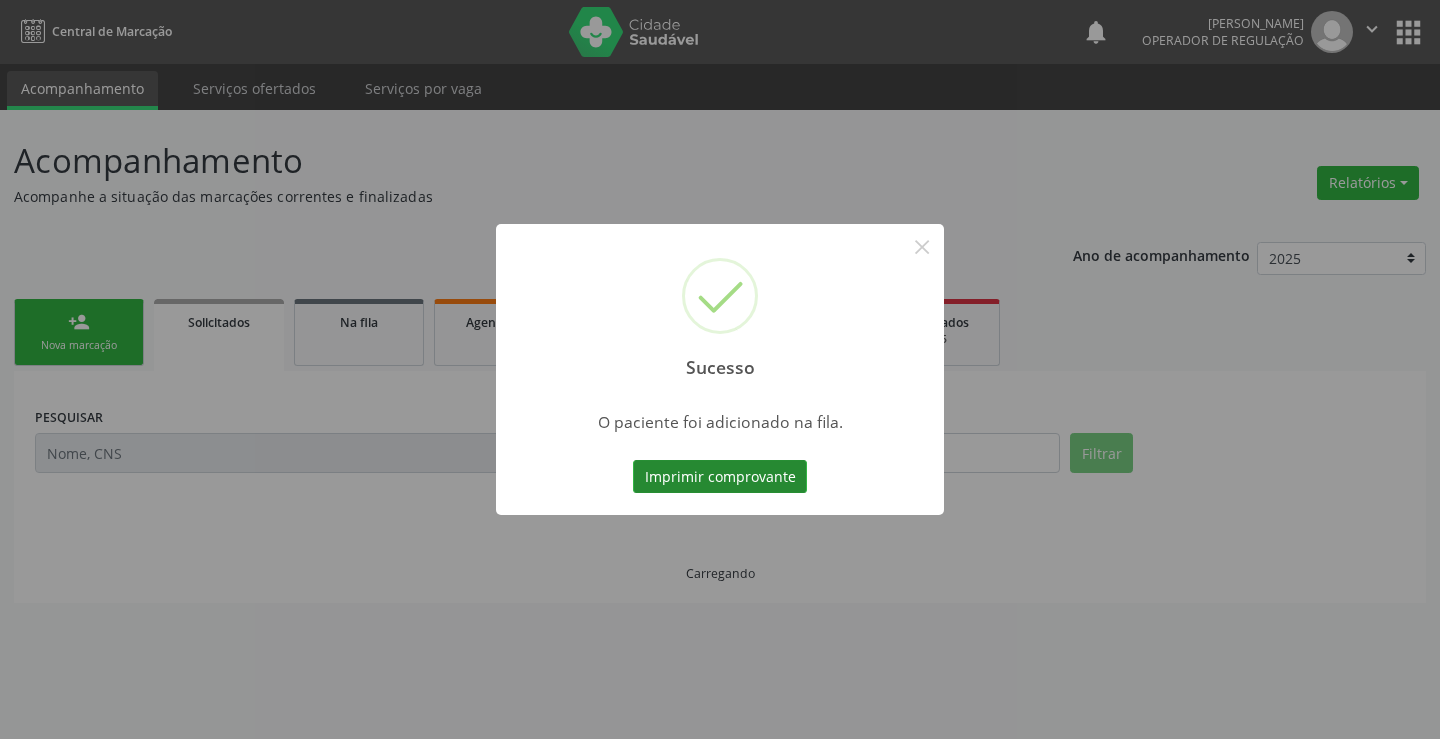 click on "Imprimir comprovante" at bounding box center [720, 477] 